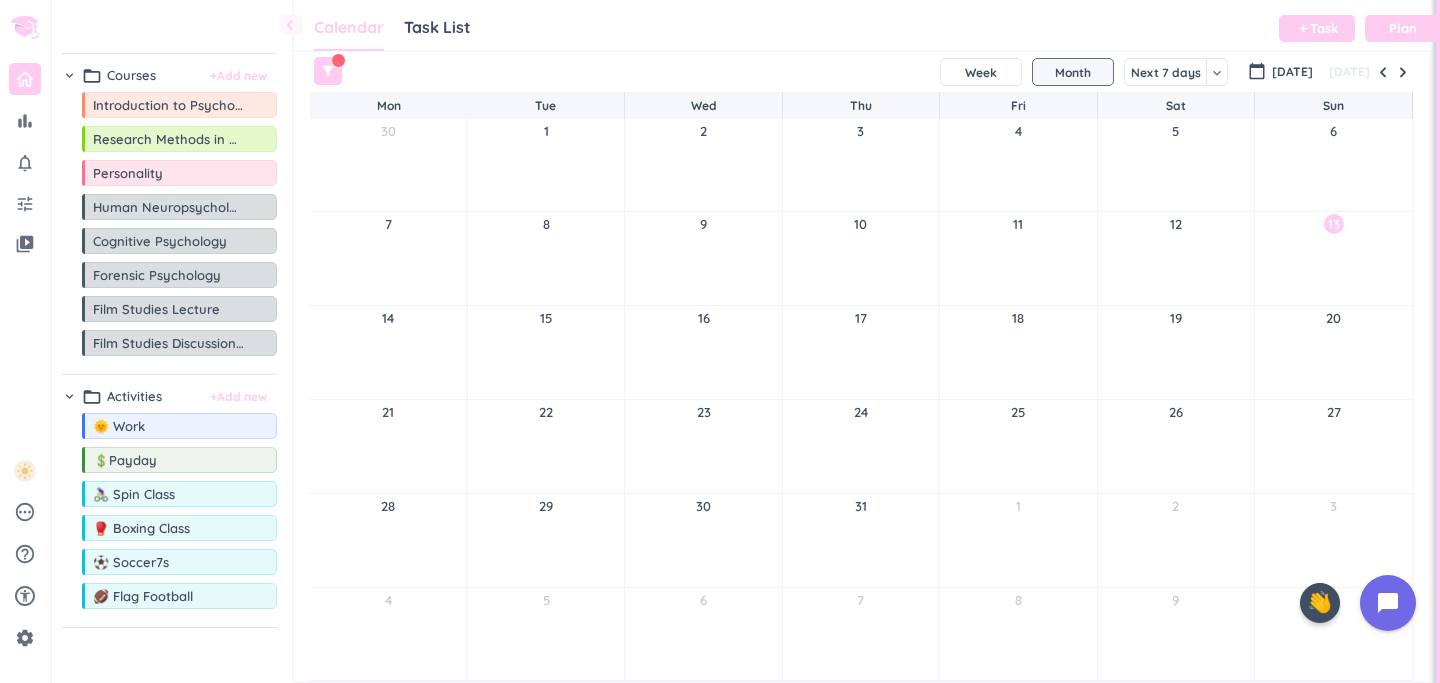 scroll, scrollTop: 0, scrollLeft: 0, axis: both 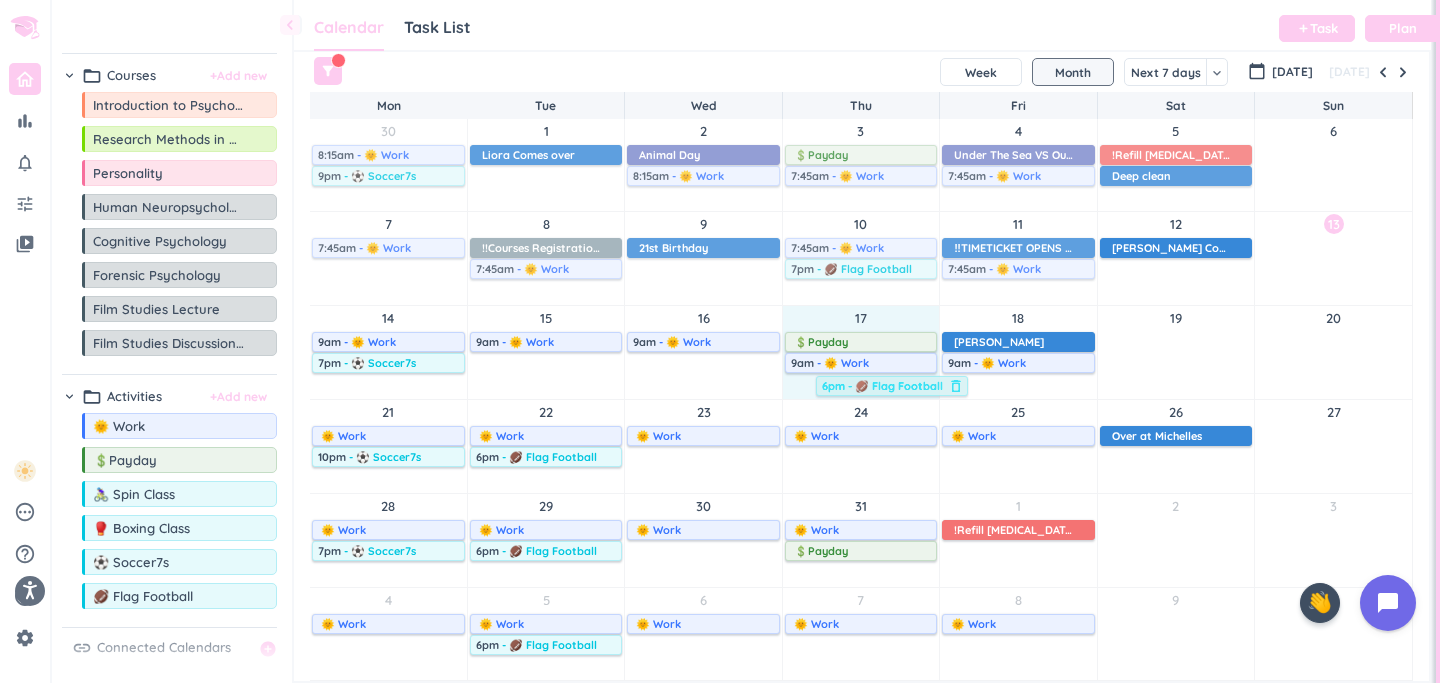 drag, startPoint x: 544, startPoint y: 366, endPoint x: 886, endPoint y: 387, distance: 342.64413 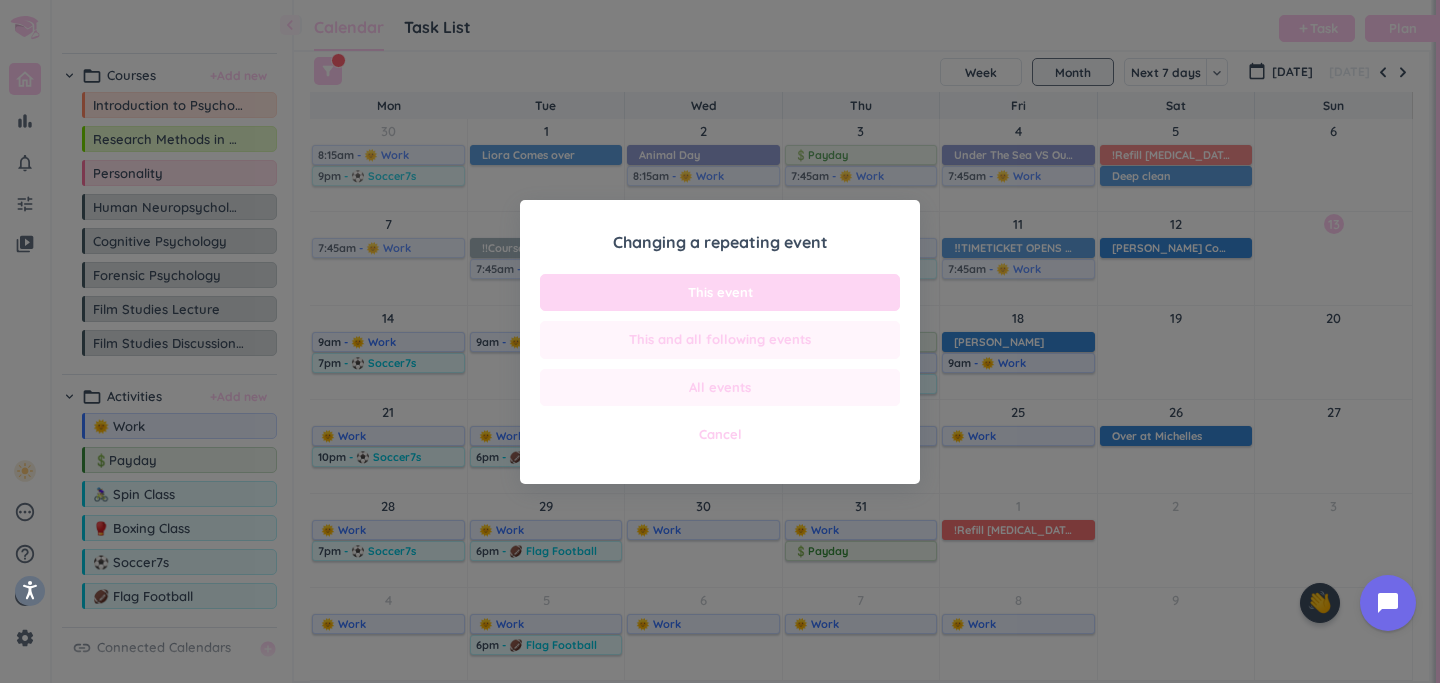 click on "This event" at bounding box center [720, 293] 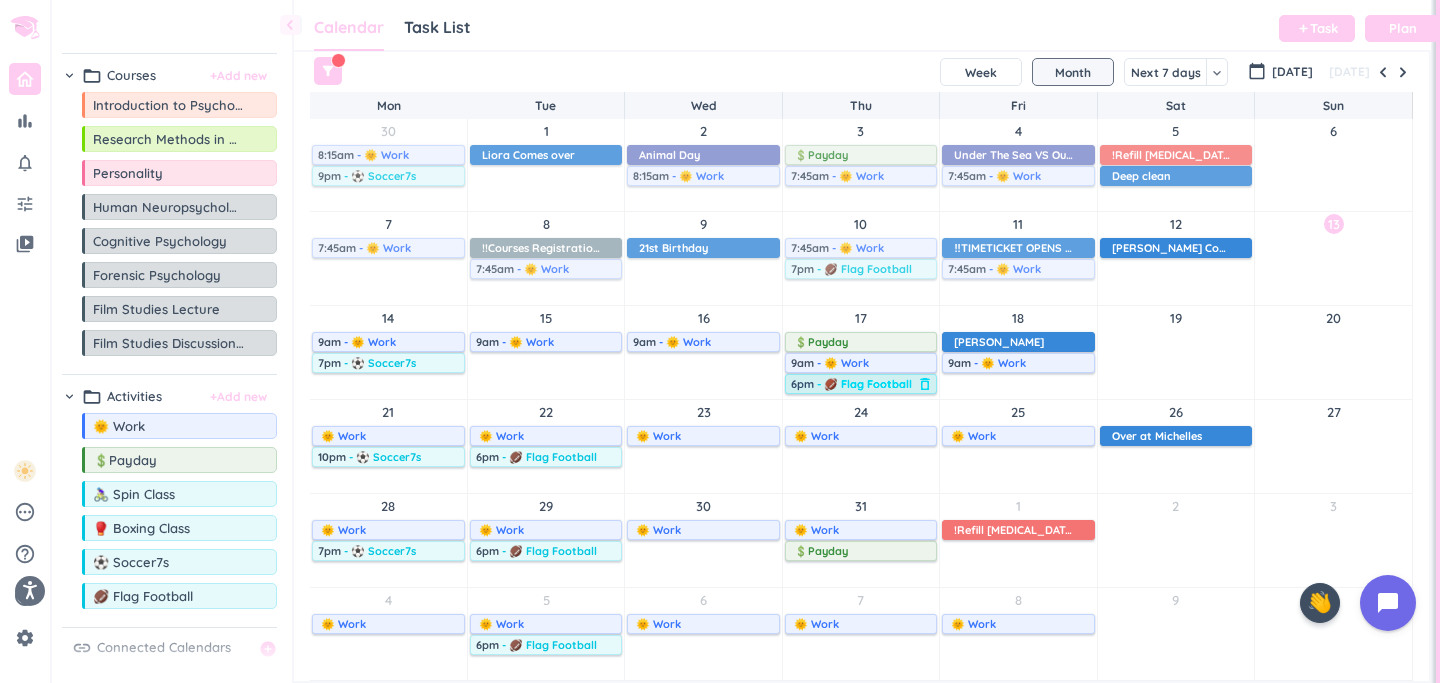 click on "6pm" at bounding box center (802, 384) 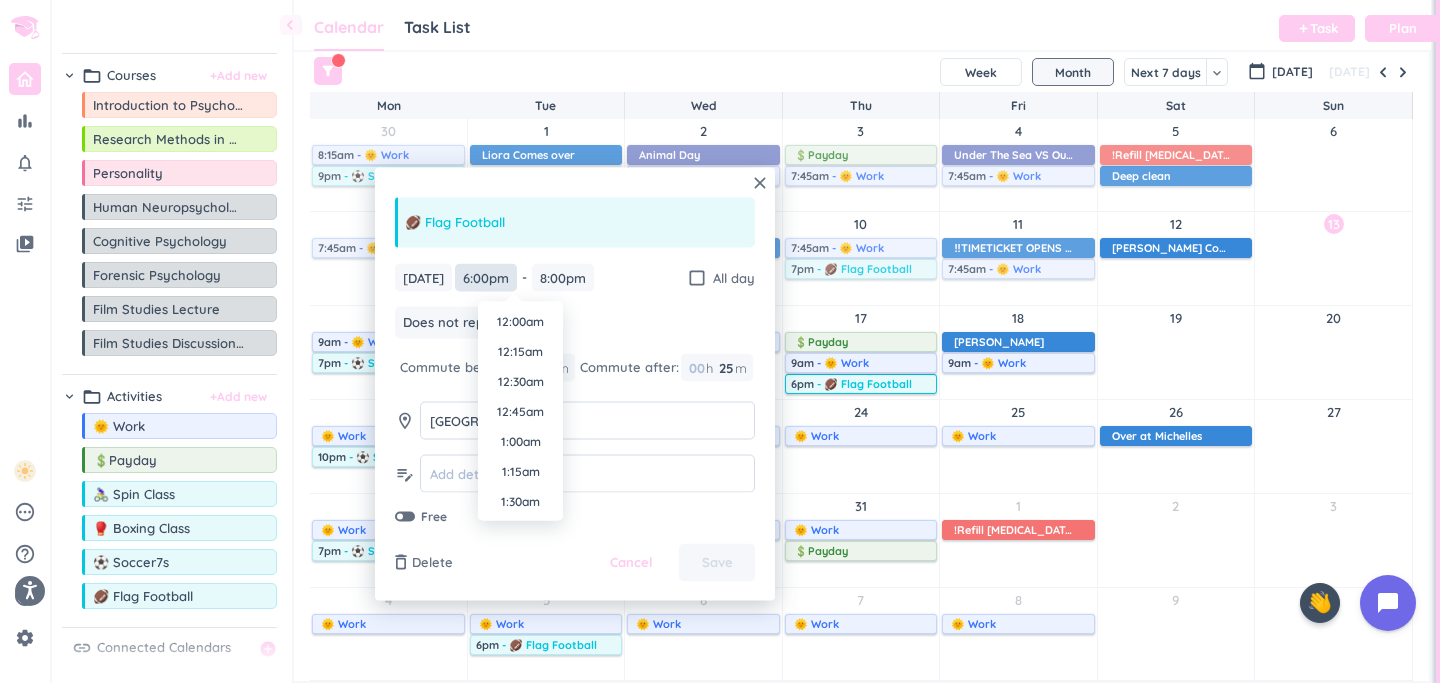 click on "6:00pm" at bounding box center [486, 277] 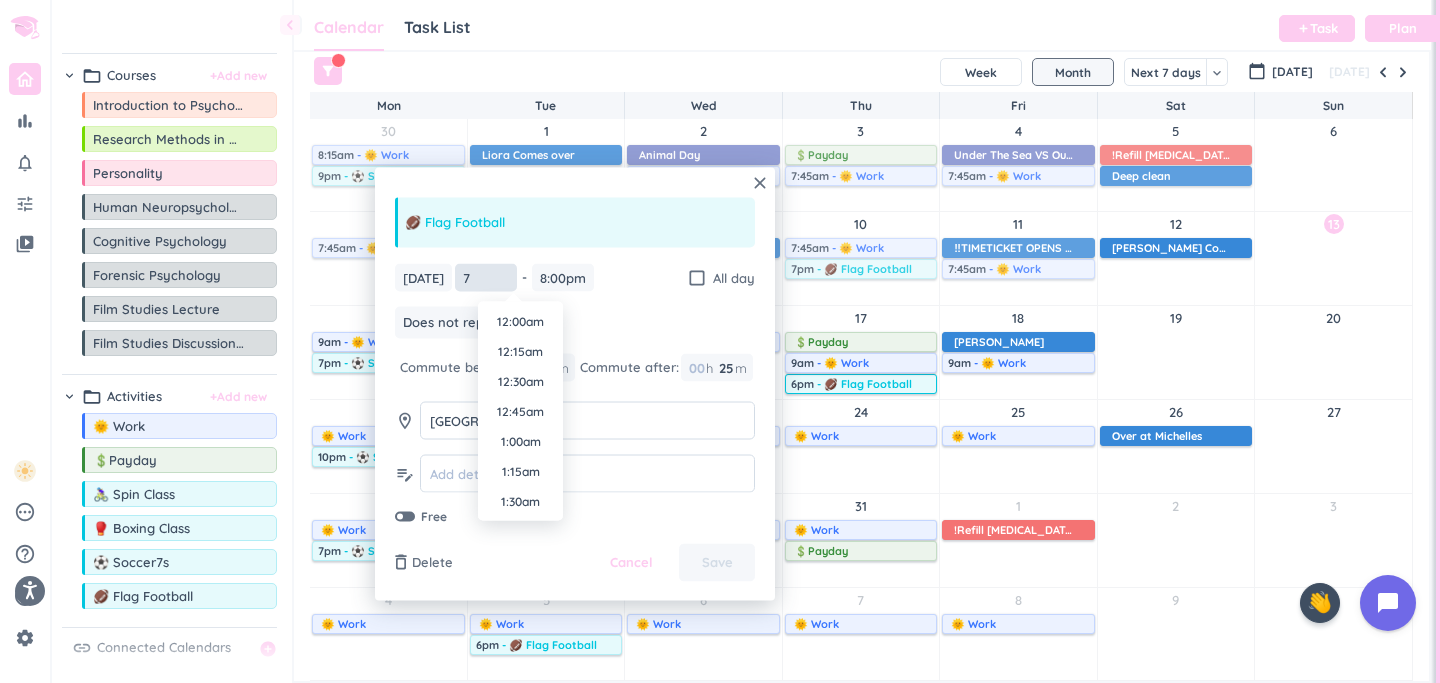 scroll, scrollTop: 2190, scrollLeft: 0, axis: vertical 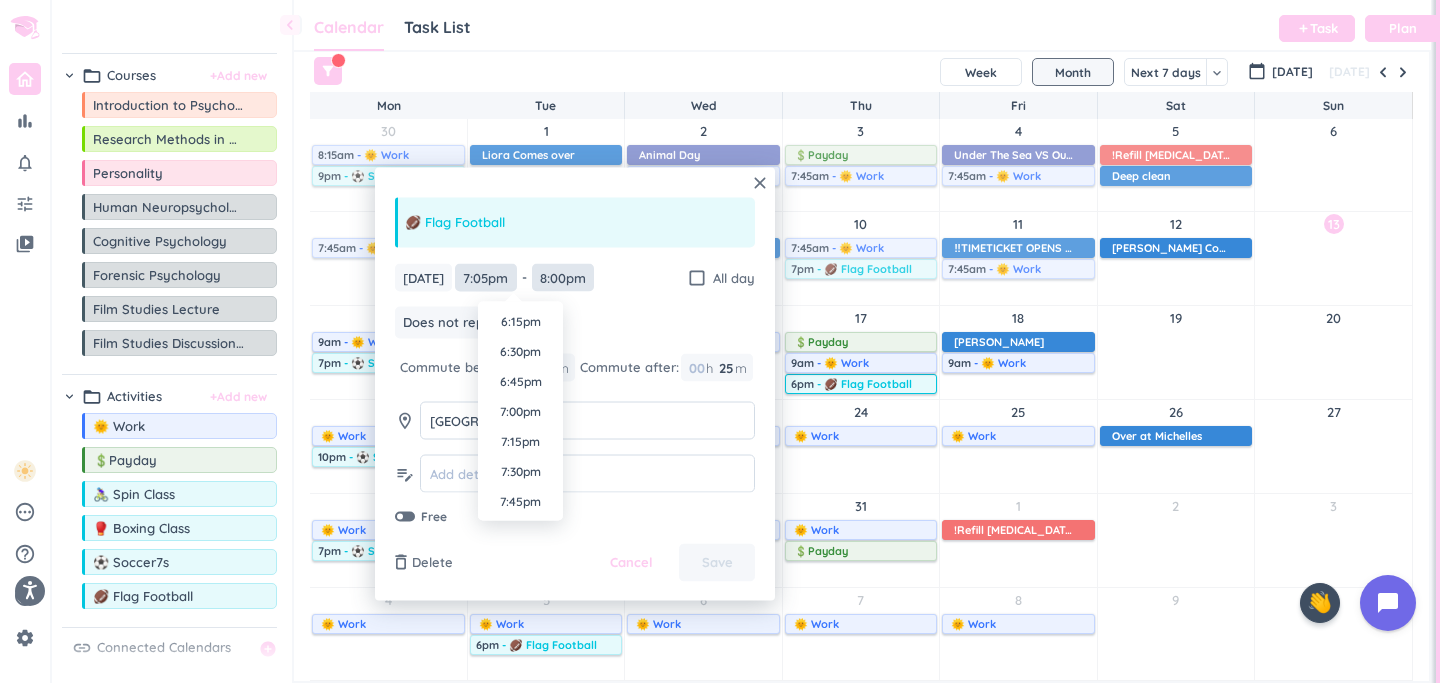 type on "7:05pm" 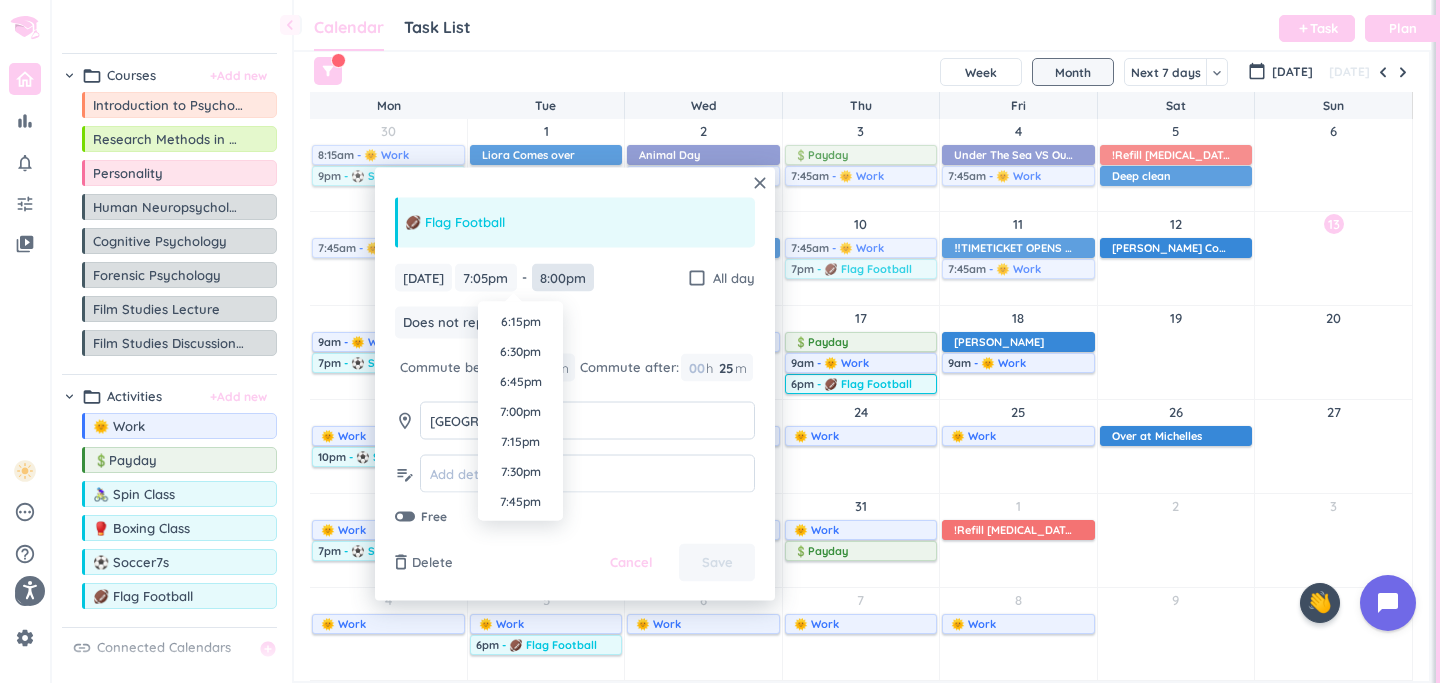 click on "8:00pm" at bounding box center [563, 277] 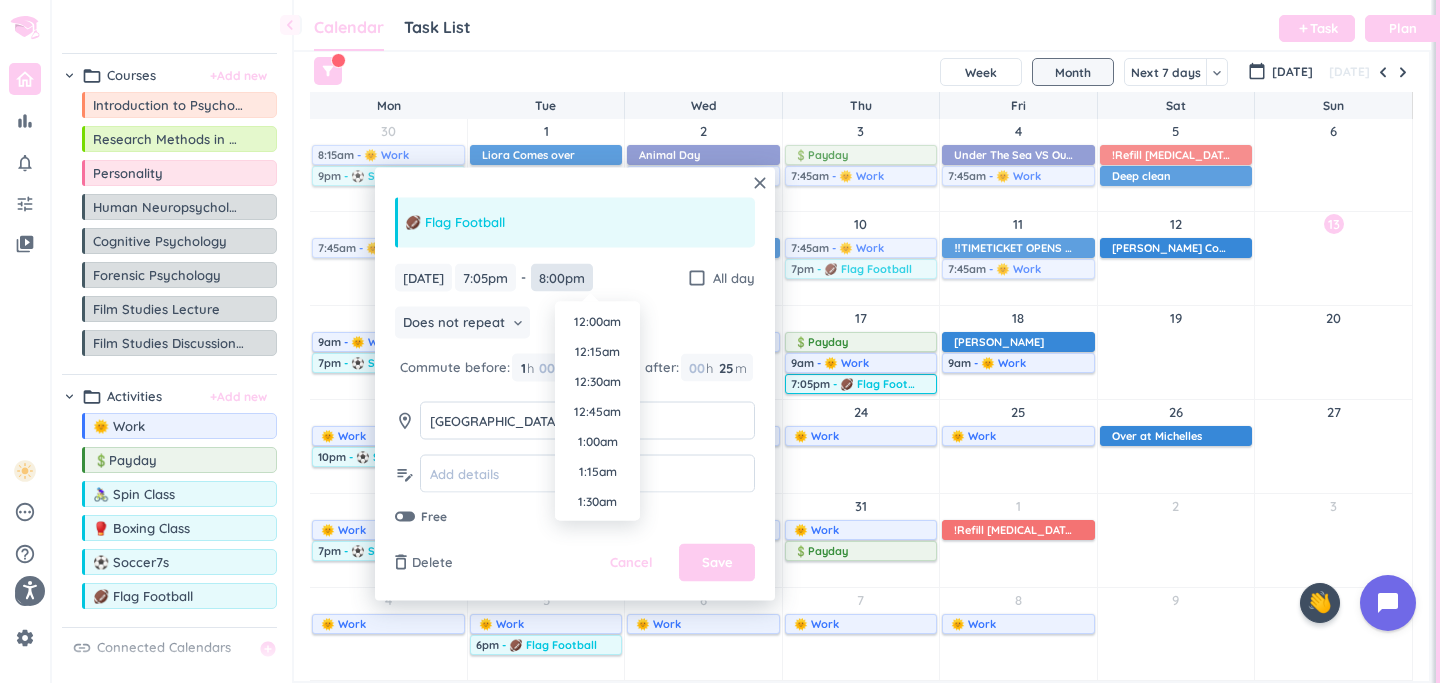scroll, scrollTop: 2310, scrollLeft: 0, axis: vertical 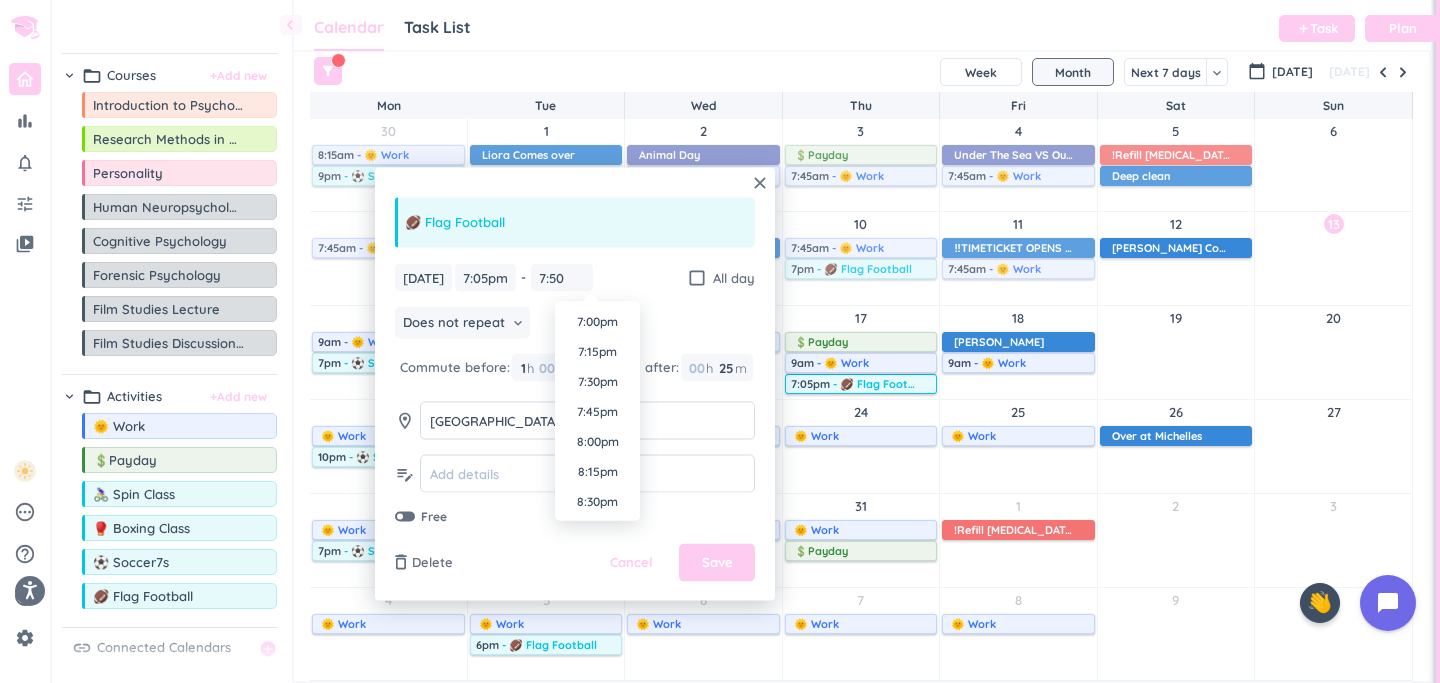 type on "7:50pm" 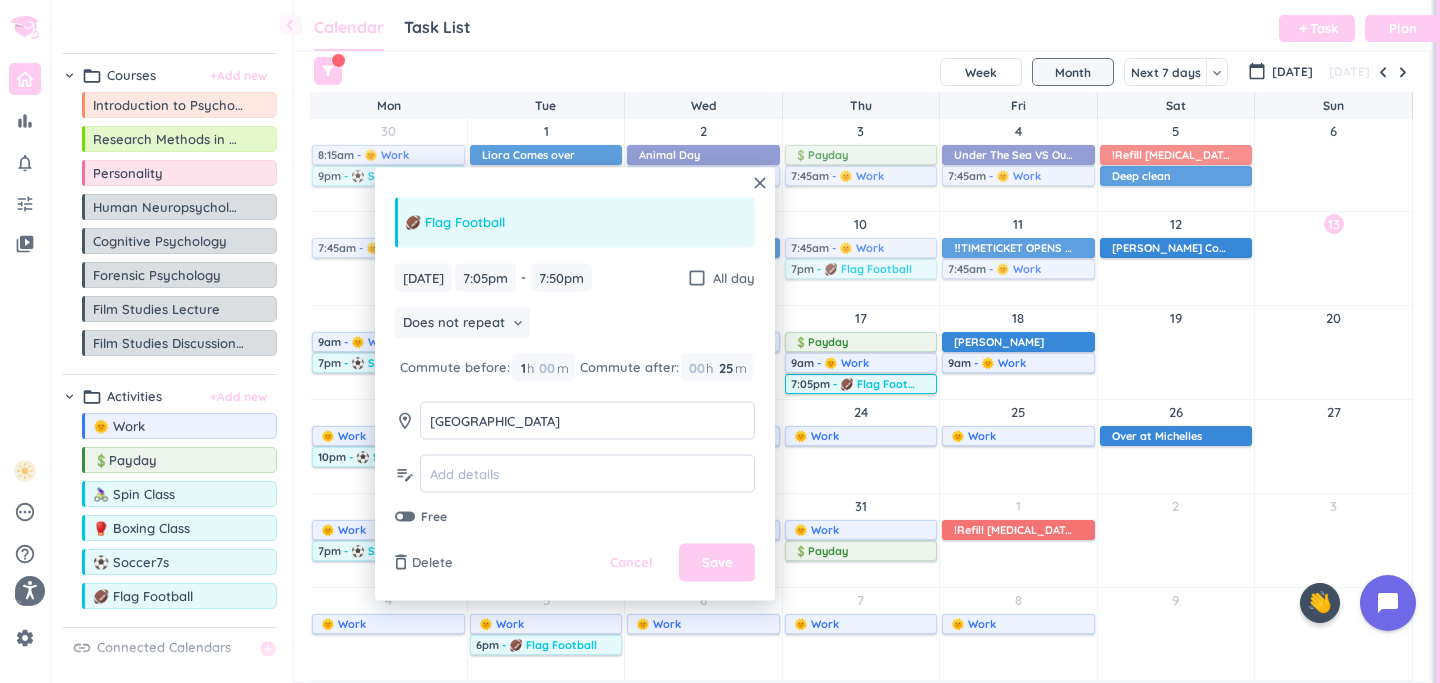 click on "[DATE] [DATE]   7:05pm 7:05pm - 7:50pm 7:50pm check_box_outline_blank All day Does not repeat keyboard_arrow_down Commute before: 1 1 00 h 00 m Commute after: 00 h 25 25 00 m room [GEOGRAPHIC_DATA] edit_note Free" at bounding box center (575, 394) 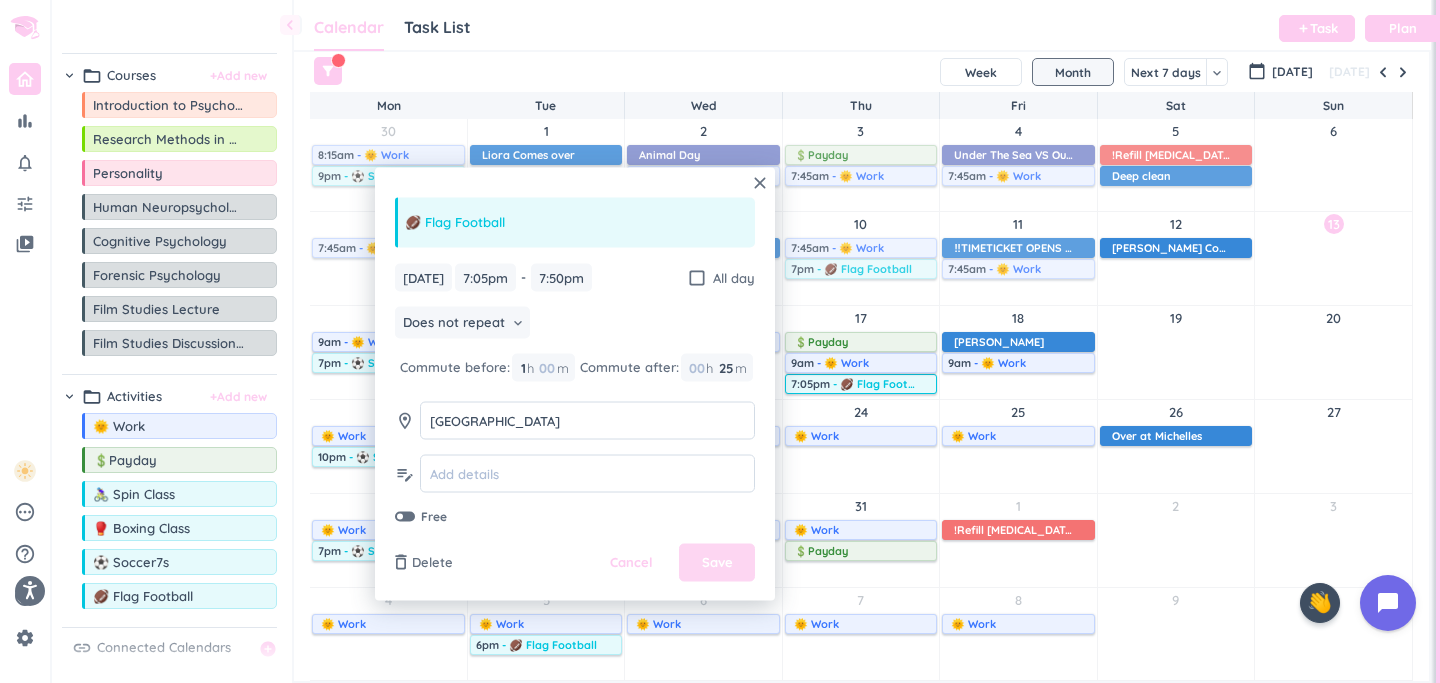 click on "Save" at bounding box center (717, 563) 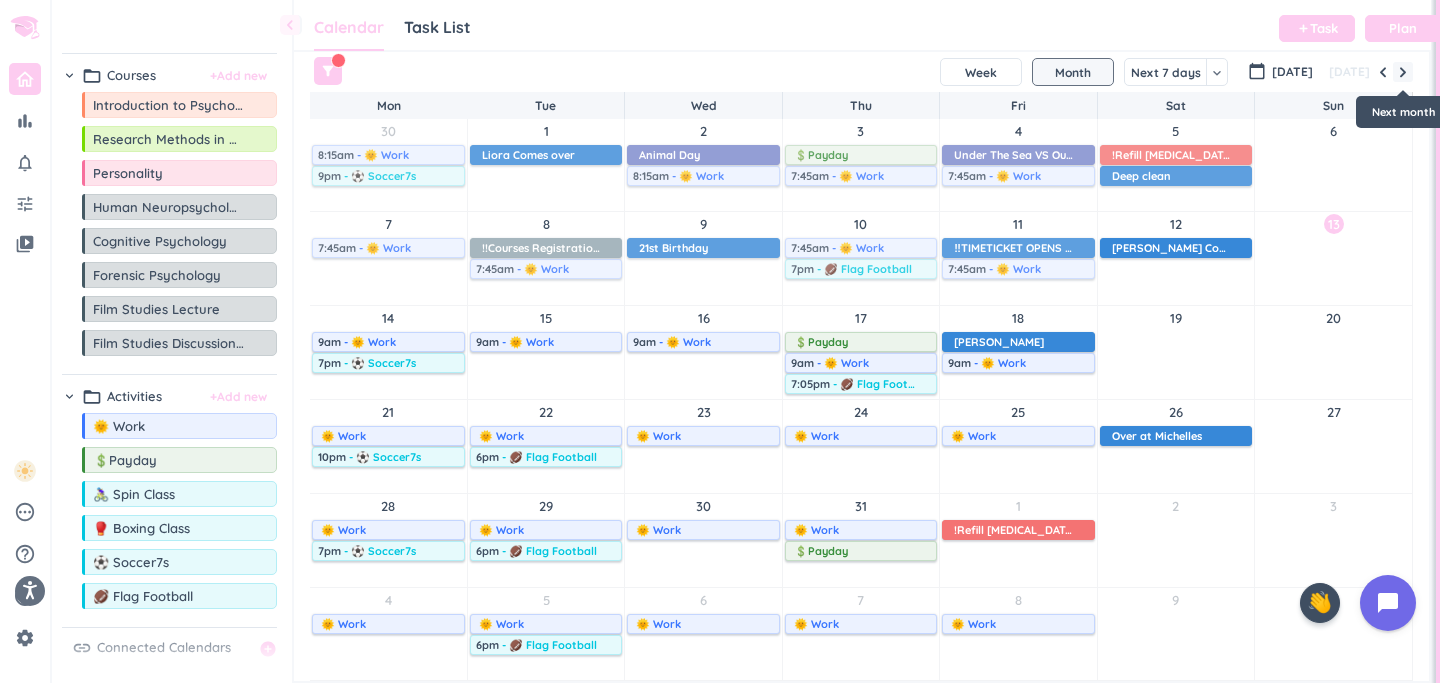 click at bounding box center (1403, 72) 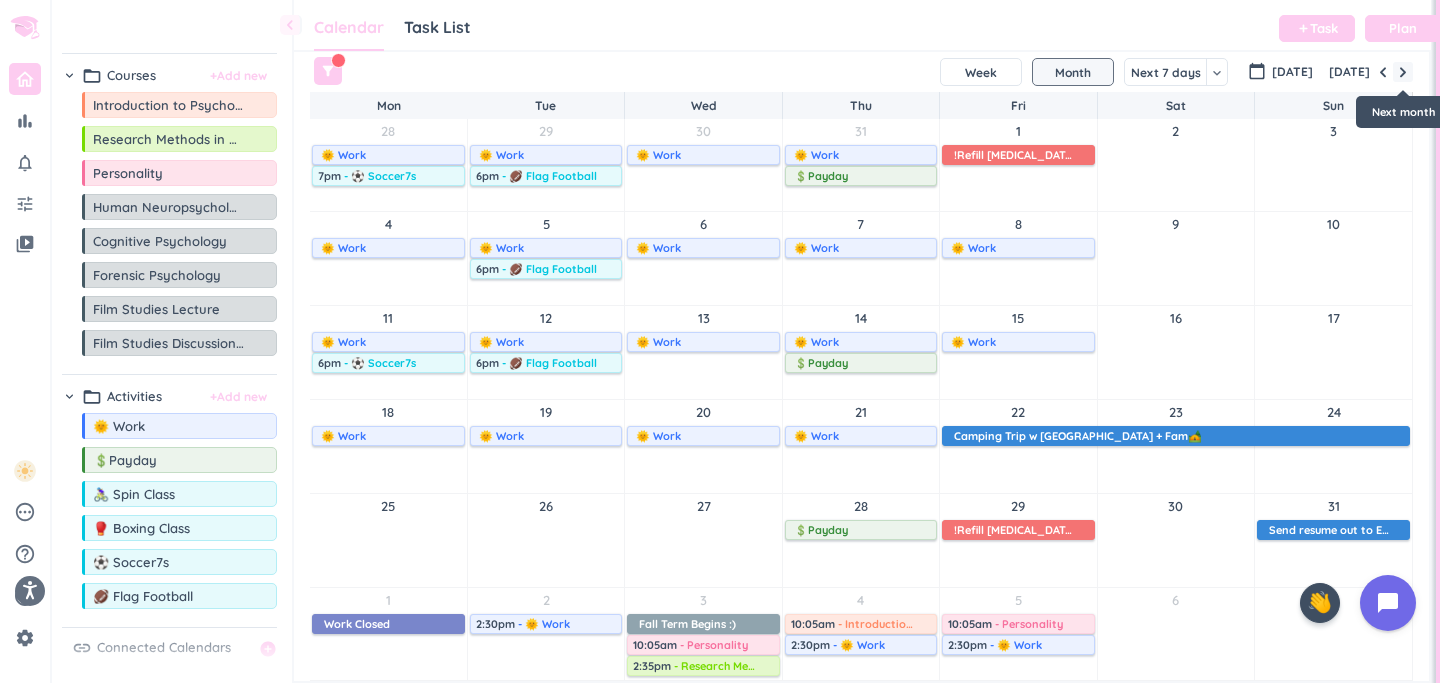 click at bounding box center [1403, 72] 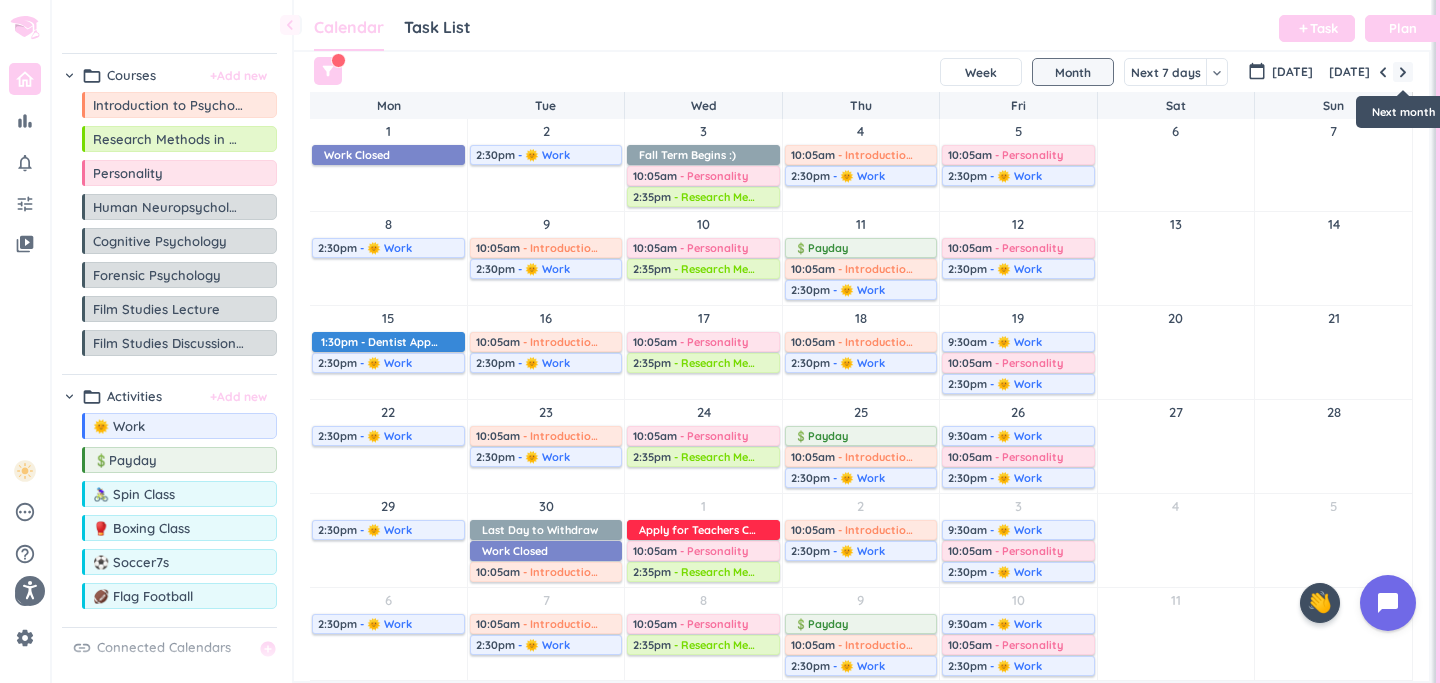 click at bounding box center [1403, 72] 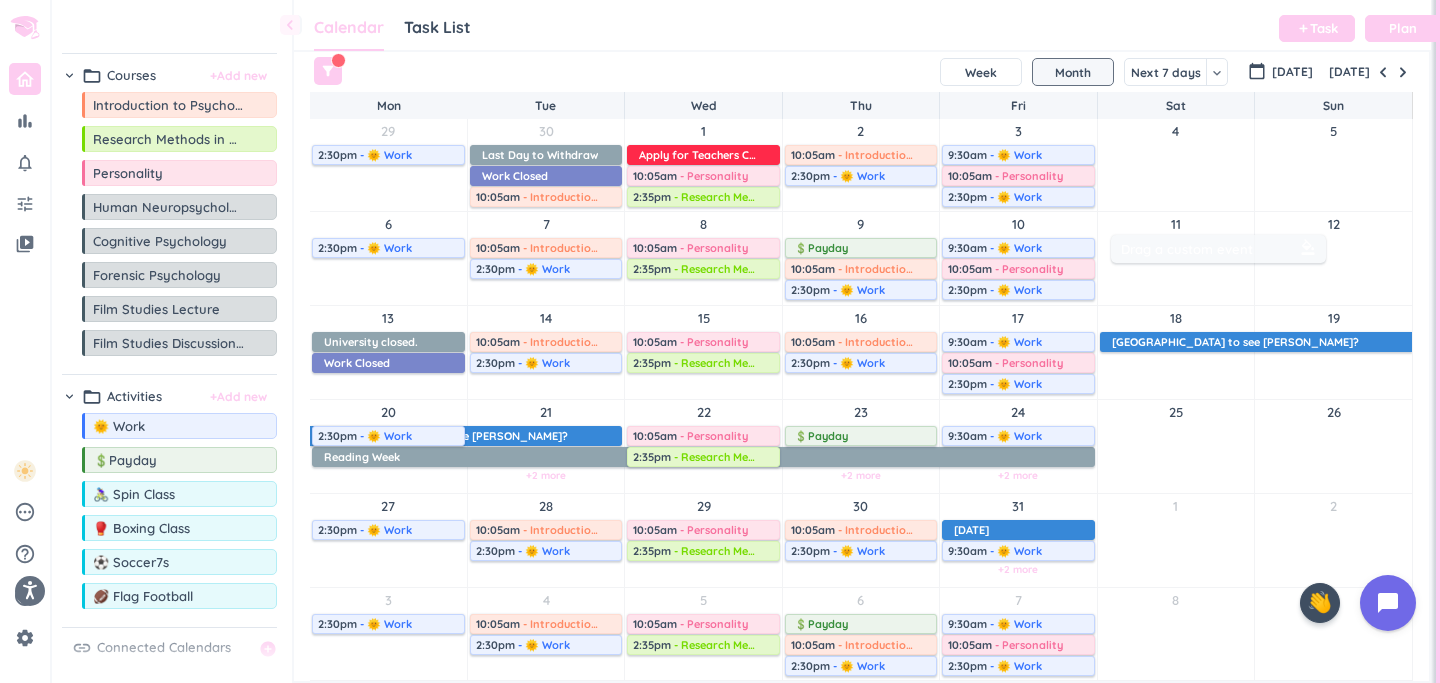 drag, startPoint x: 134, startPoint y: 26, endPoint x: 1183, endPoint y: 252, distance: 1073.069 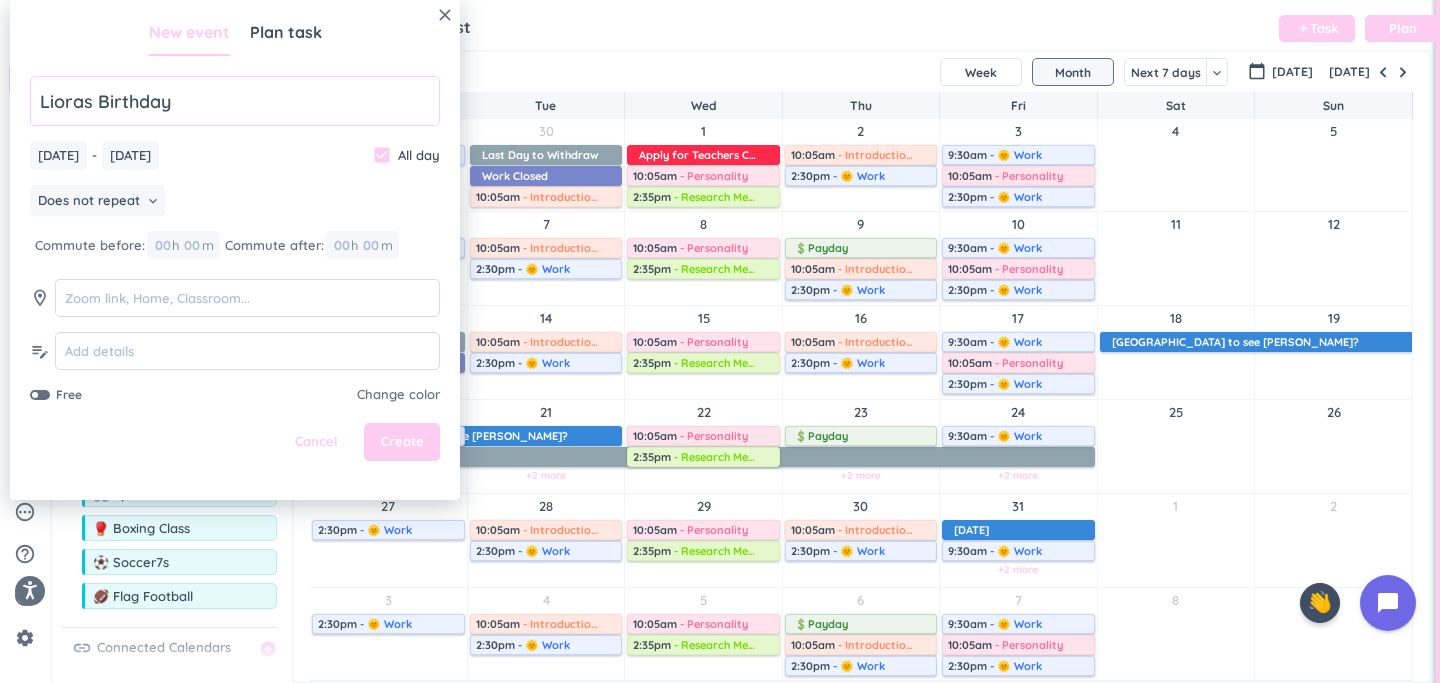 click on "Lioras Birthday" 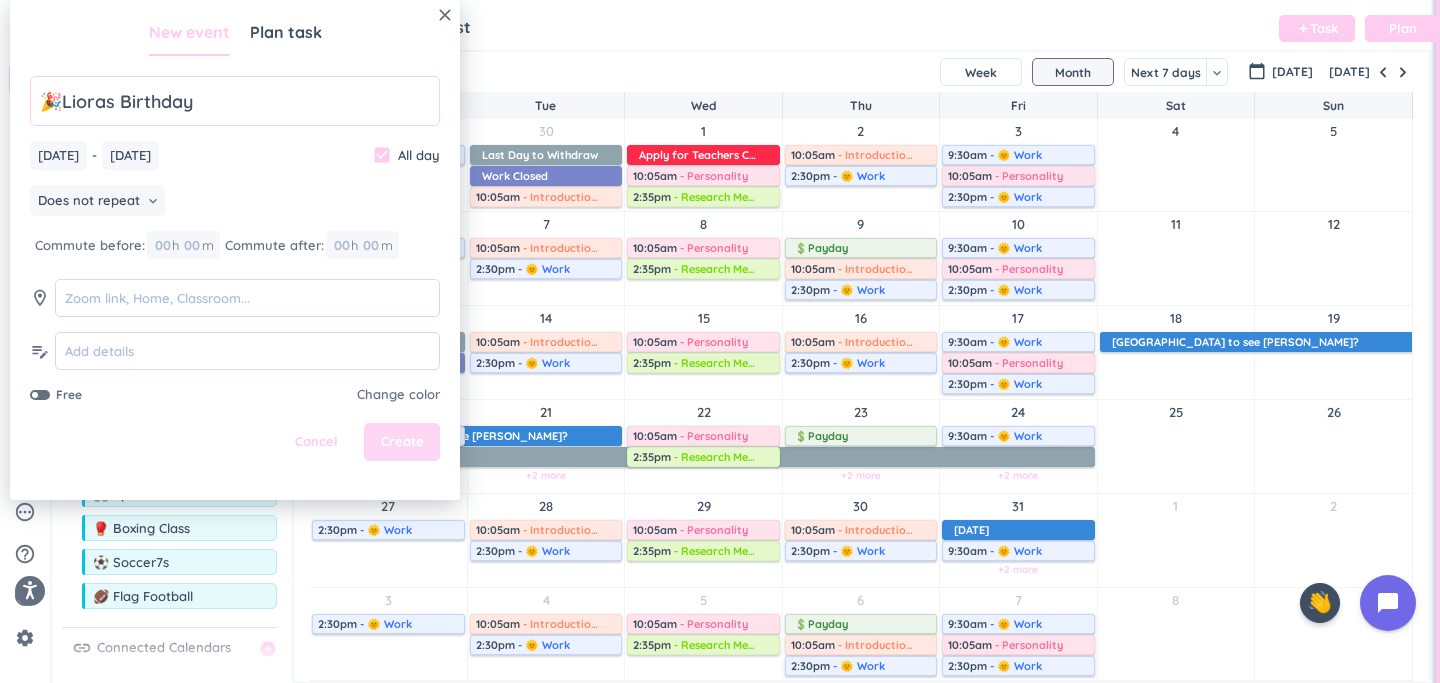 type on "🎉Lioras Birthday" 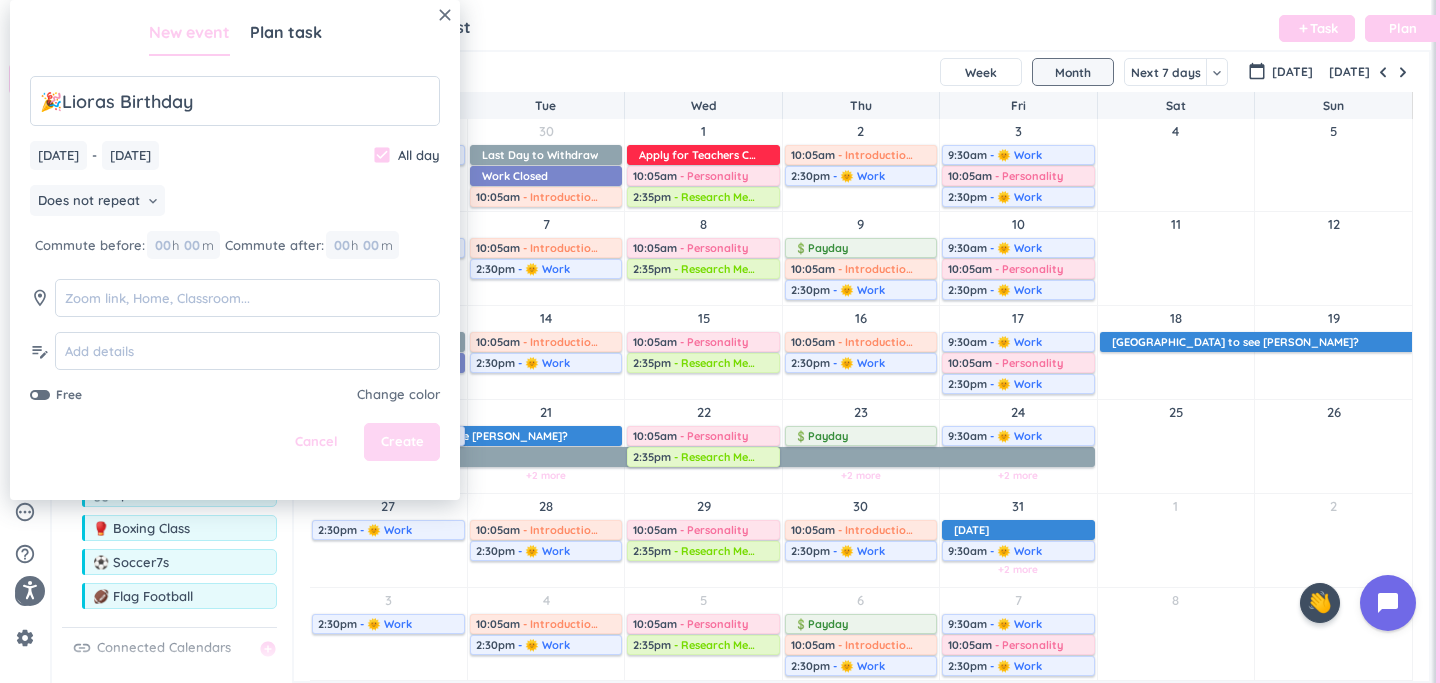 click on "Create" at bounding box center (402, 442) 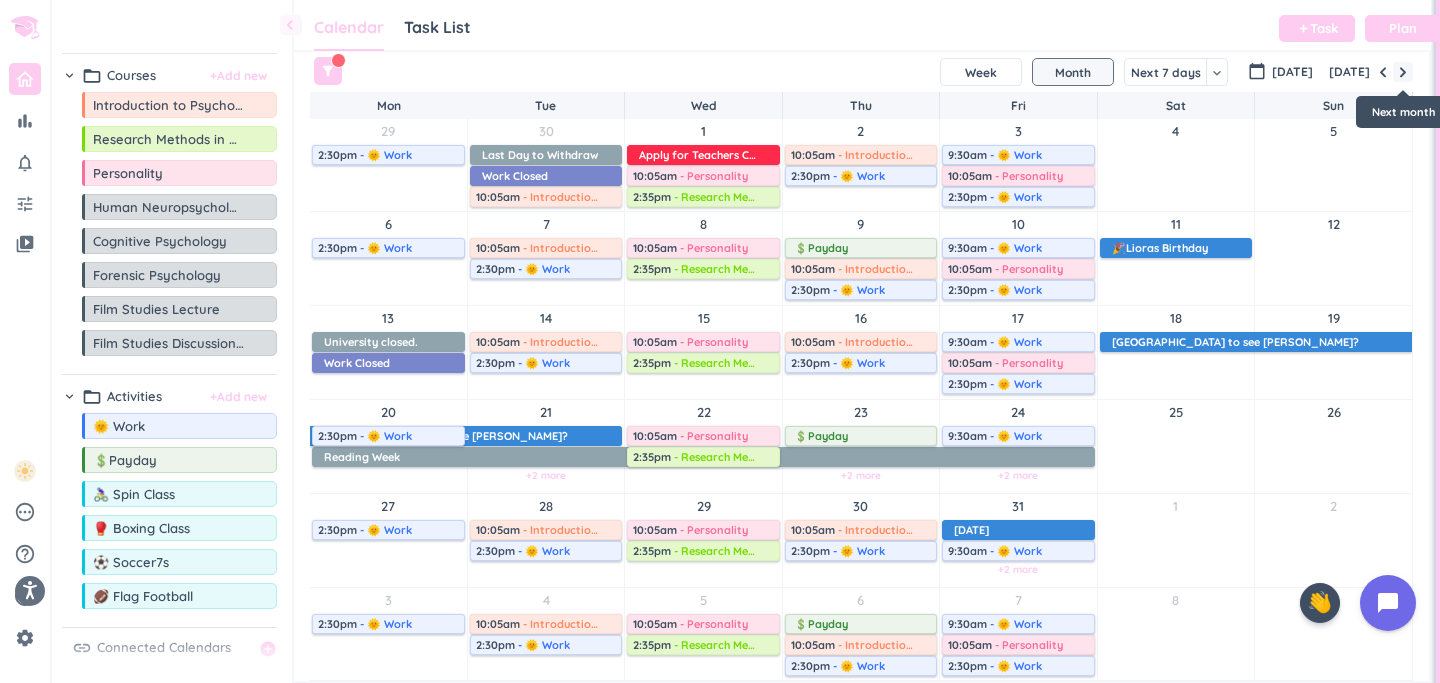 click at bounding box center (1403, 72) 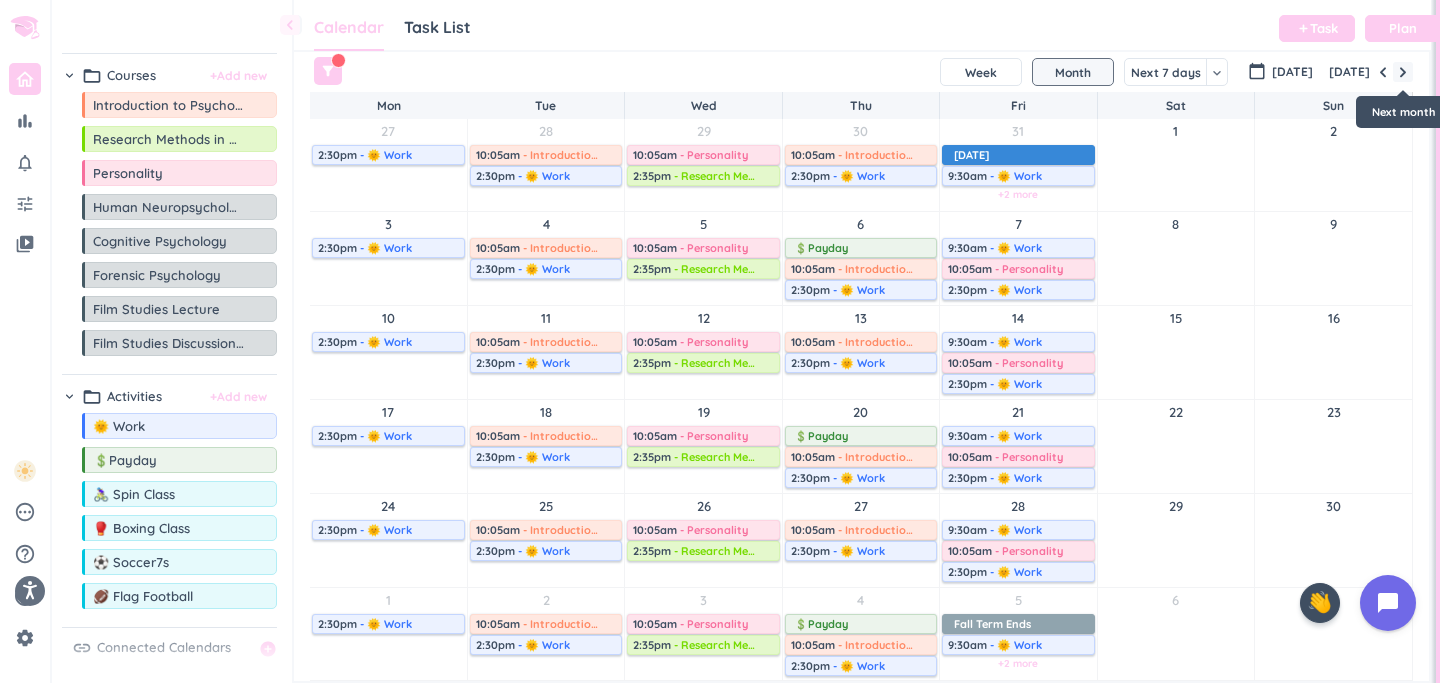 click at bounding box center (1403, 72) 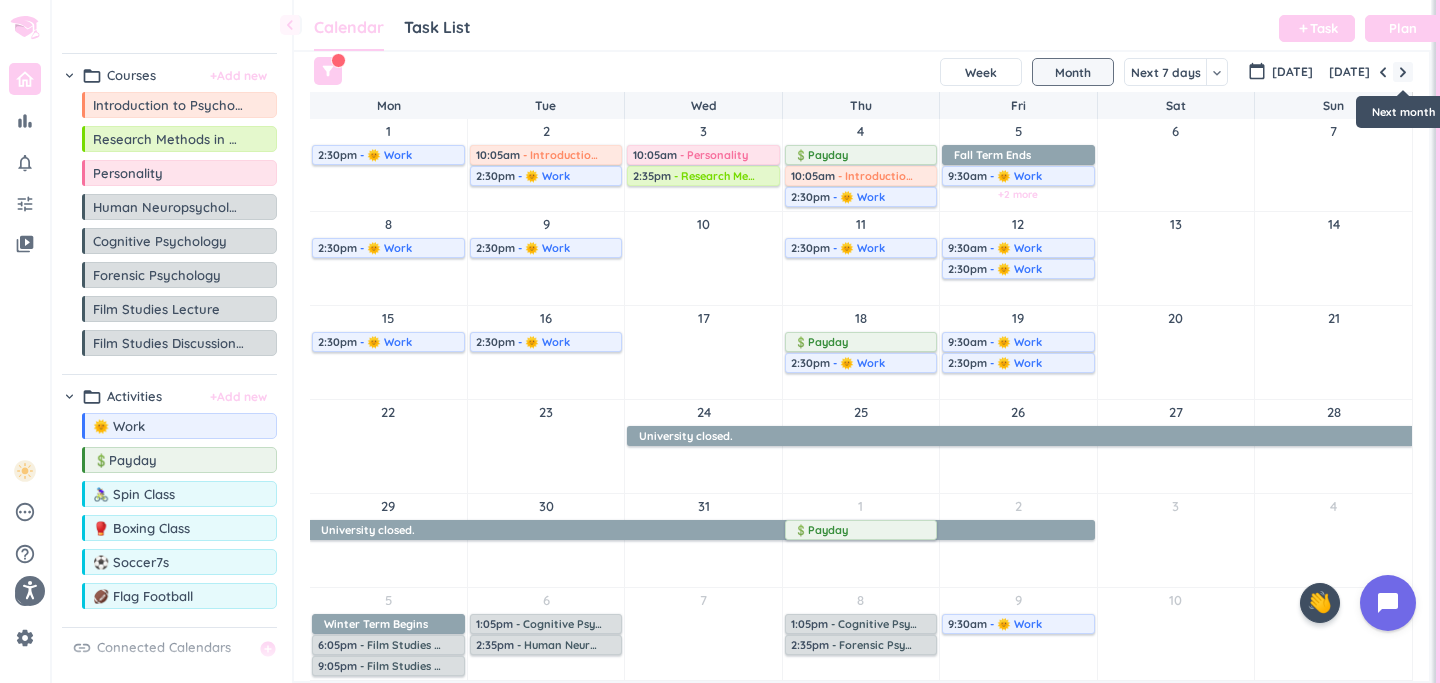 click at bounding box center (1403, 72) 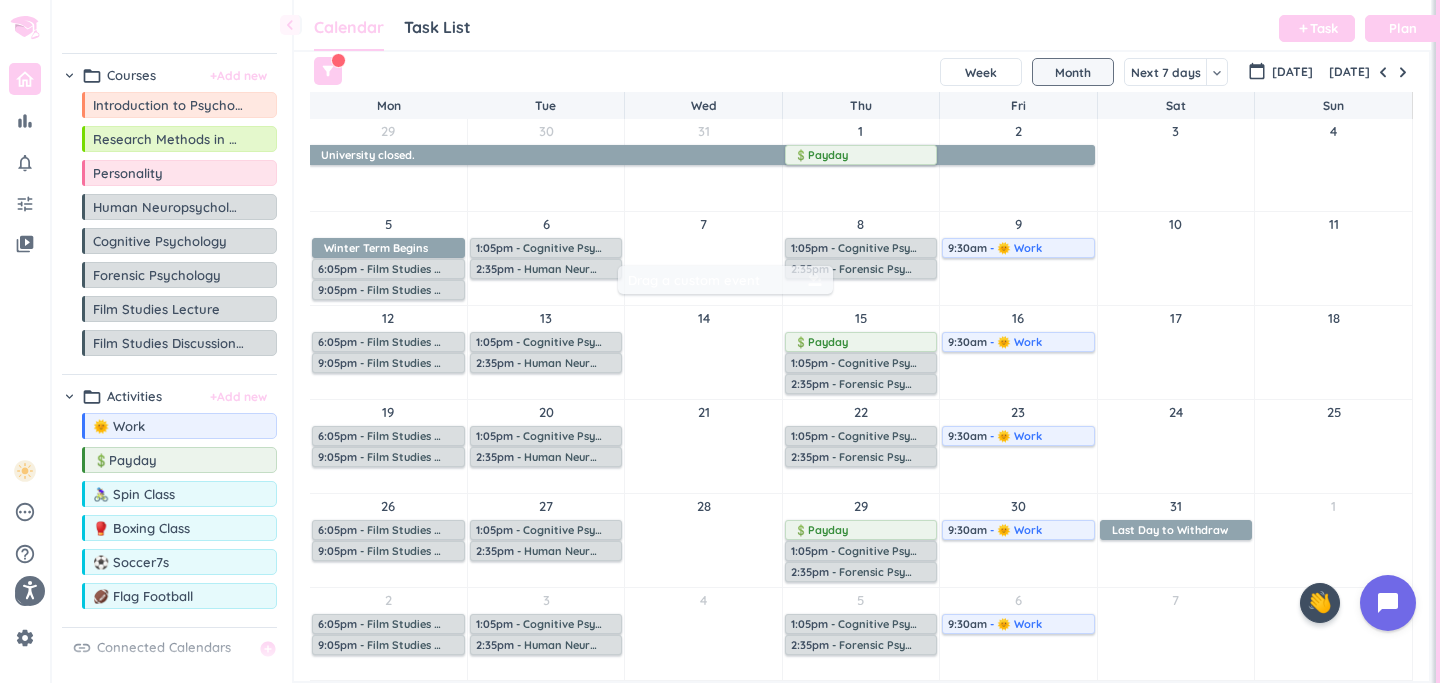 drag, startPoint x: 163, startPoint y: 37, endPoint x: 719, endPoint y: 290, distance: 610.85596 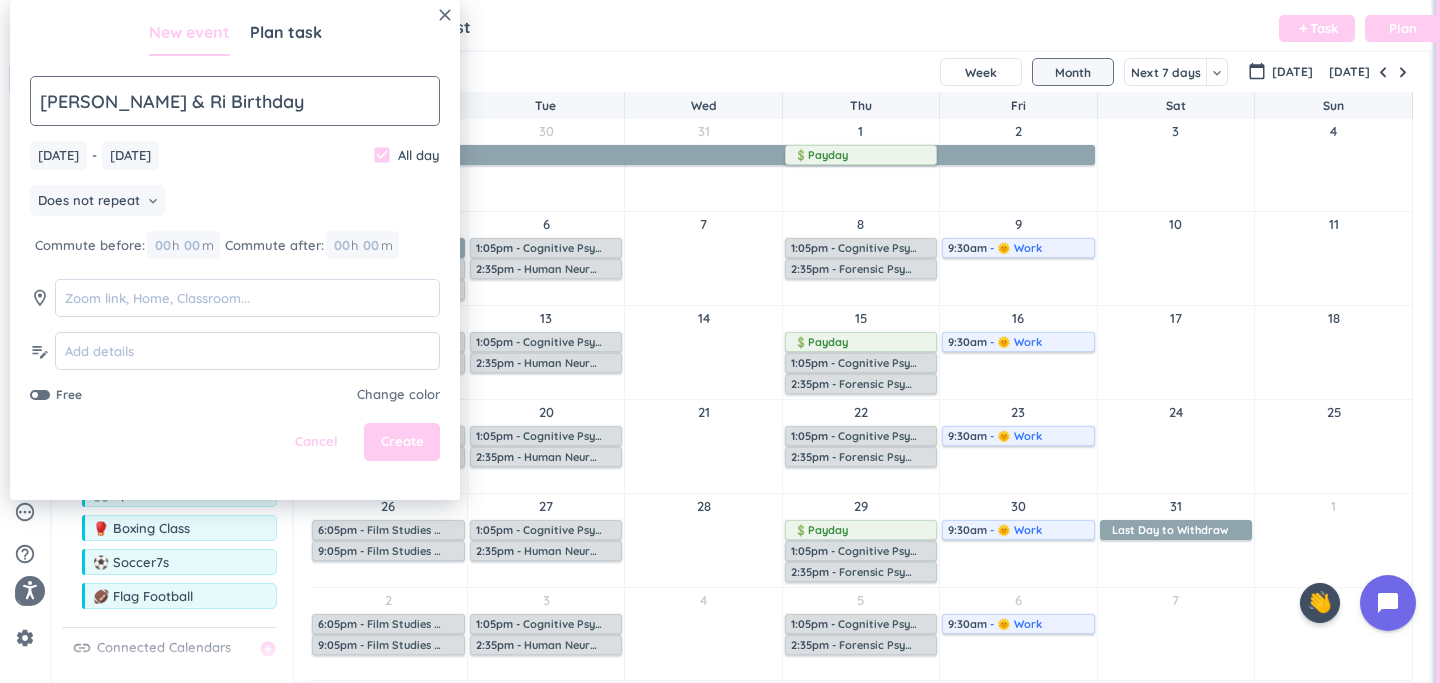 click on "[PERSON_NAME] & Ri Birthday" 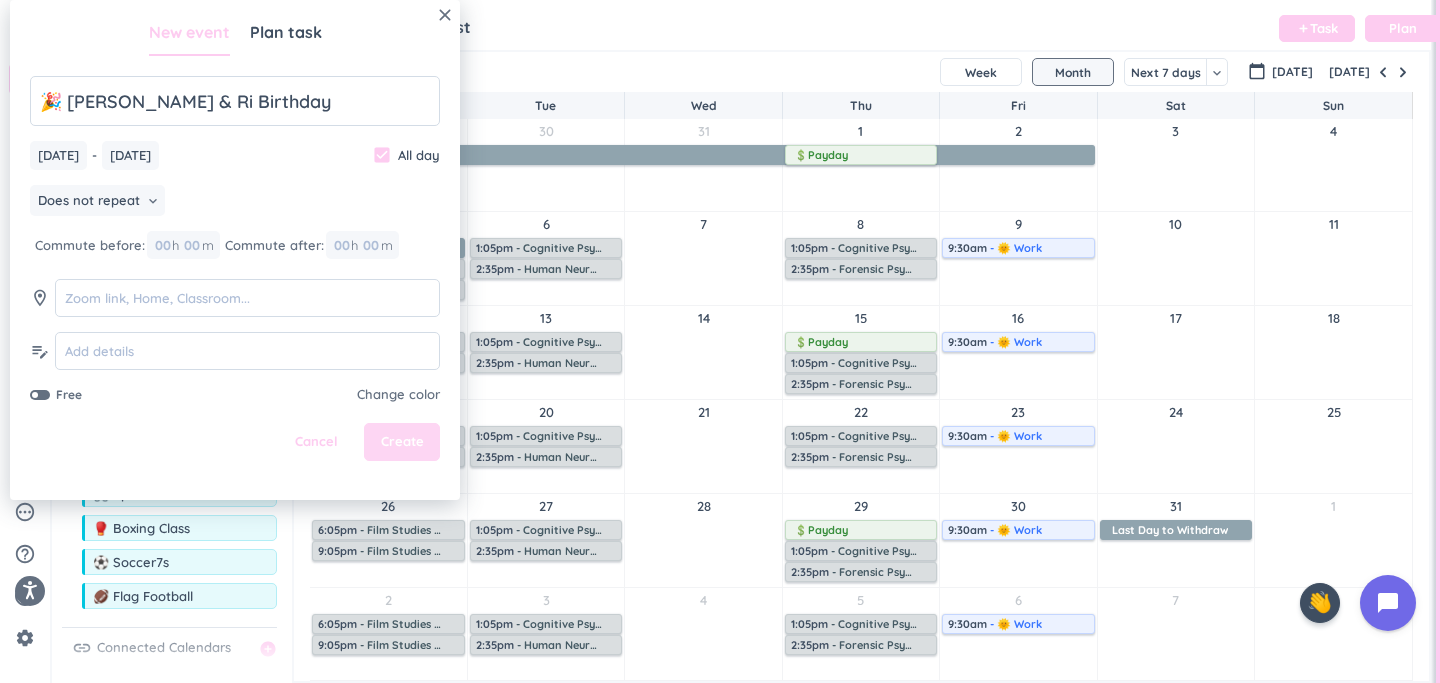 type on "🎉 [PERSON_NAME] & Ri Birthday" 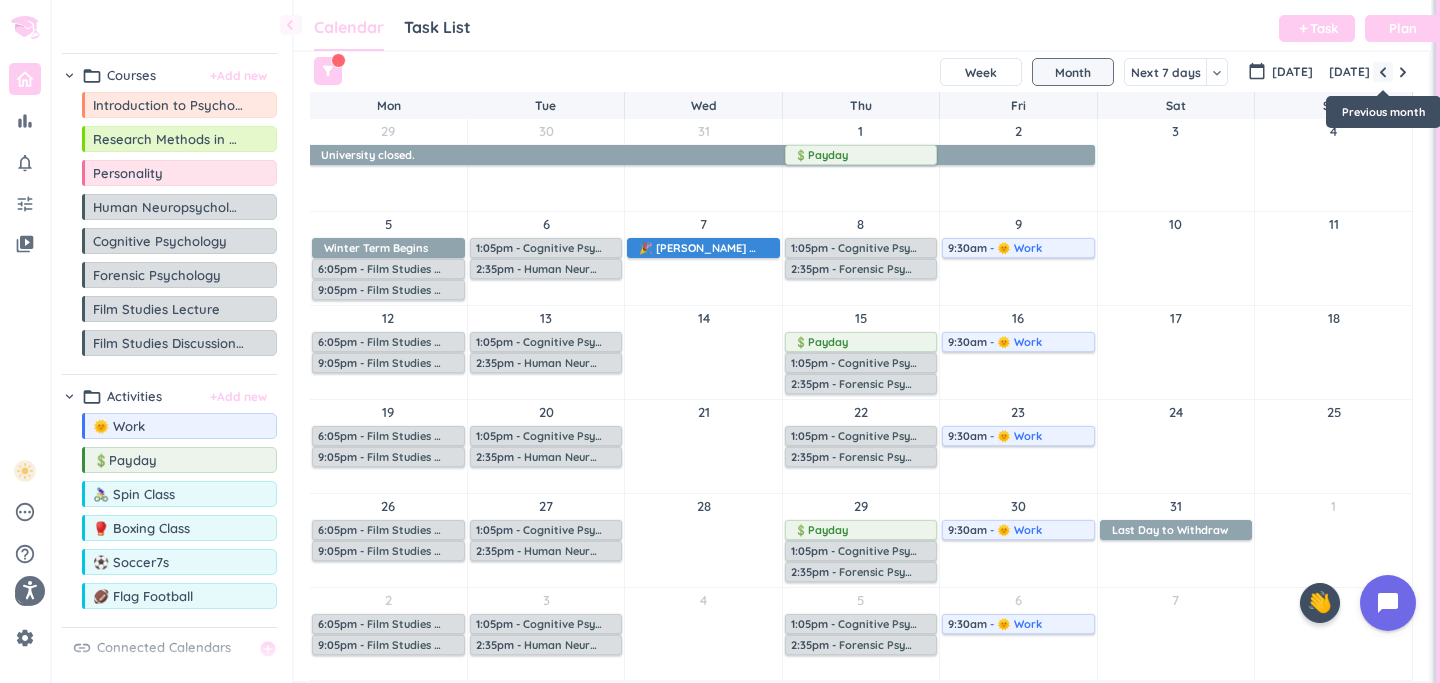 click at bounding box center [1383, 72] 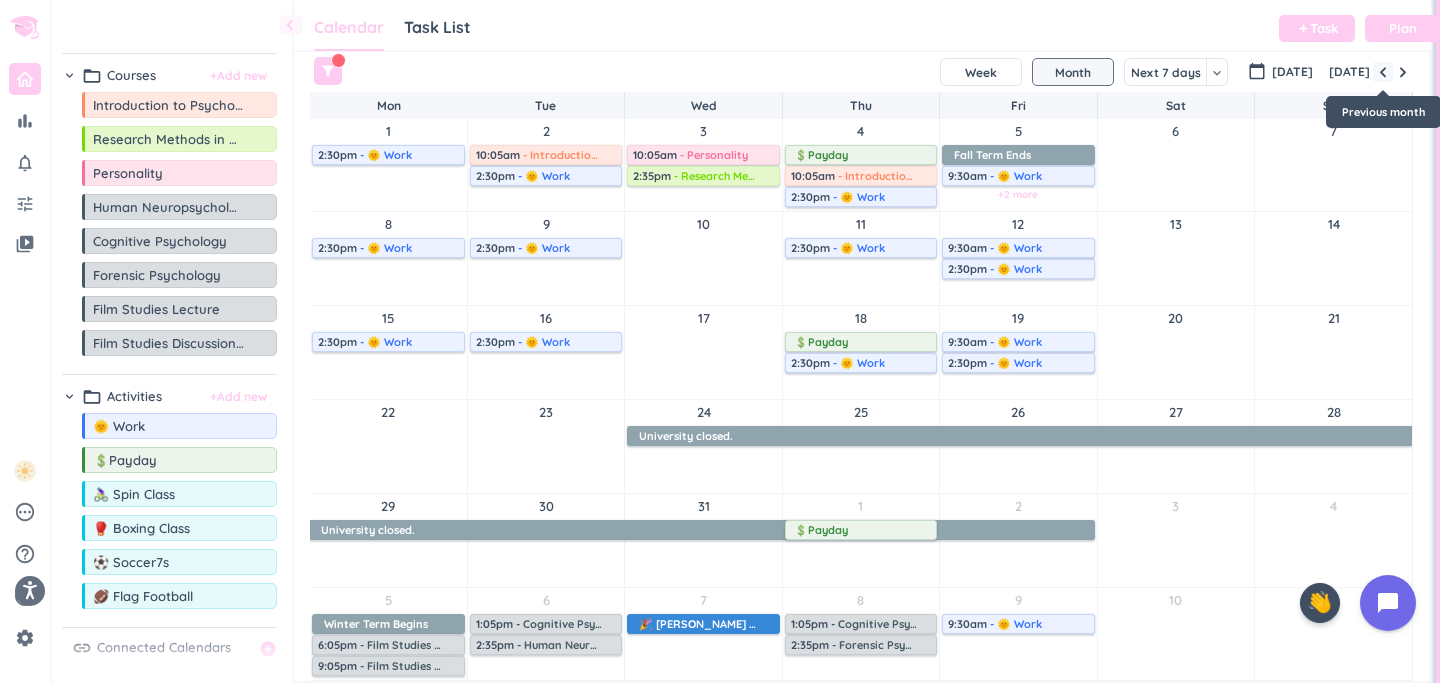 click at bounding box center [1383, 72] 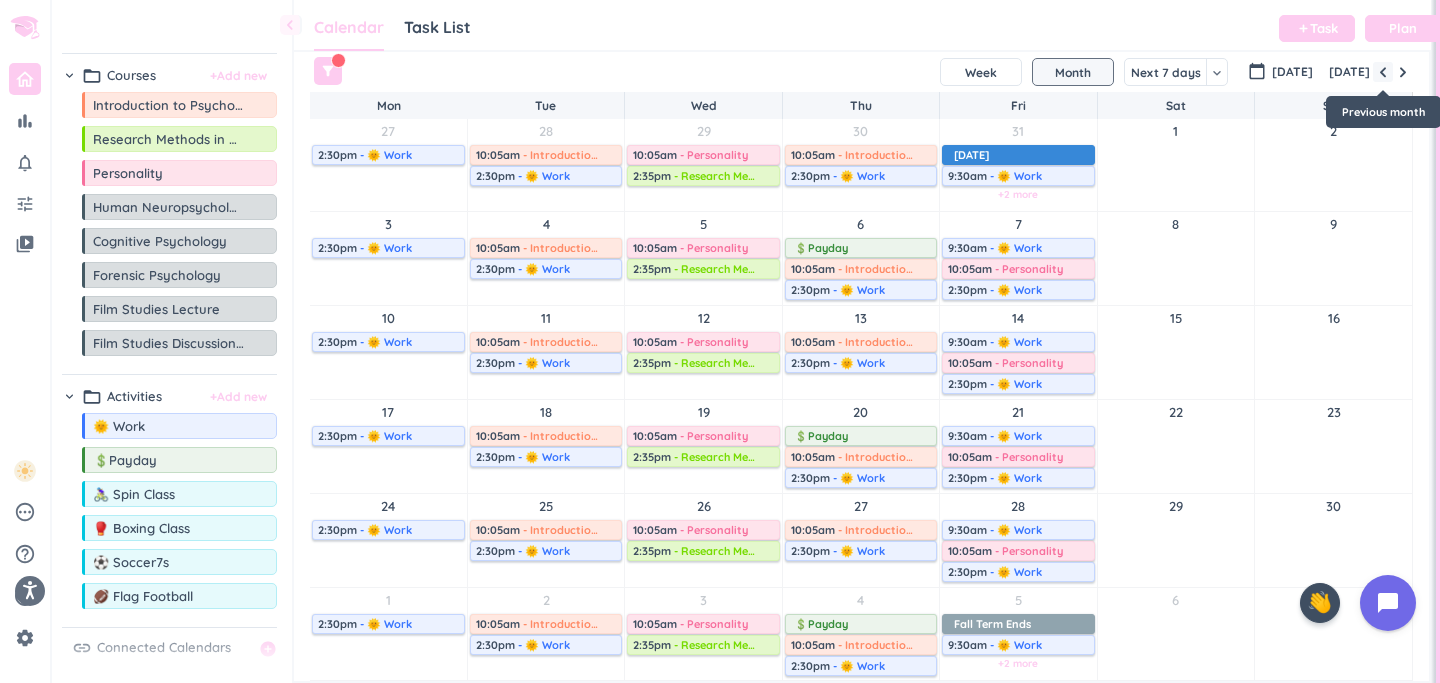 click at bounding box center (1383, 72) 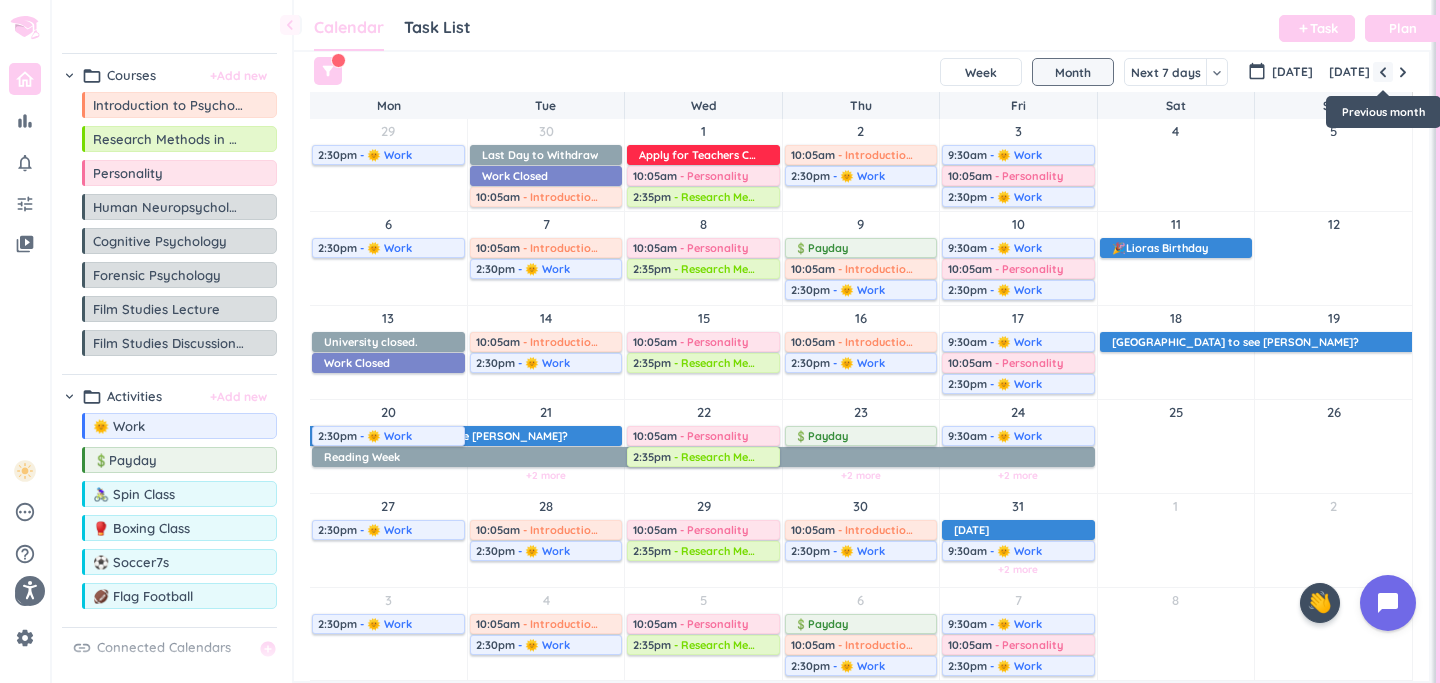 click at bounding box center (1383, 72) 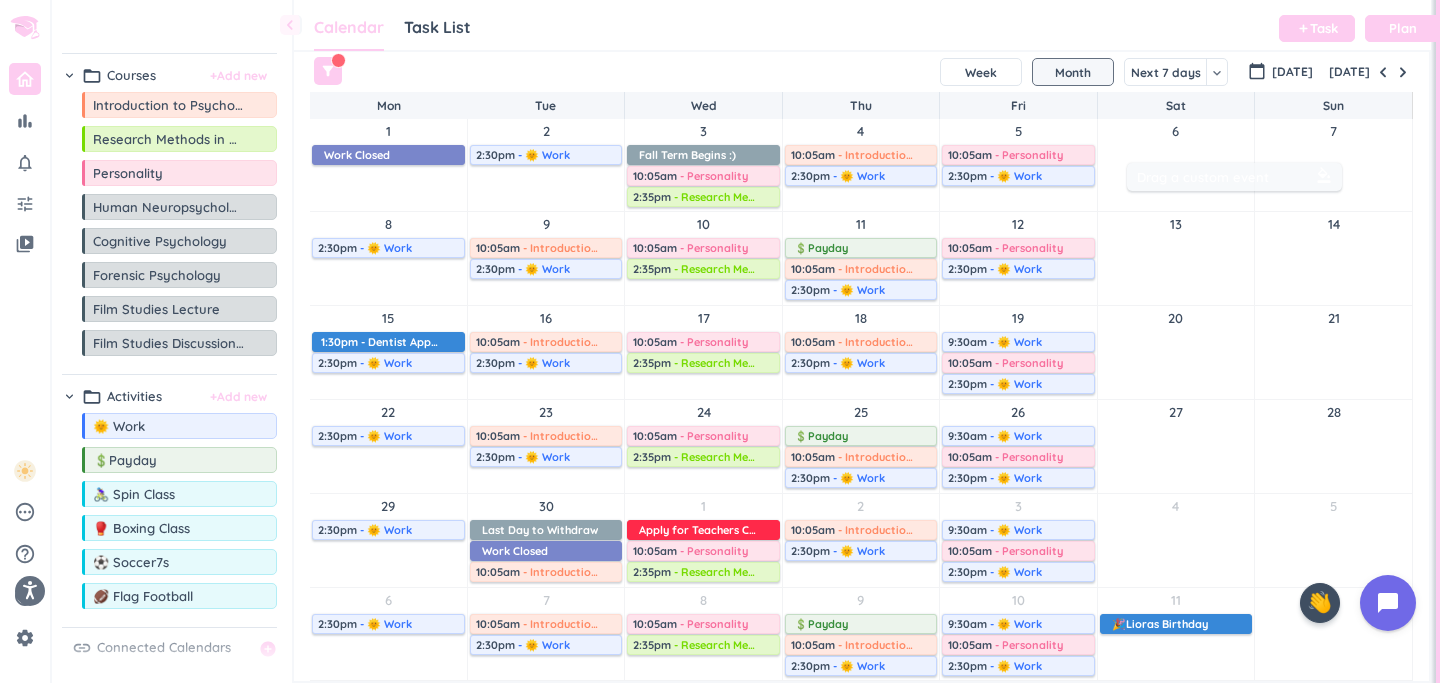 drag, startPoint x: 148, startPoint y: 28, endPoint x: 1213, endPoint y: 178, distance: 1075.5115 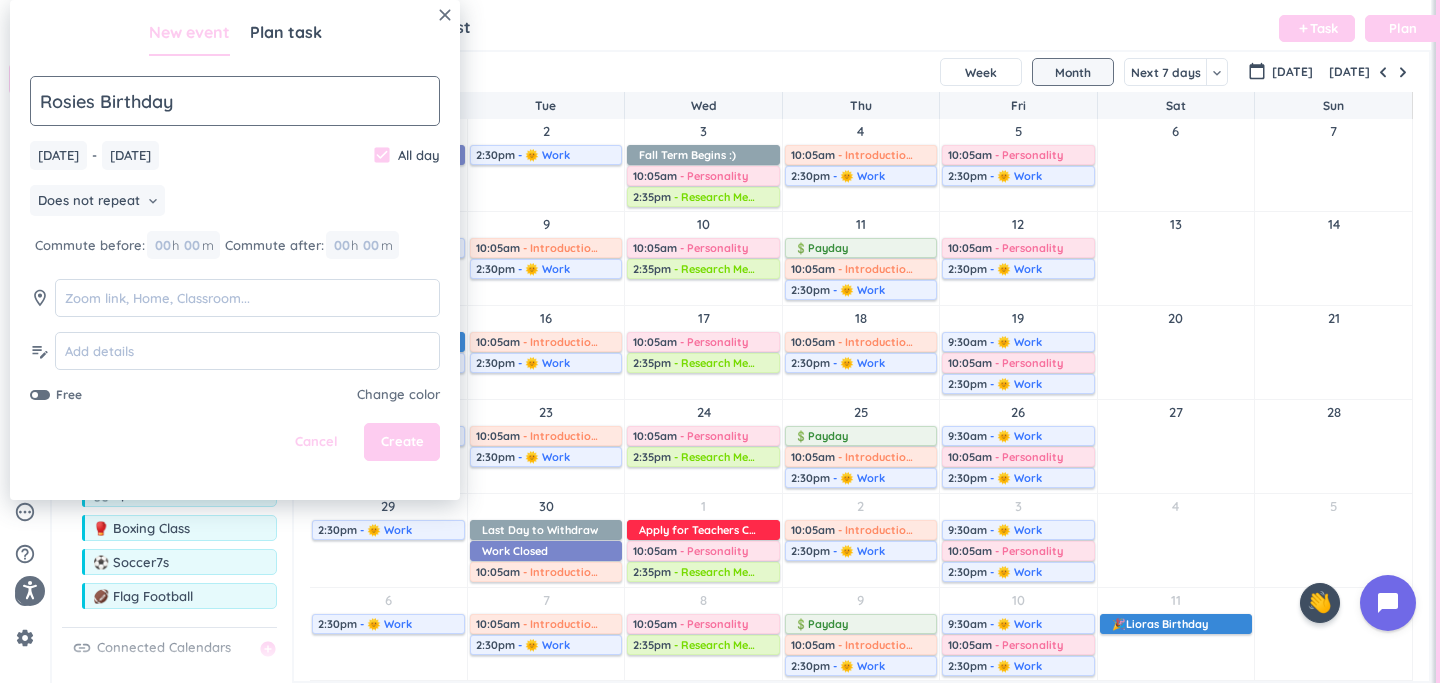 click on "Rosies Birthday" 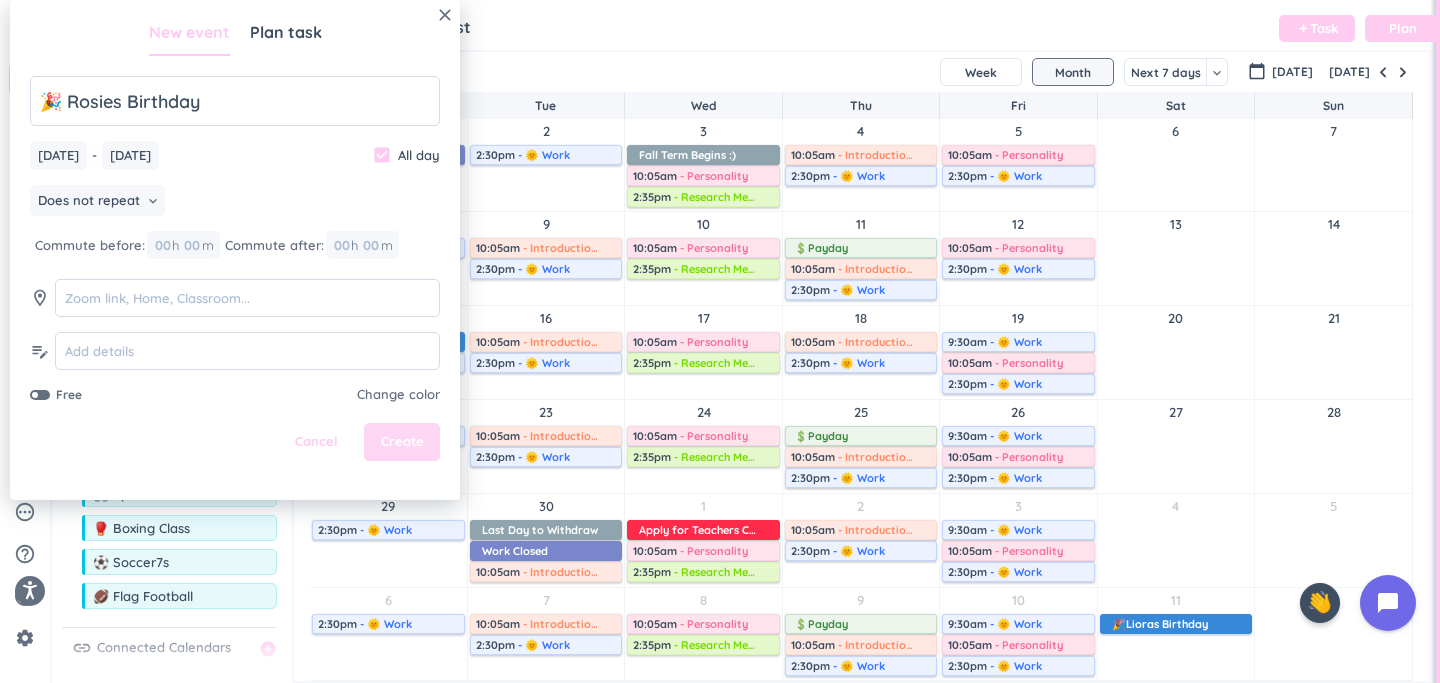 type on "🎉 Rosies Birthday" 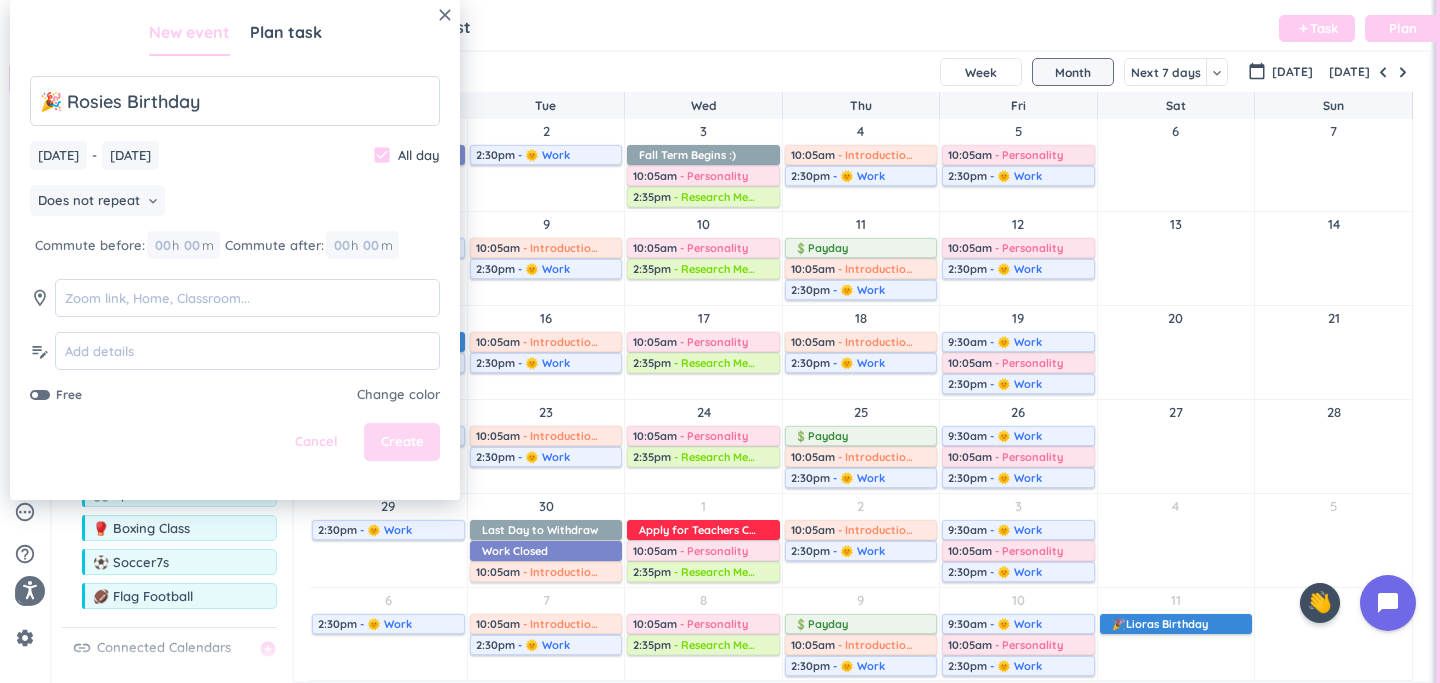 click on "Create" at bounding box center [402, 442] 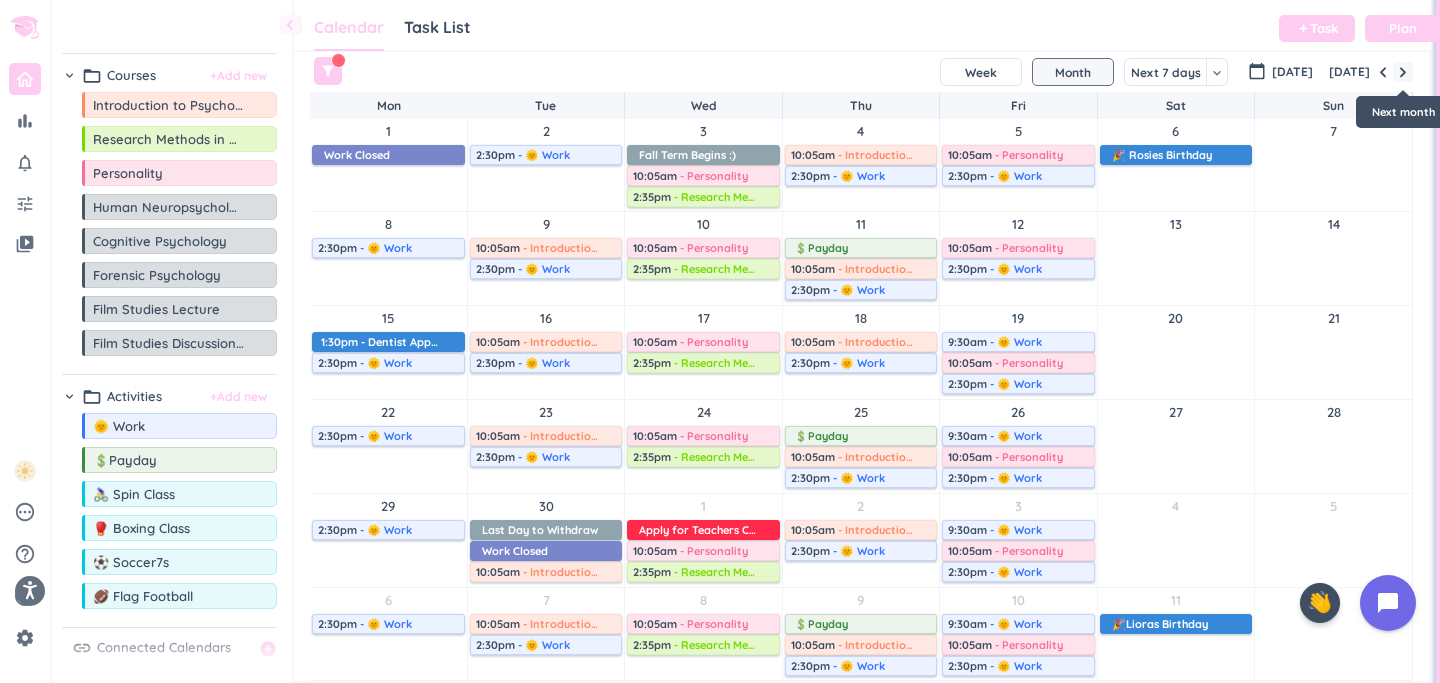 click at bounding box center [1403, 72] 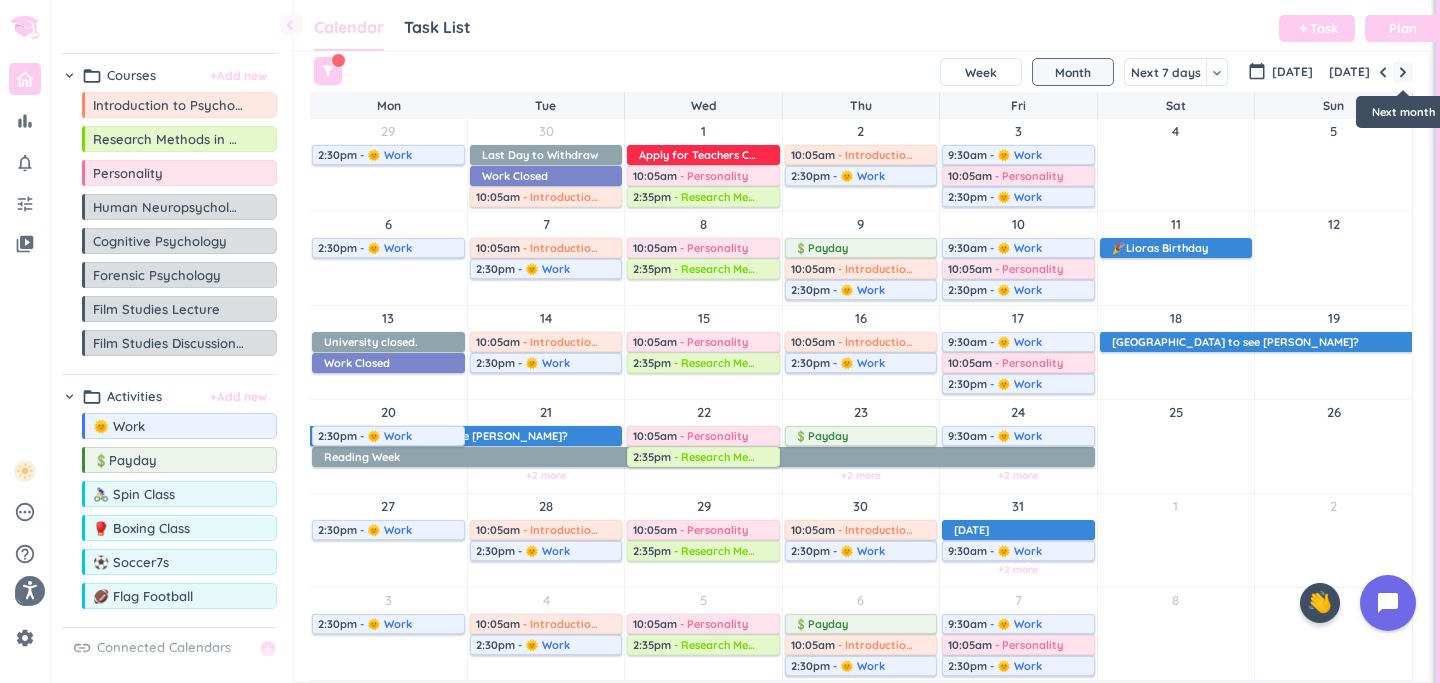 click at bounding box center [1403, 72] 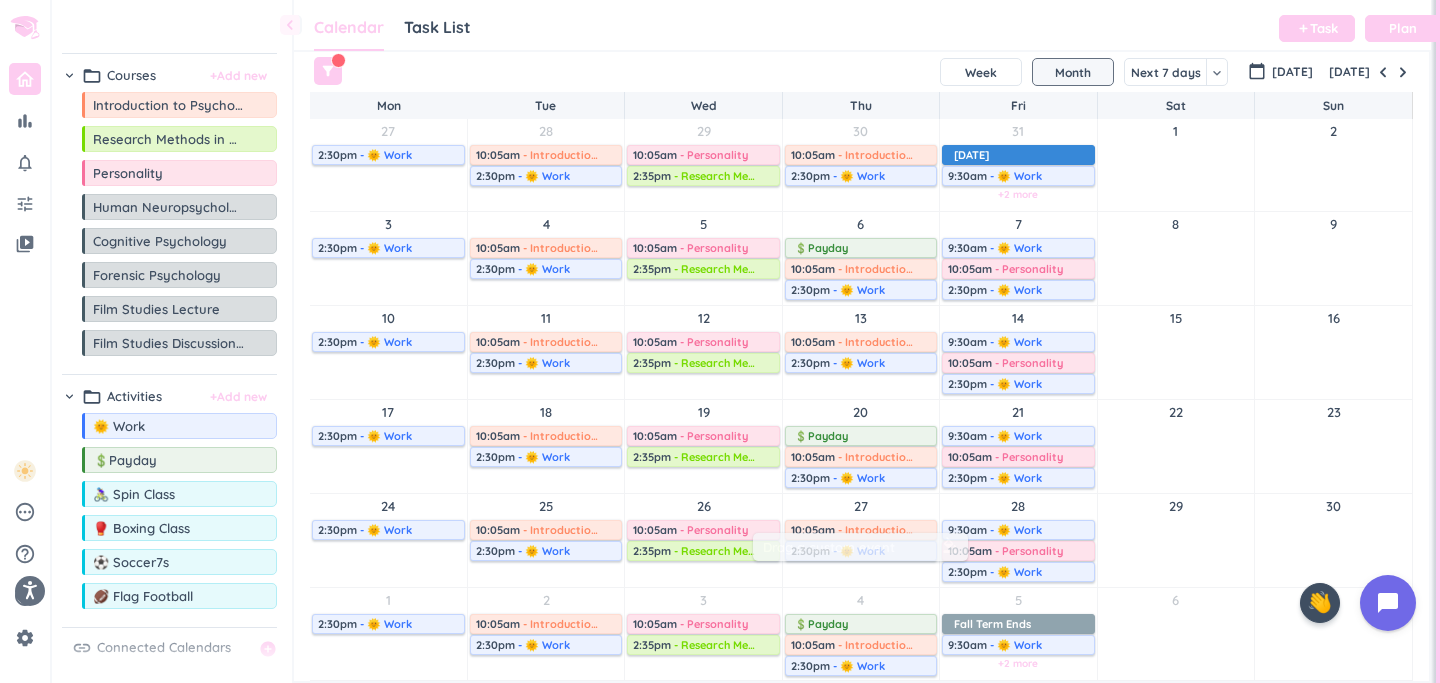 drag, startPoint x: 179, startPoint y: 36, endPoint x: 871, endPoint y: 556, distance: 865.60034 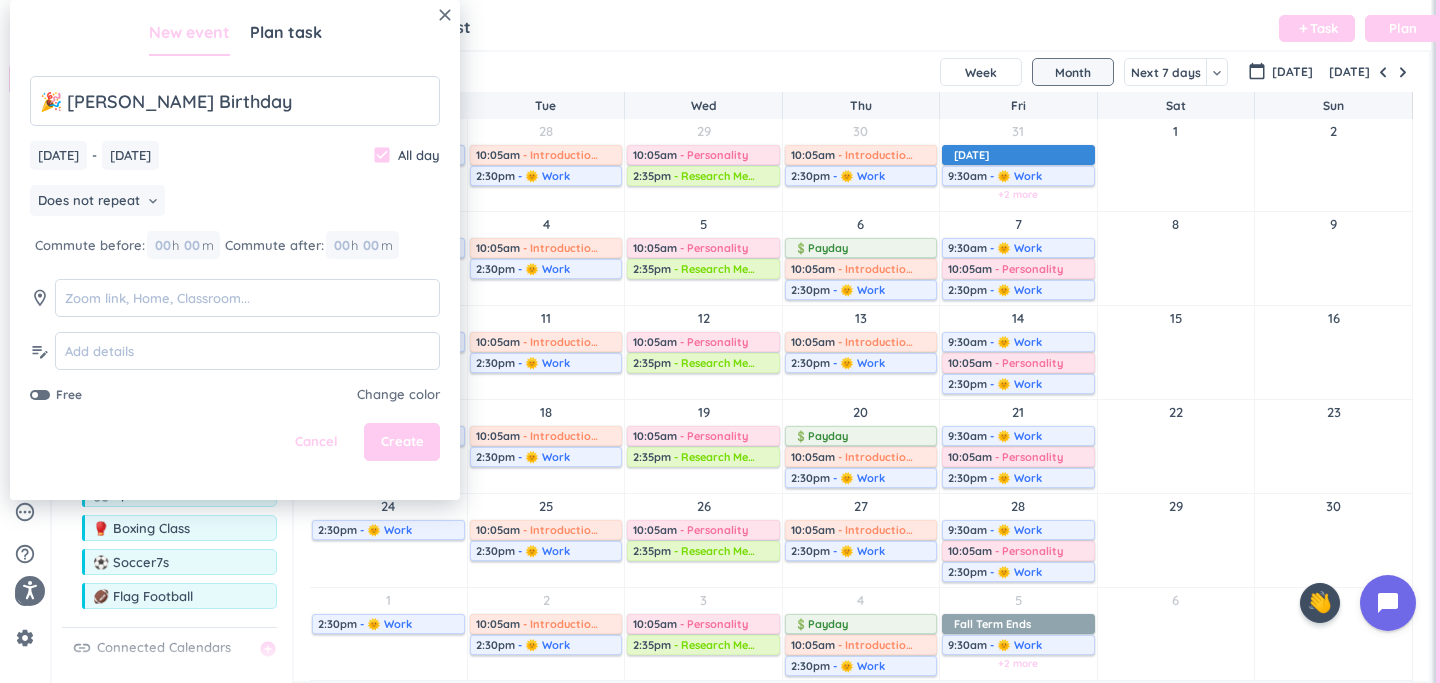type on "🎉 [PERSON_NAME] Birthday" 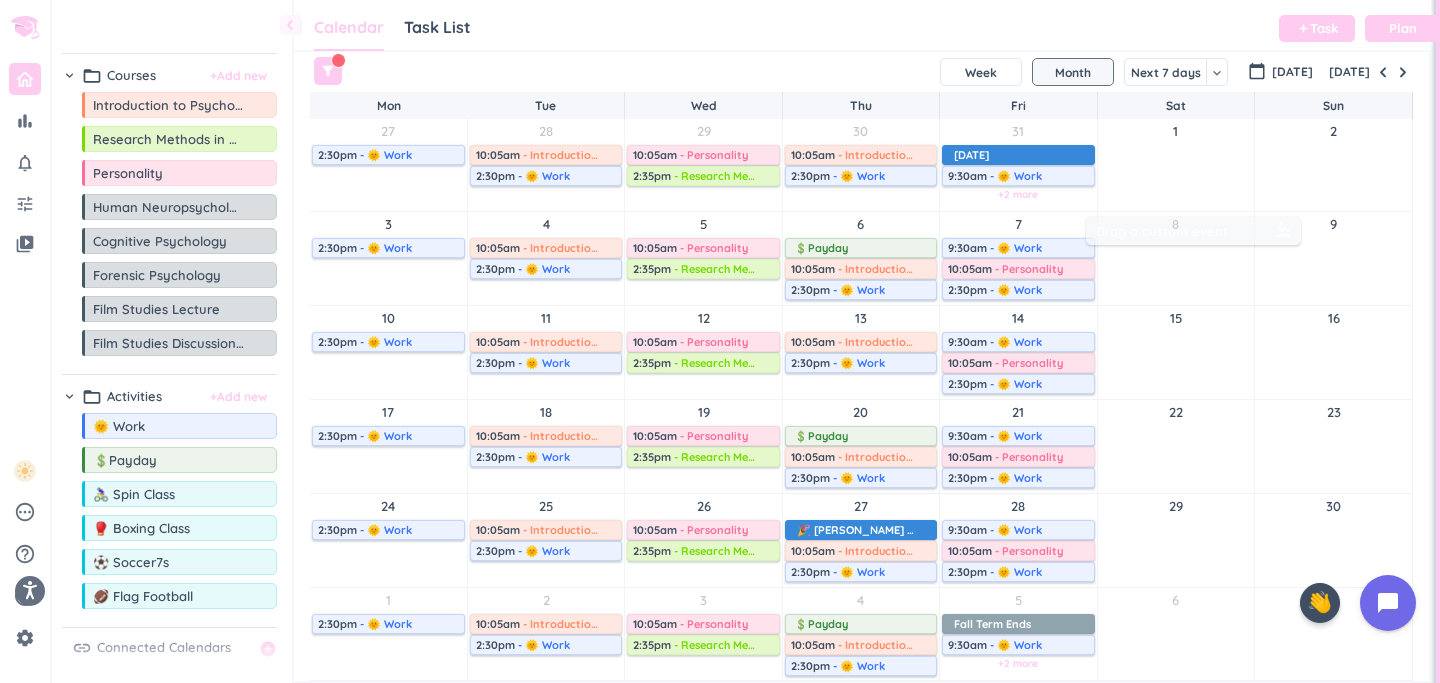 drag, startPoint x: 156, startPoint y: 29, endPoint x: 1178, endPoint y: 242, distance: 1043.9602 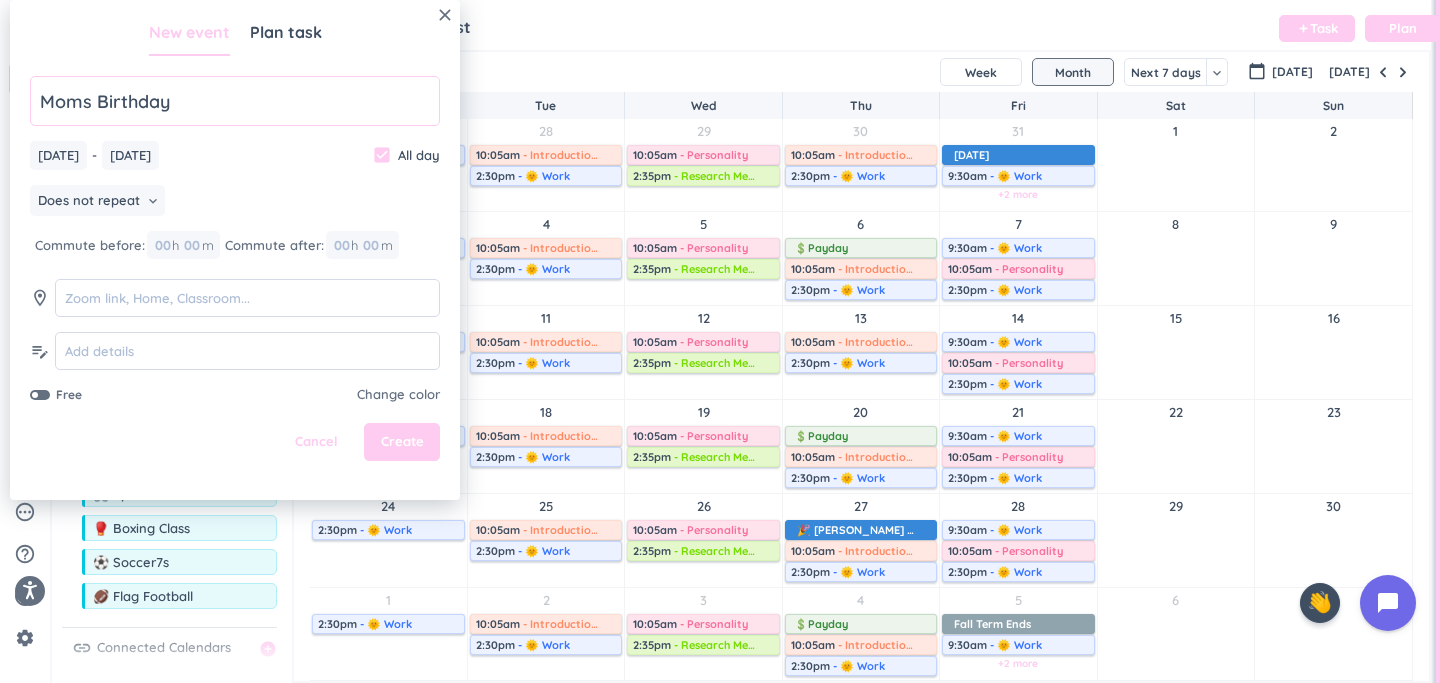 click on "Moms Birthday" 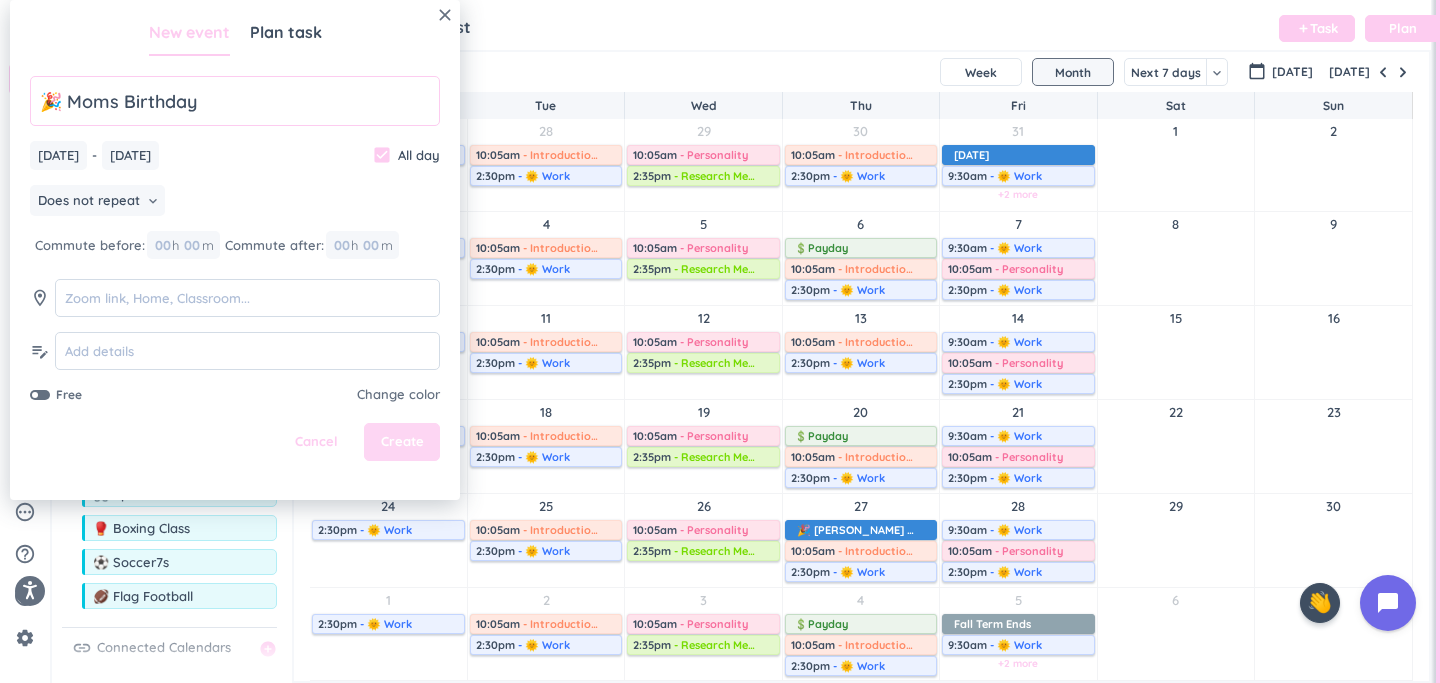 type on "🎉 Moms Birthday" 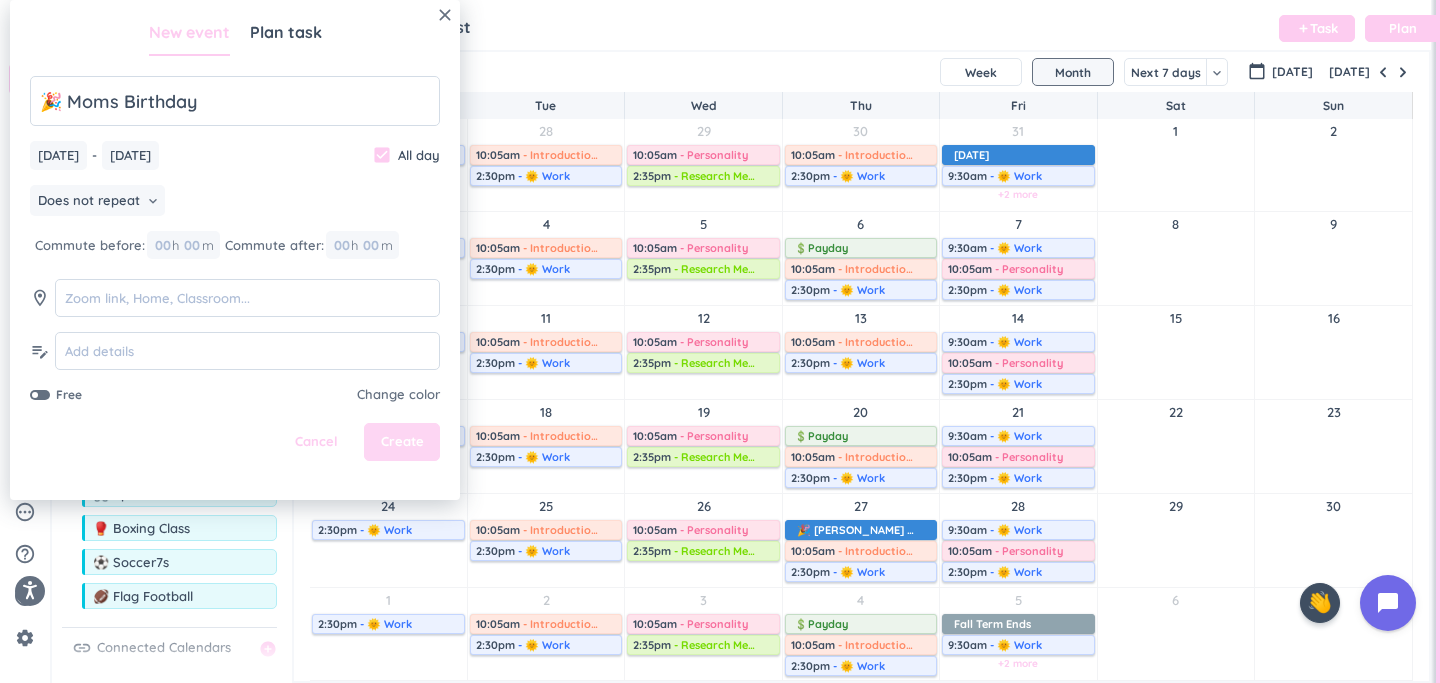 click on "Create" at bounding box center [402, 442] 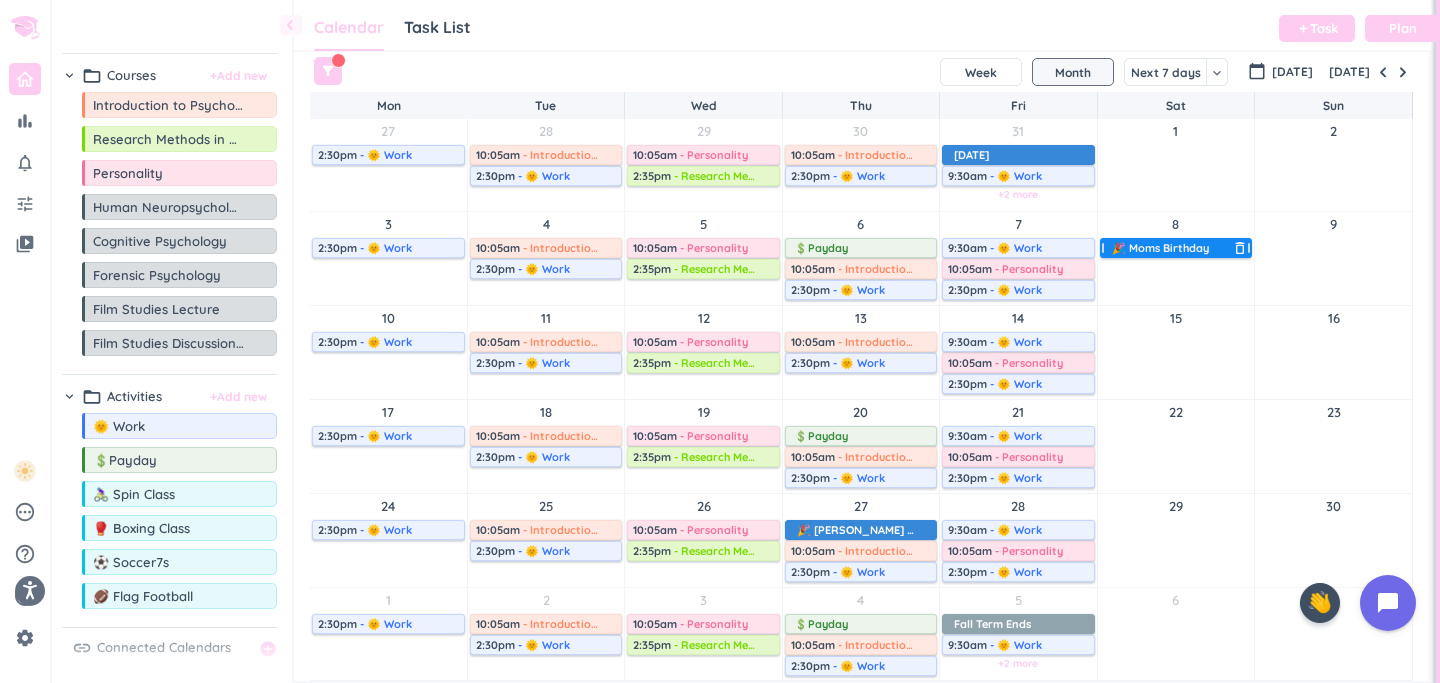 click on "🎉 Moms Birthday" at bounding box center [1160, 248] 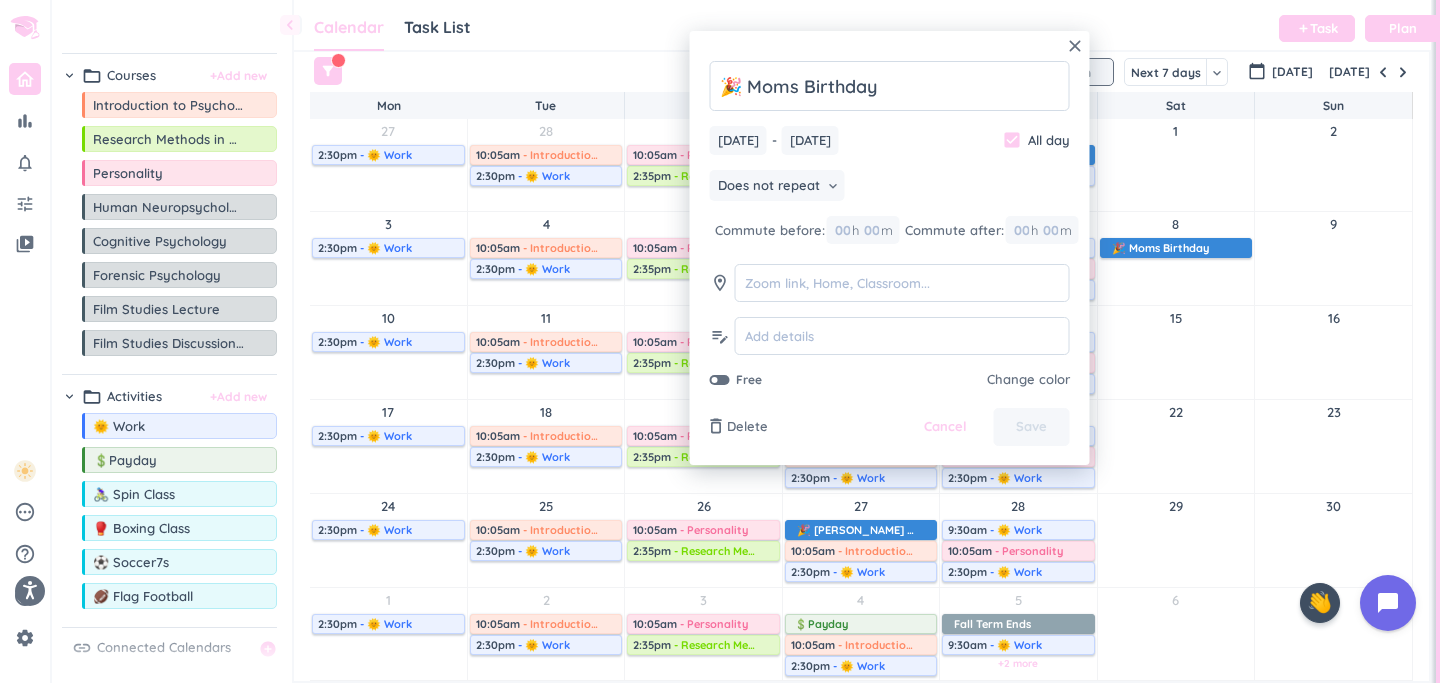 click at bounding box center [1019, 380] 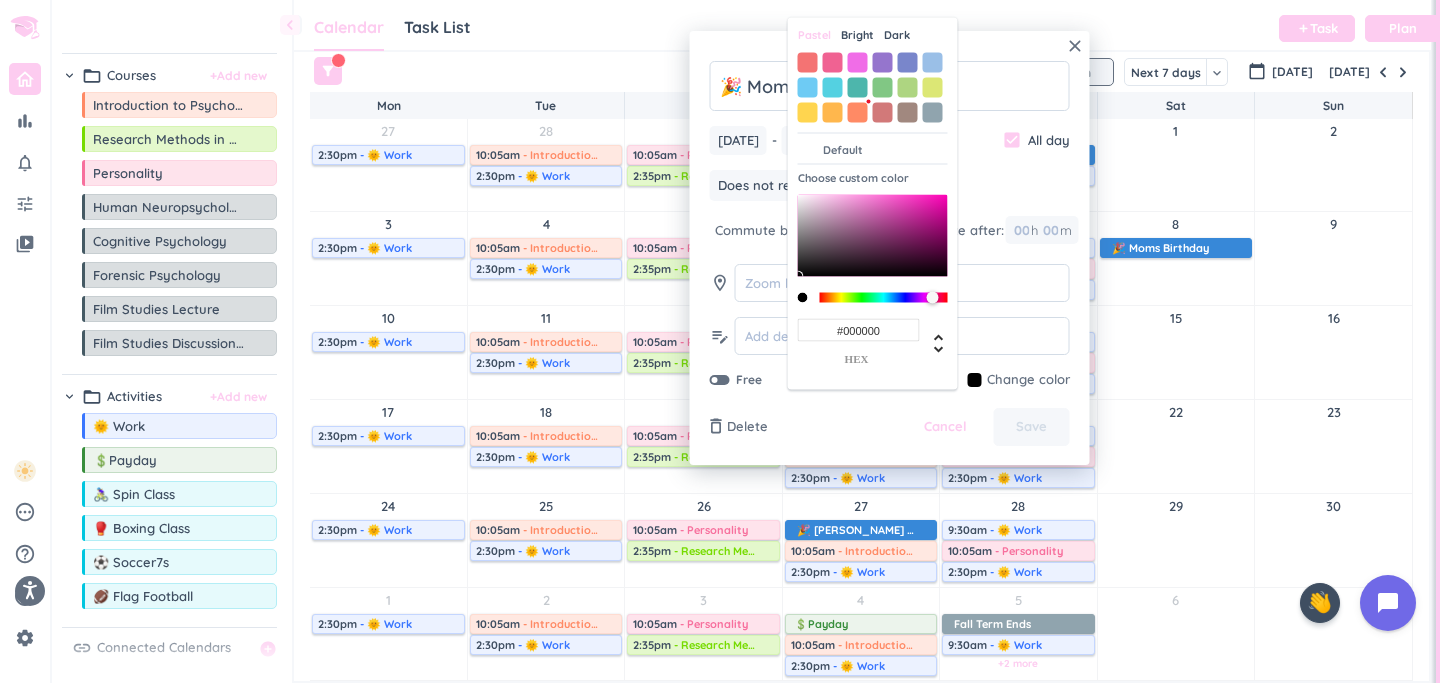 drag, startPoint x: 922, startPoint y: 303, endPoint x: 933, endPoint y: 300, distance: 11.401754 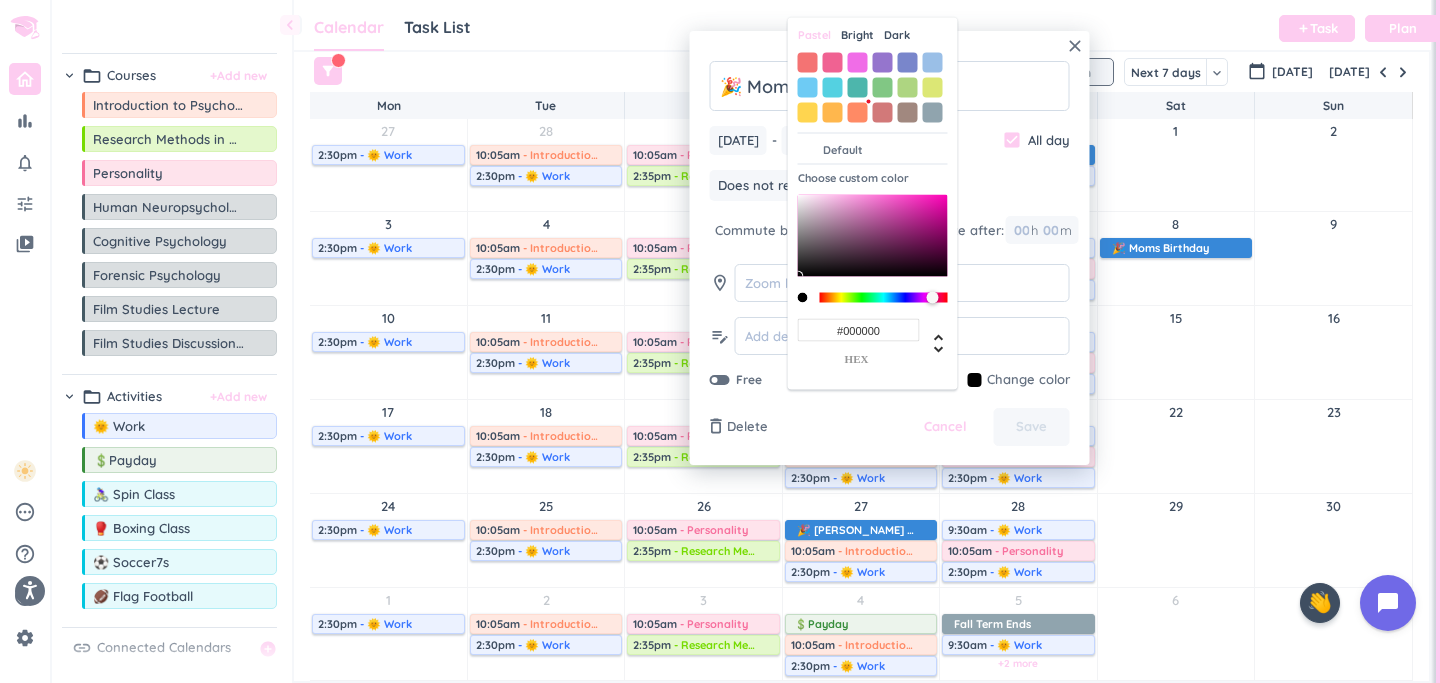 click at bounding box center [884, 298] 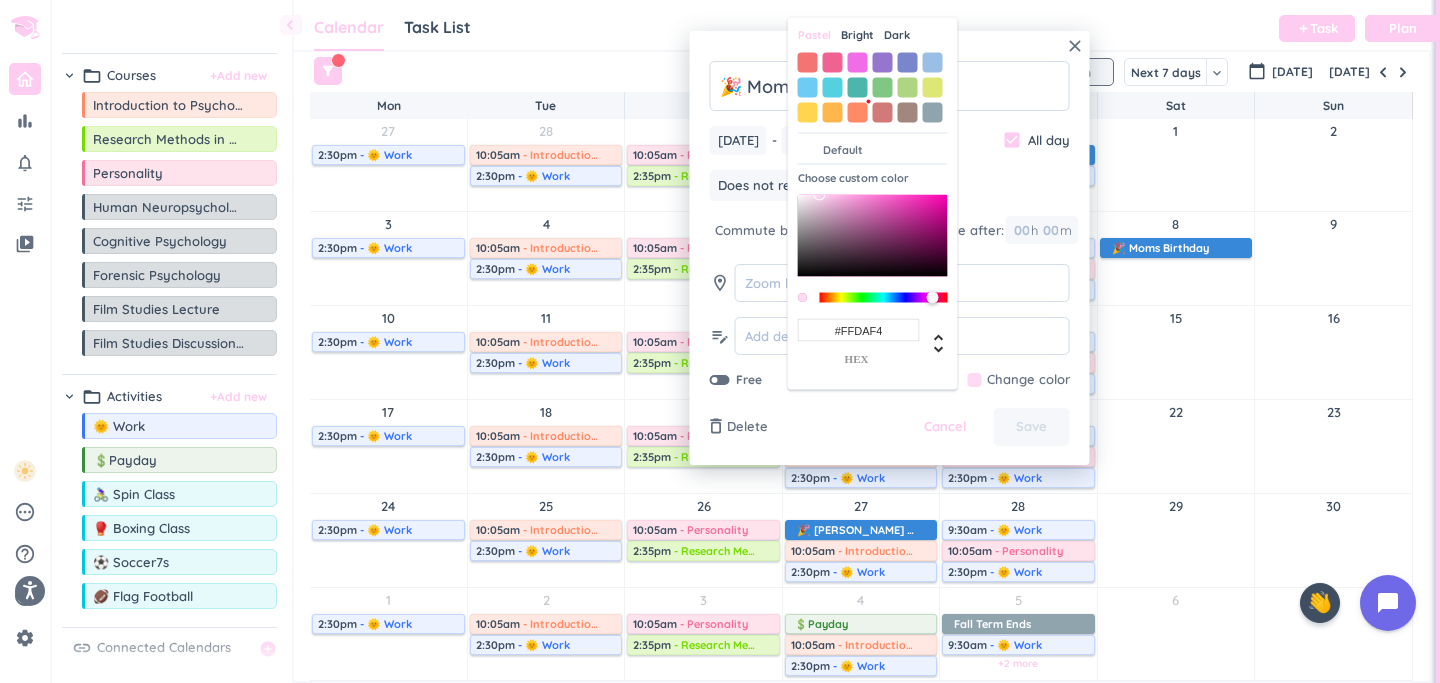 type on "#FFDCF5" 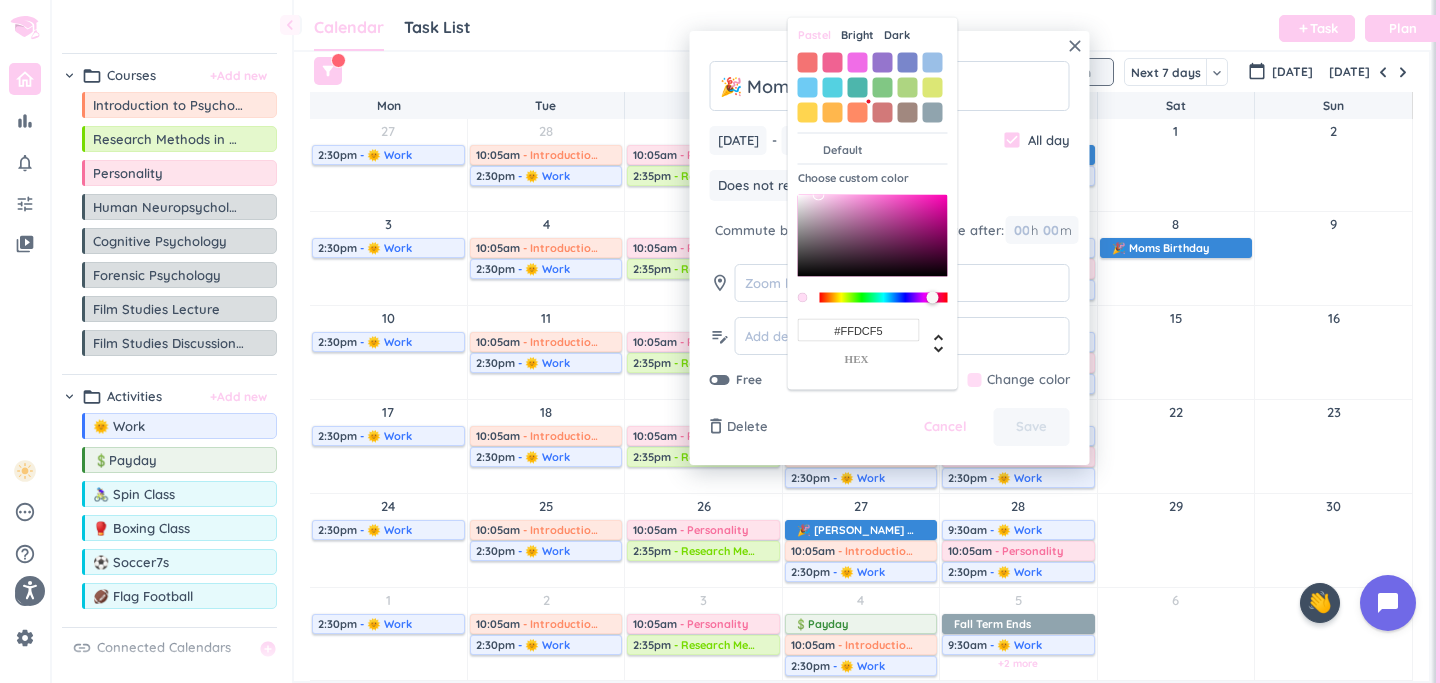 drag, startPoint x: 836, startPoint y: 215, endPoint x: 819, endPoint y: 194, distance: 27.018513 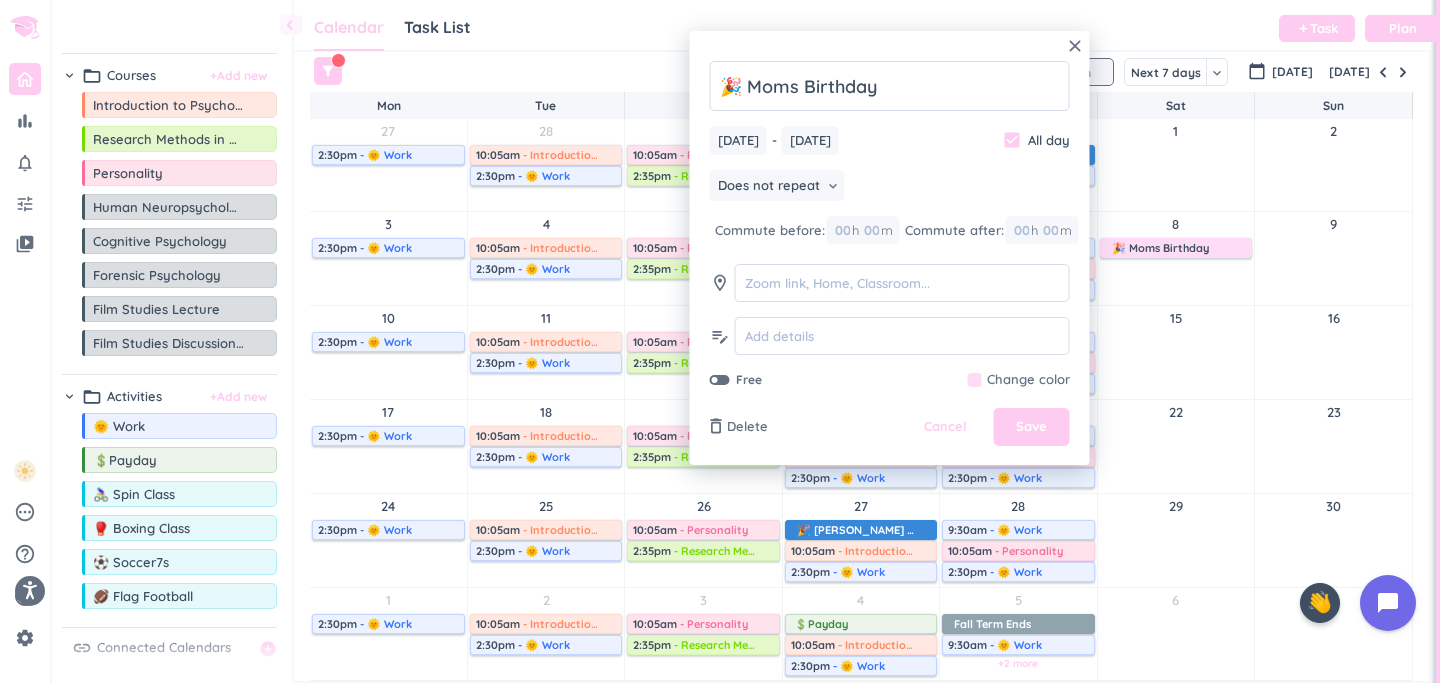 click at bounding box center (1019, 380) 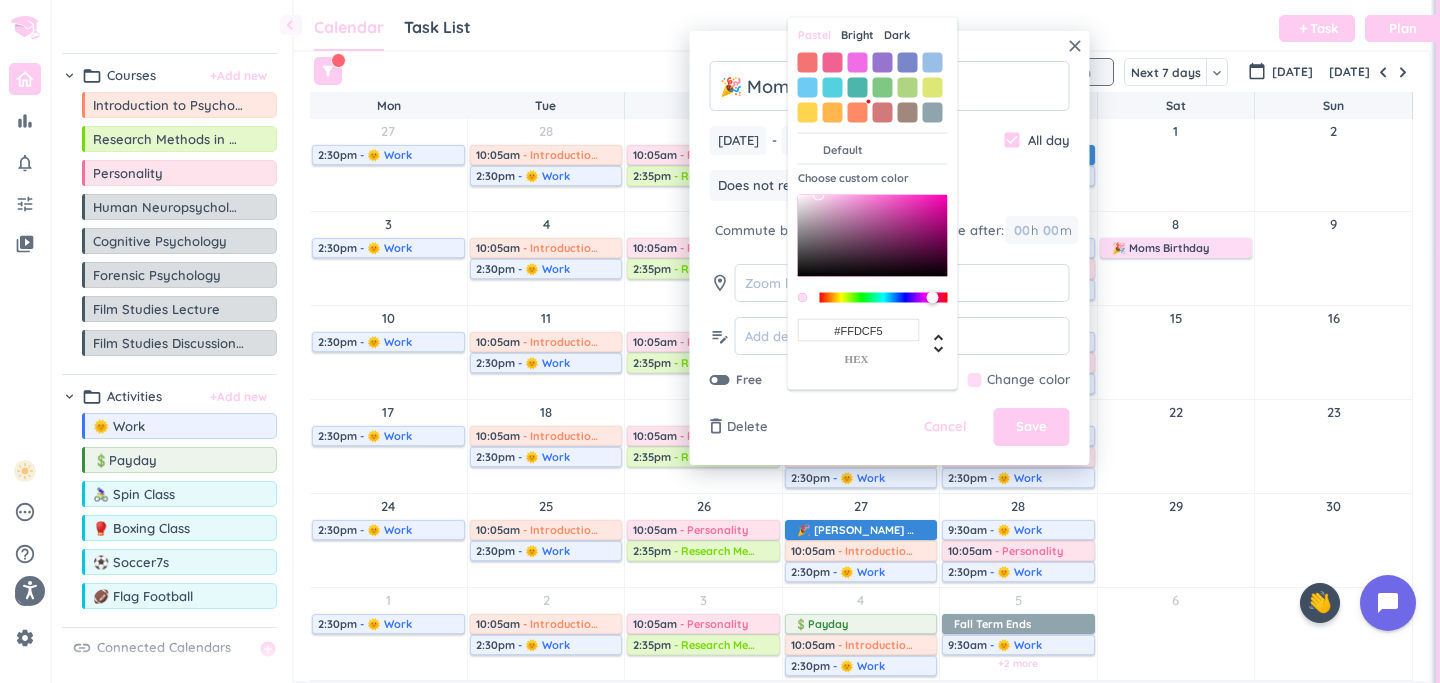 click on "#FFDCF5" at bounding box center (859, 330) 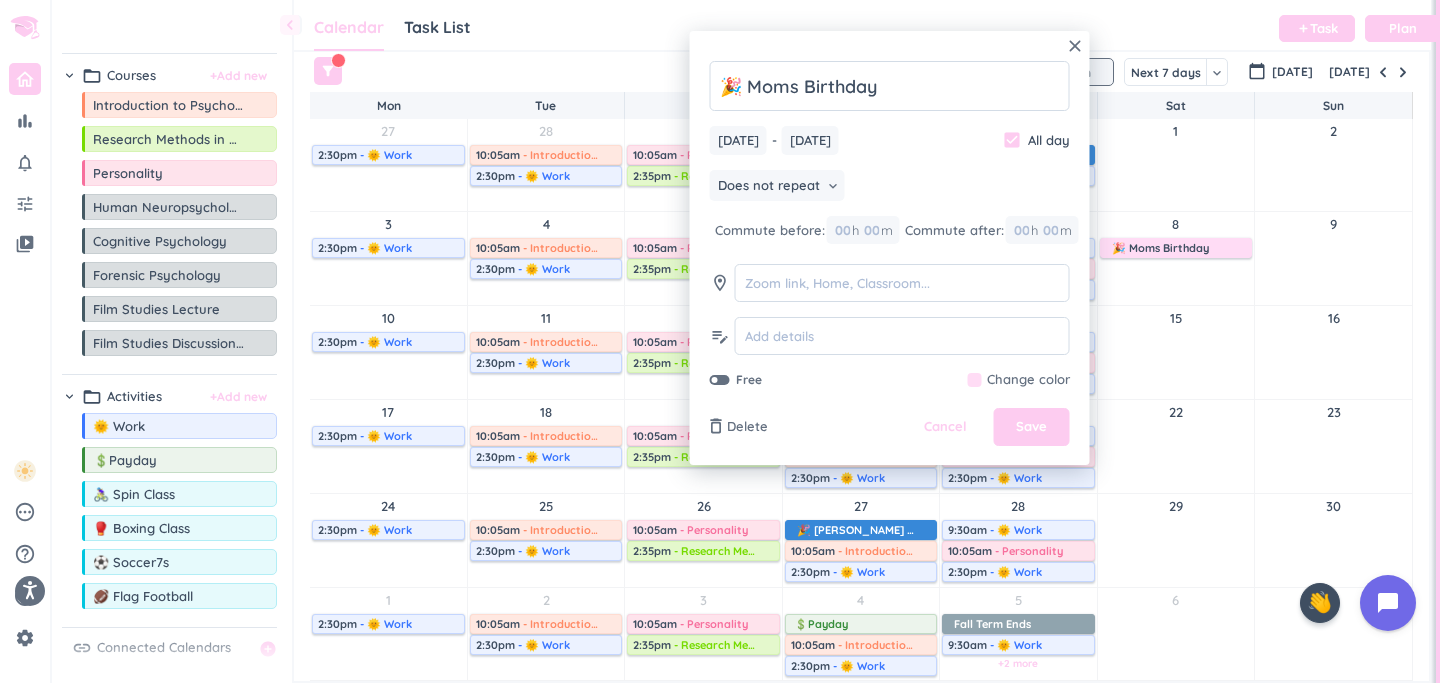 click on "Does not repeat keyboard_arrow_down" at bounding box center (890, 188) 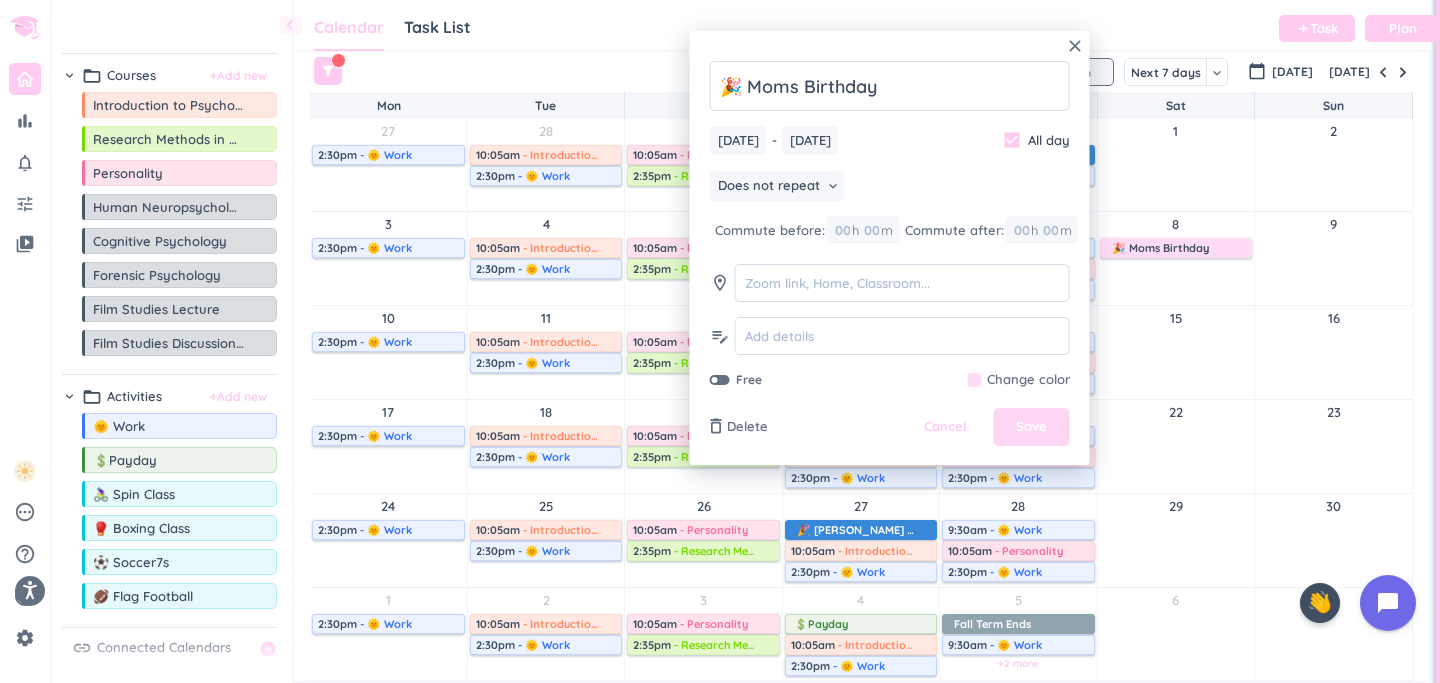 click on "Save" at bounding box center [1032, 427] 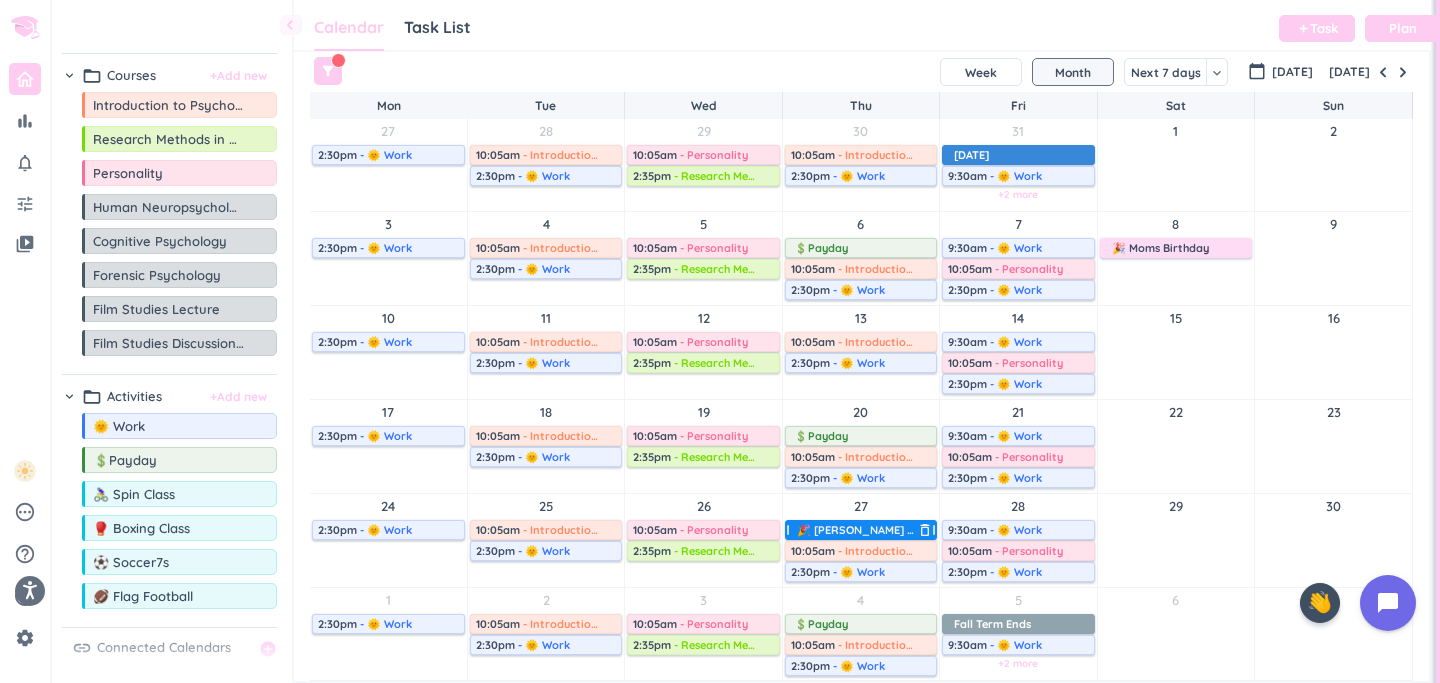 click on "🎉 [PERSON_NAME] Birthday" at bounding box center (875, 530) 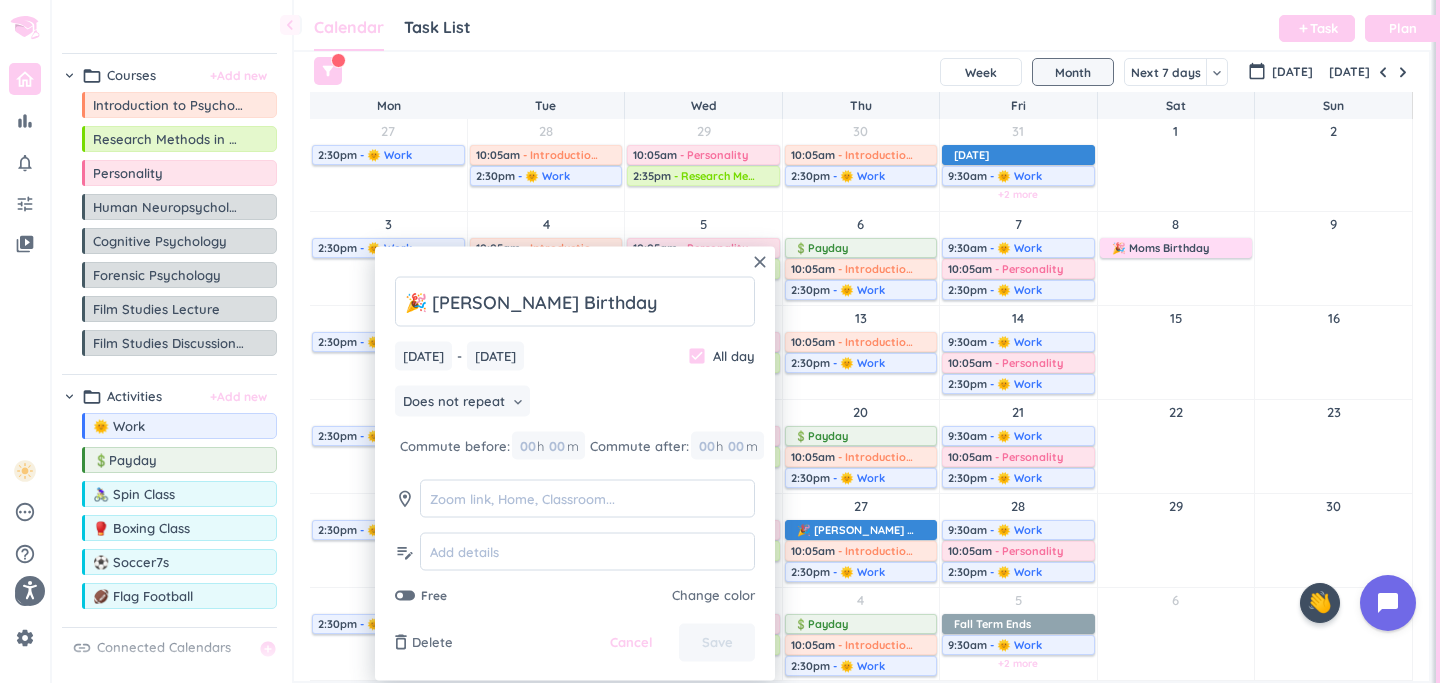 click at bounding box center (704, 596) 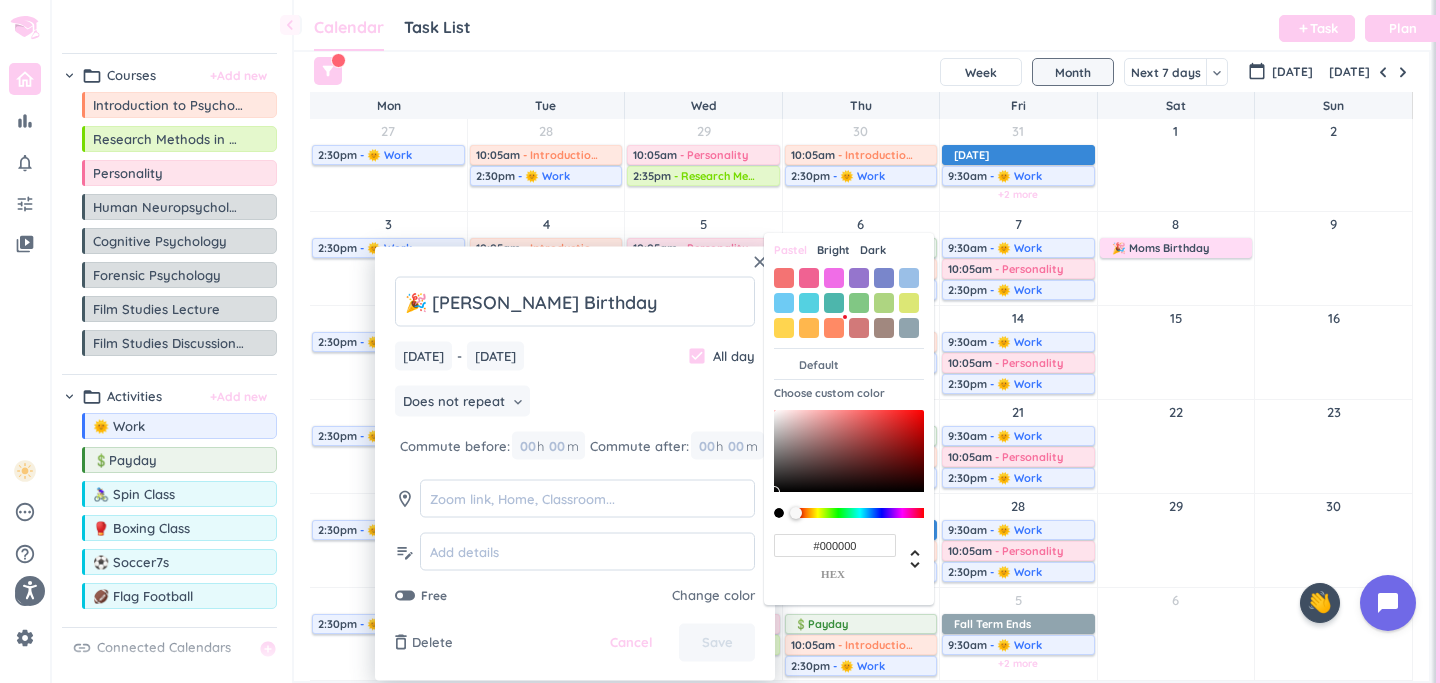 click on "#000000" at bounding box center [835, 545] 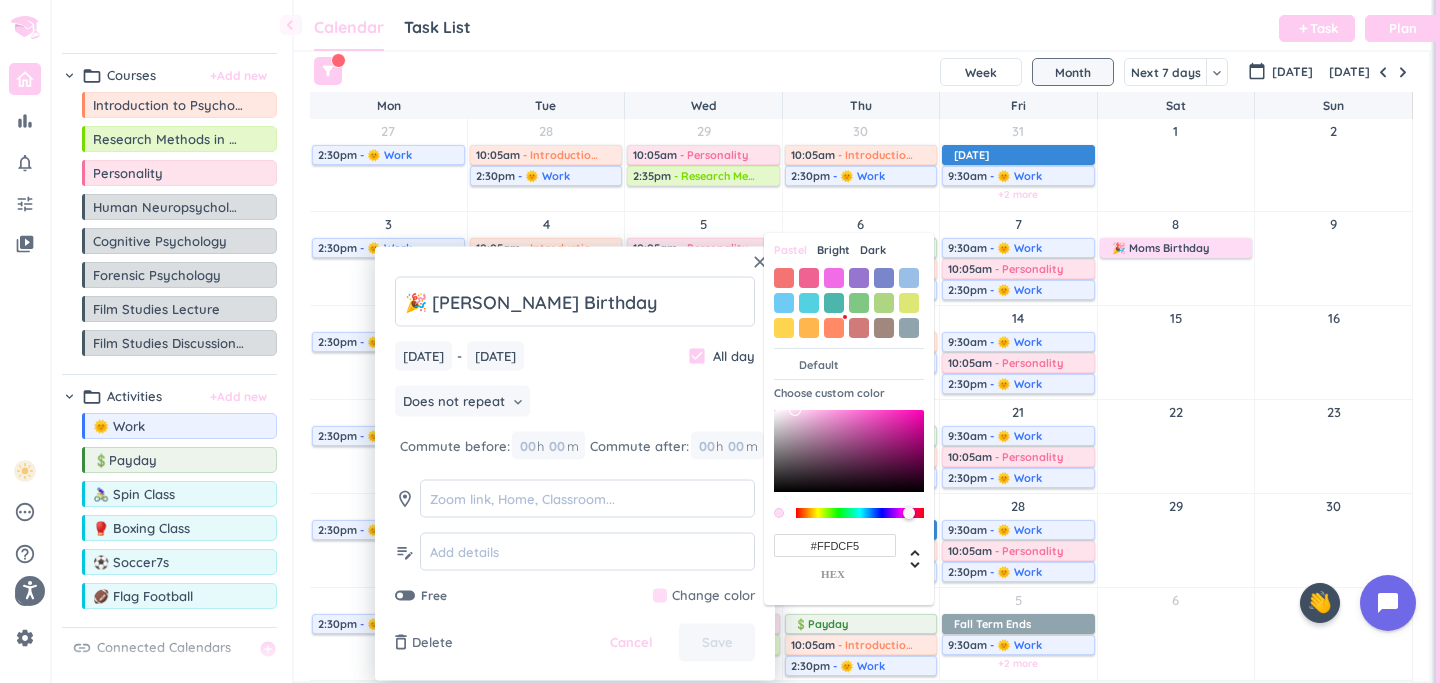 type on "#FFDCF5" 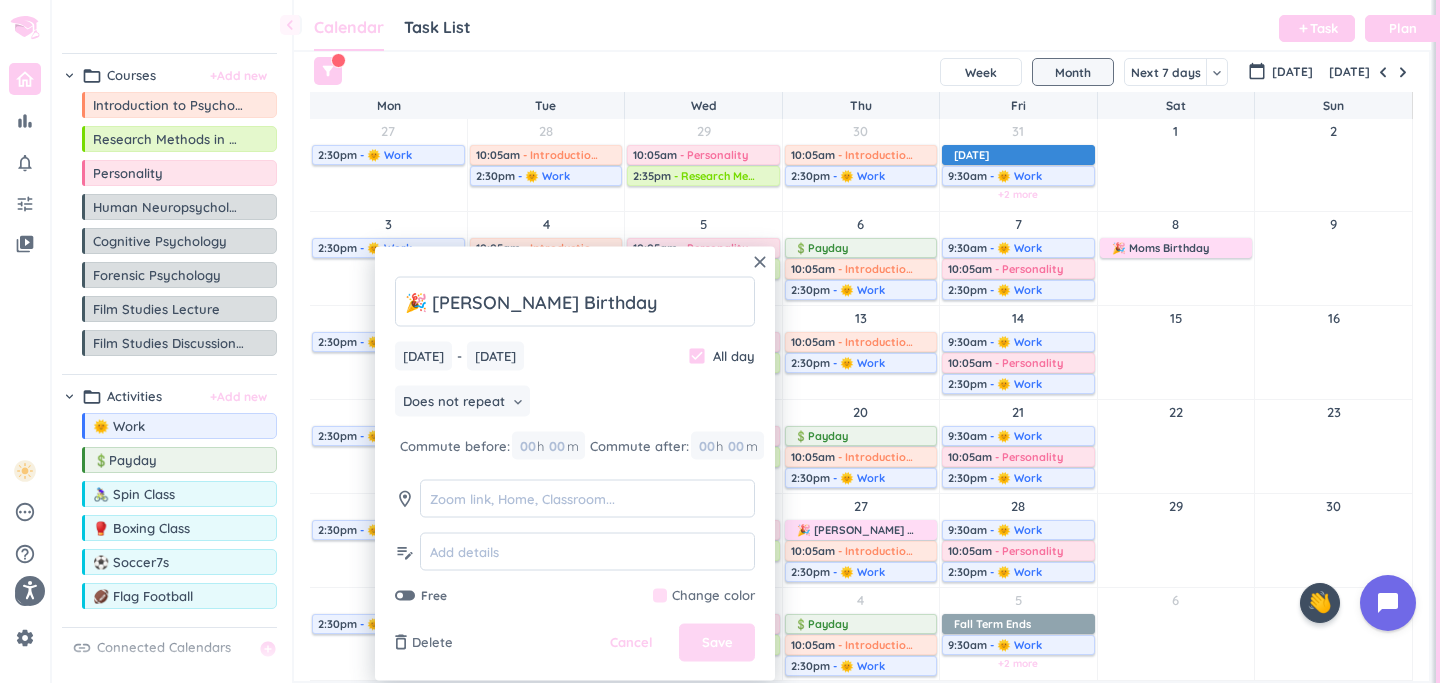 click on "Save" at bounding box center (717, 643) 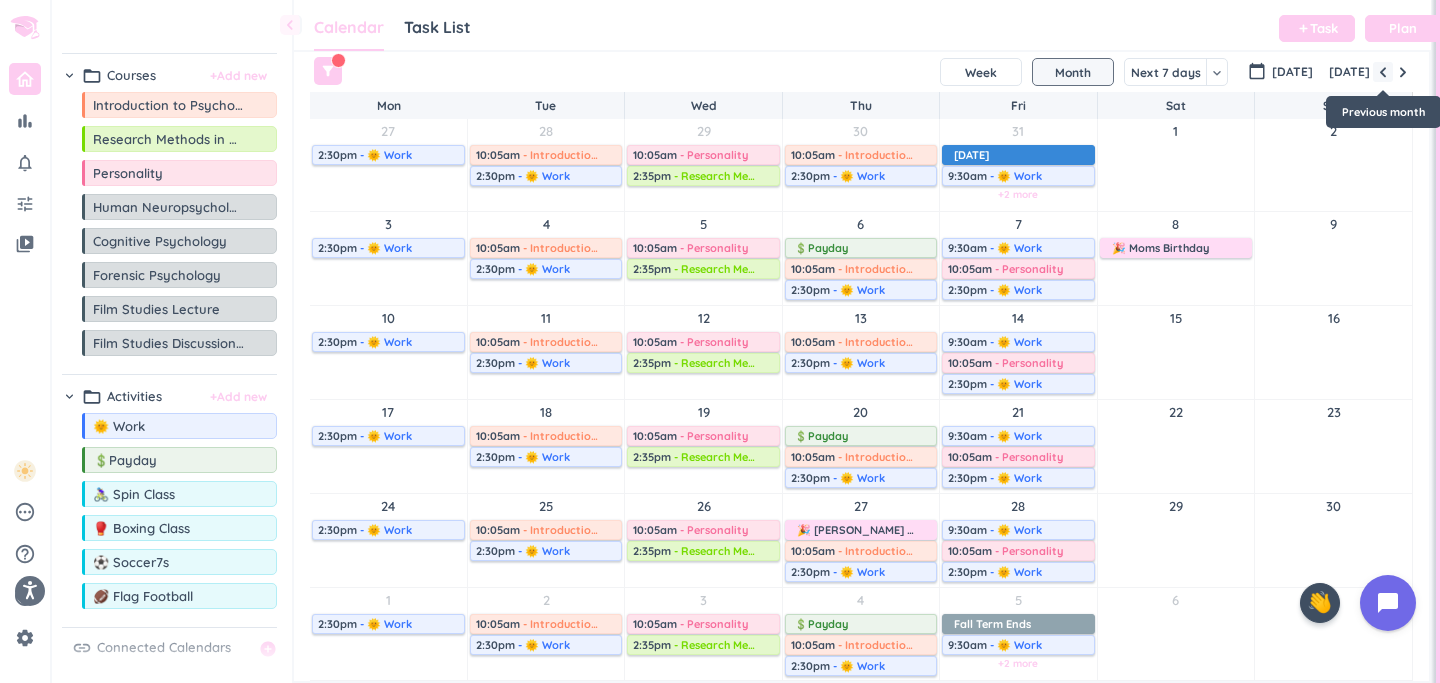 click at bounding box center [1383, 72] 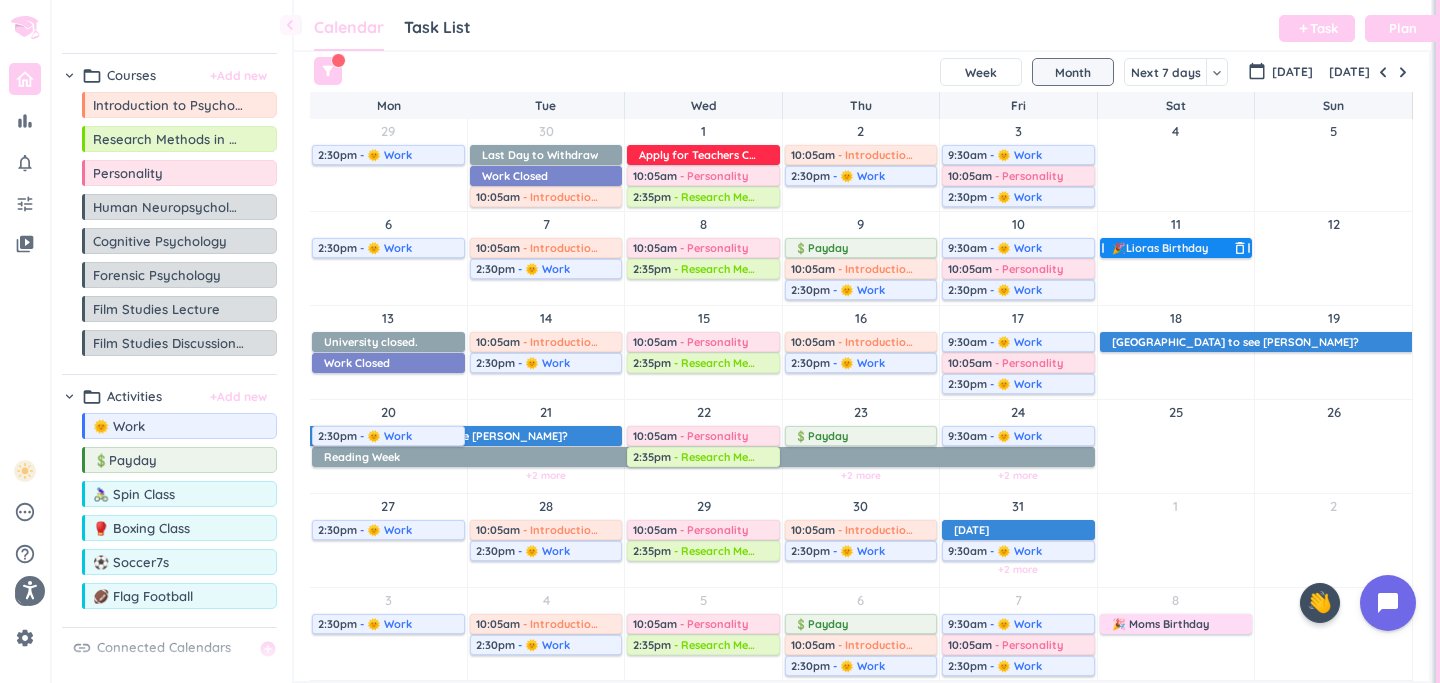 click on "🎉Lioras Birthday" at bounding box center (1160, 248) 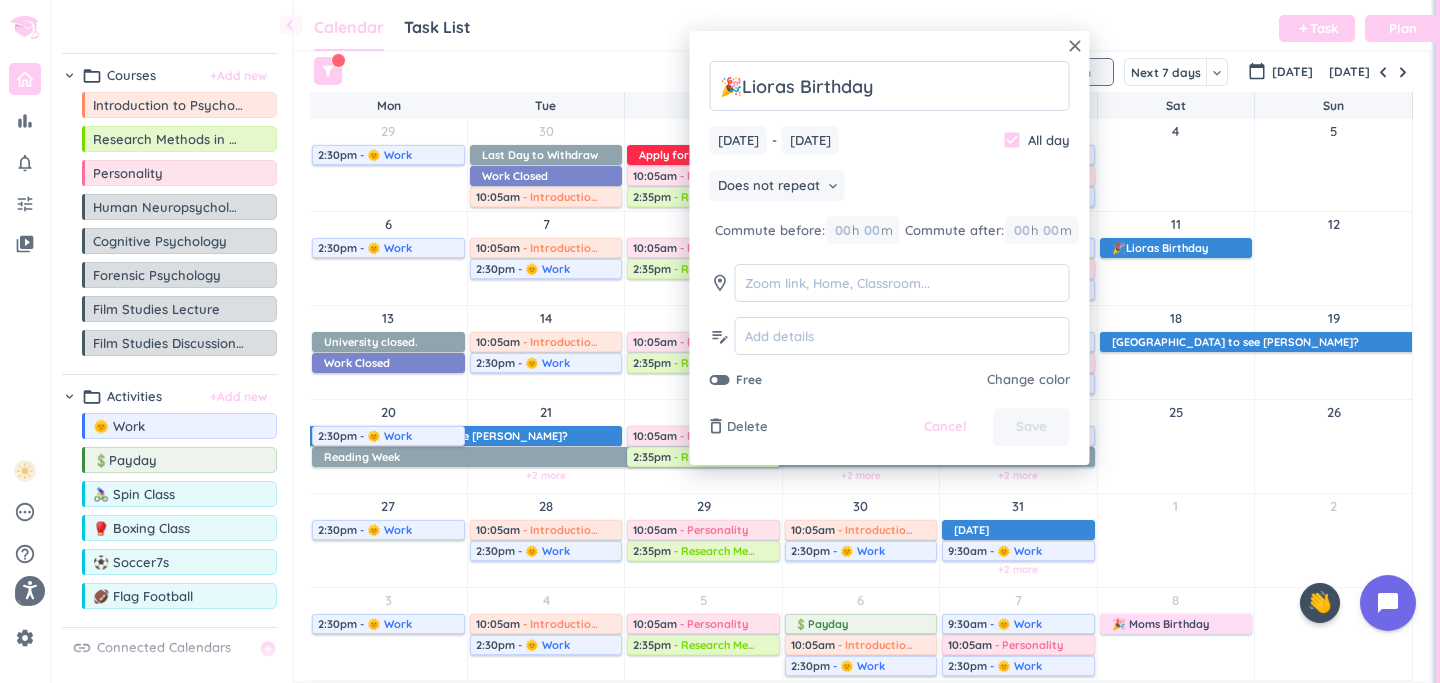 click at bounding box center [1019, 380] 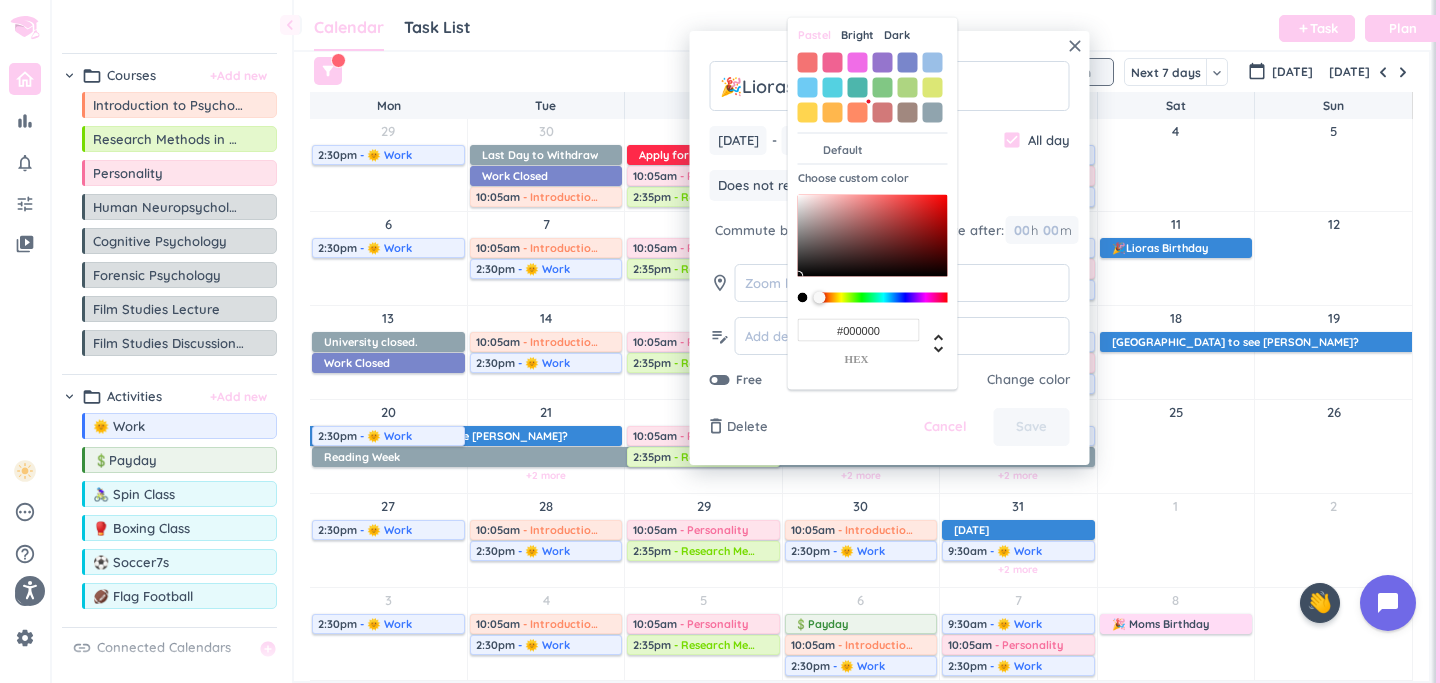 click on "#000000" at bounding box center (859, 330) 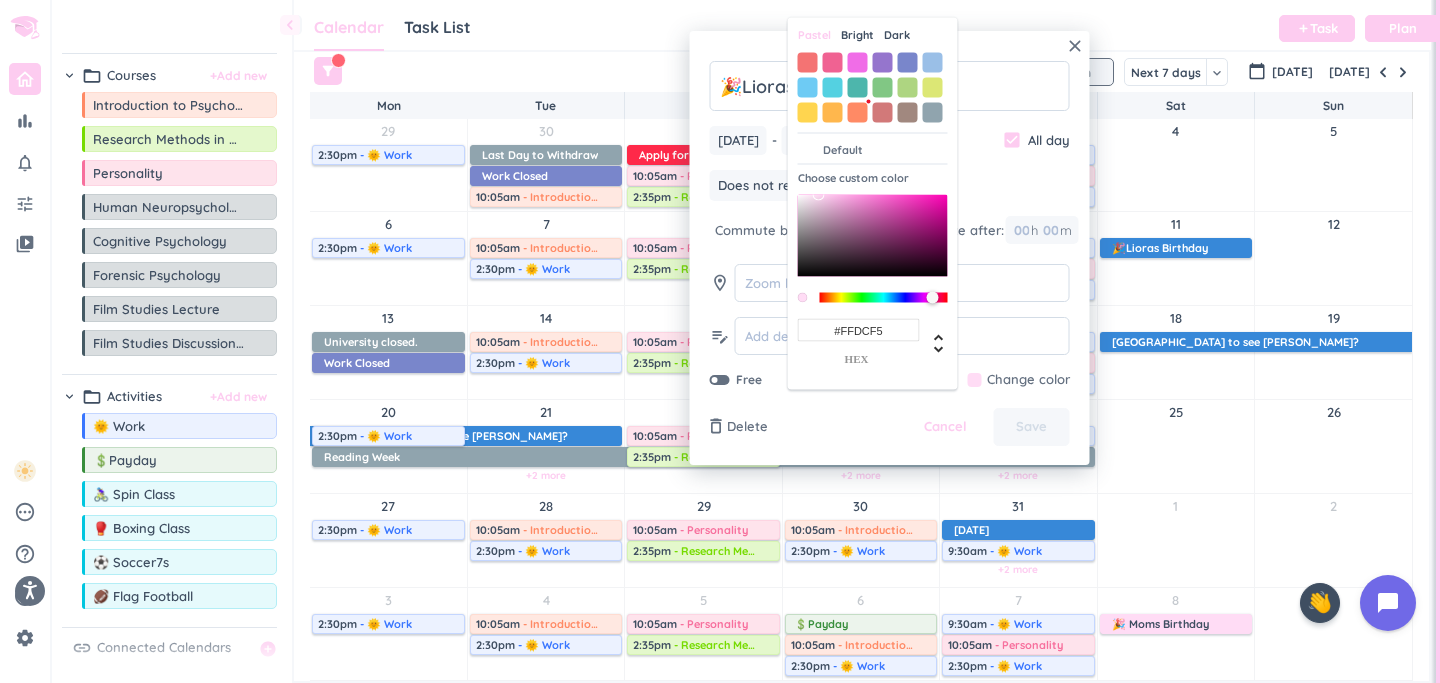 type on "#FFDCF5" 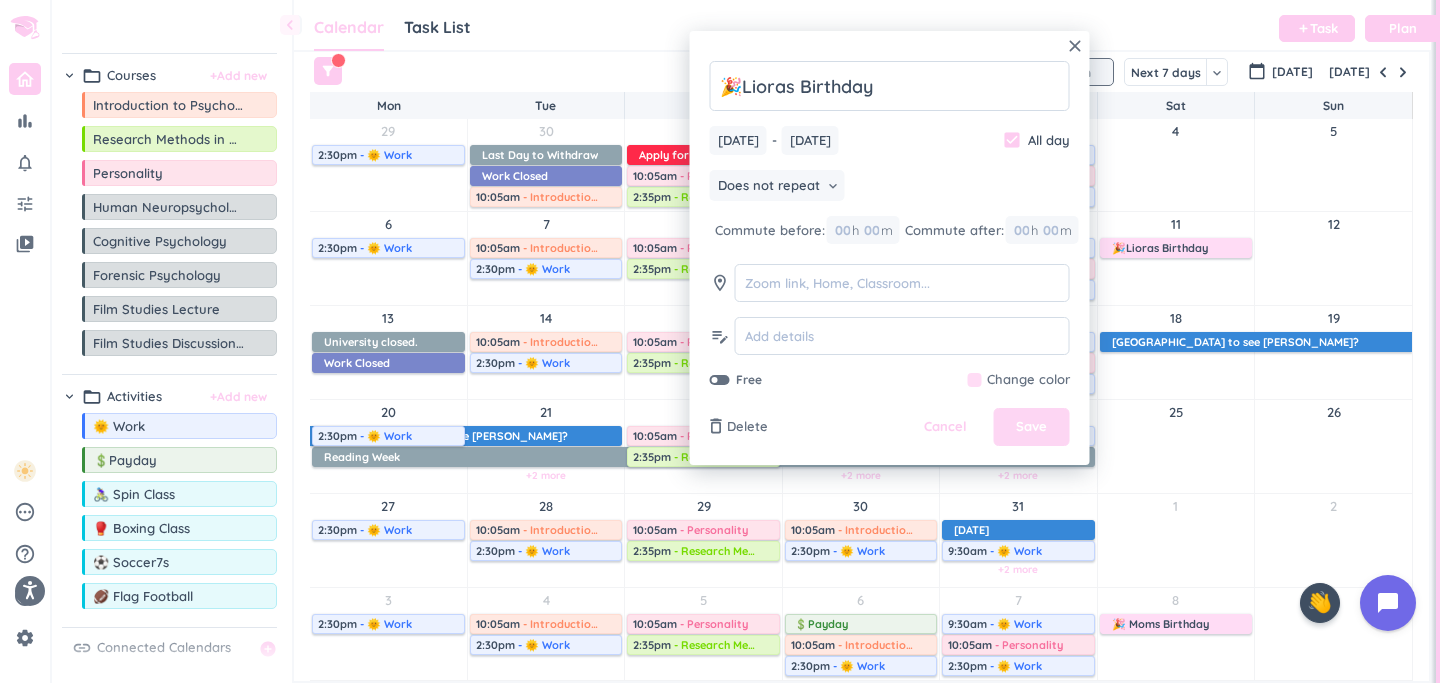 click on "Save" at bounding box center (1032, 427) 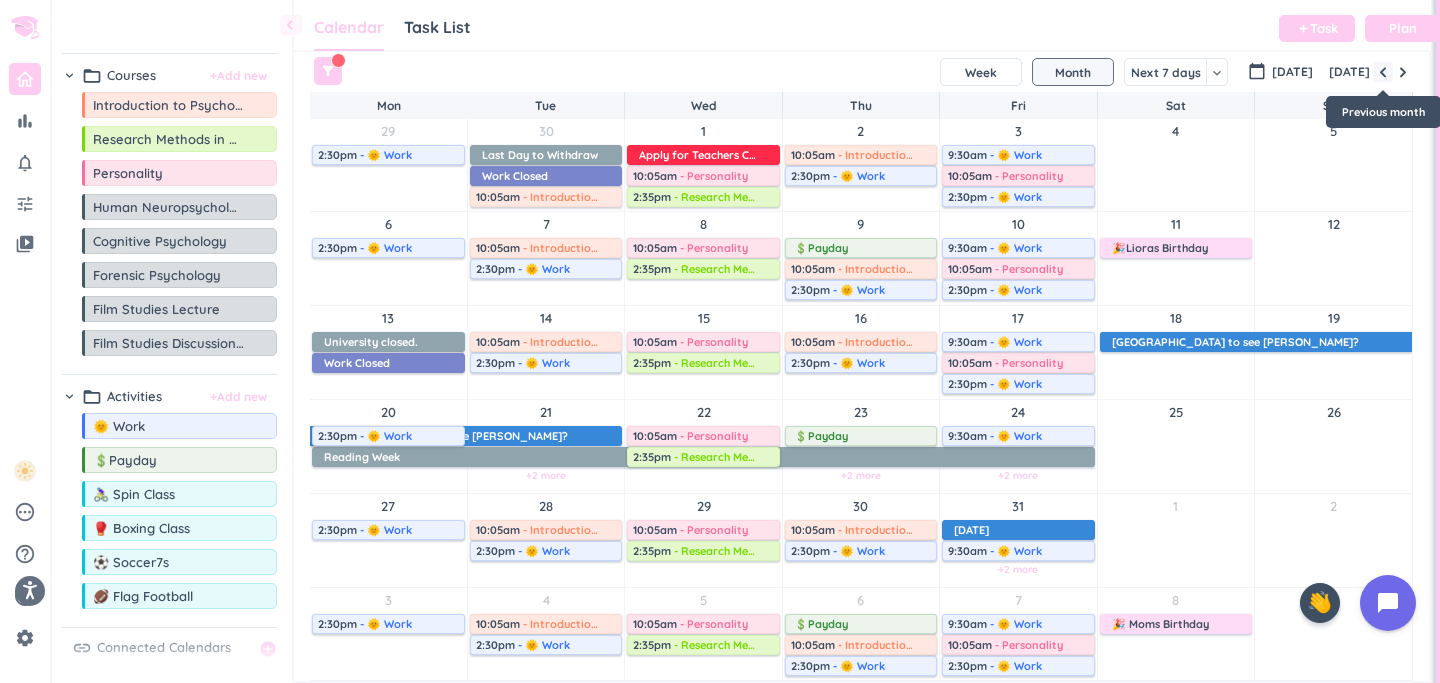 click at bounding box center (1383, 72) 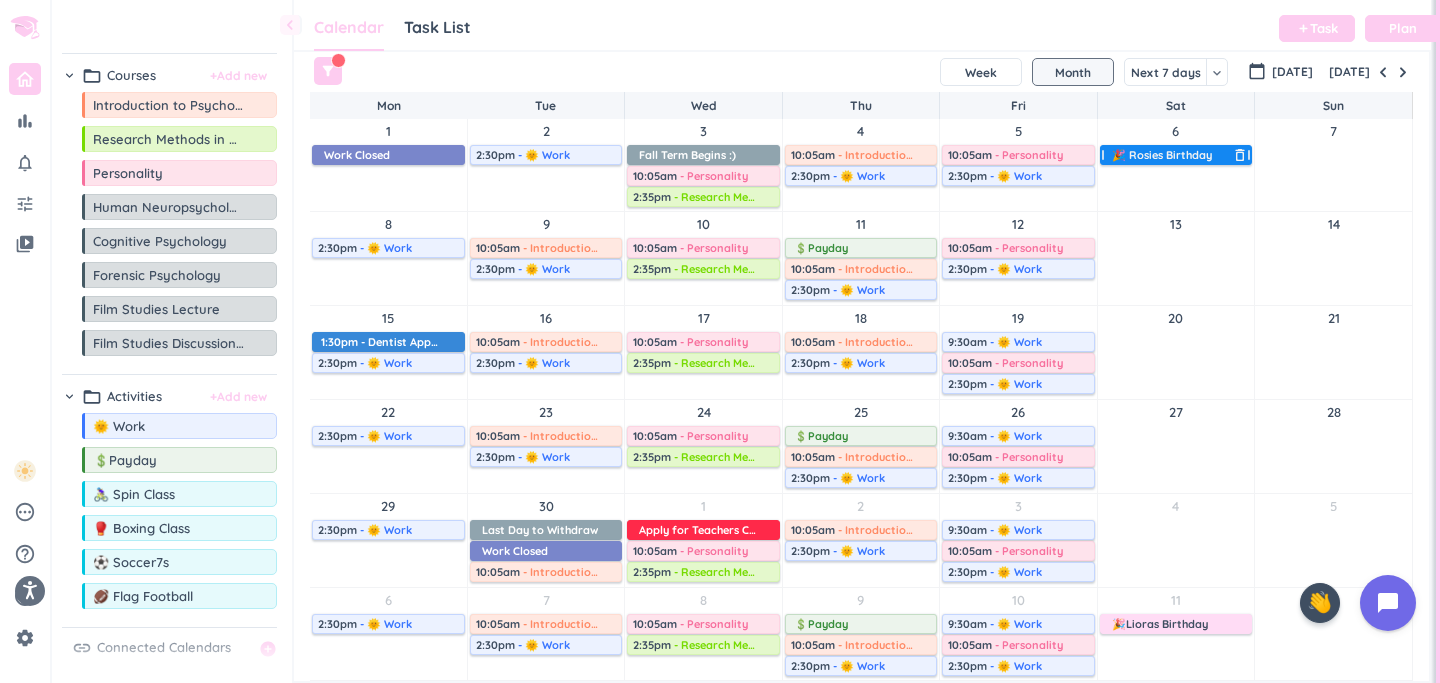 click on "🎉 Rosies Birthday" at bounding box center [1162, 155] 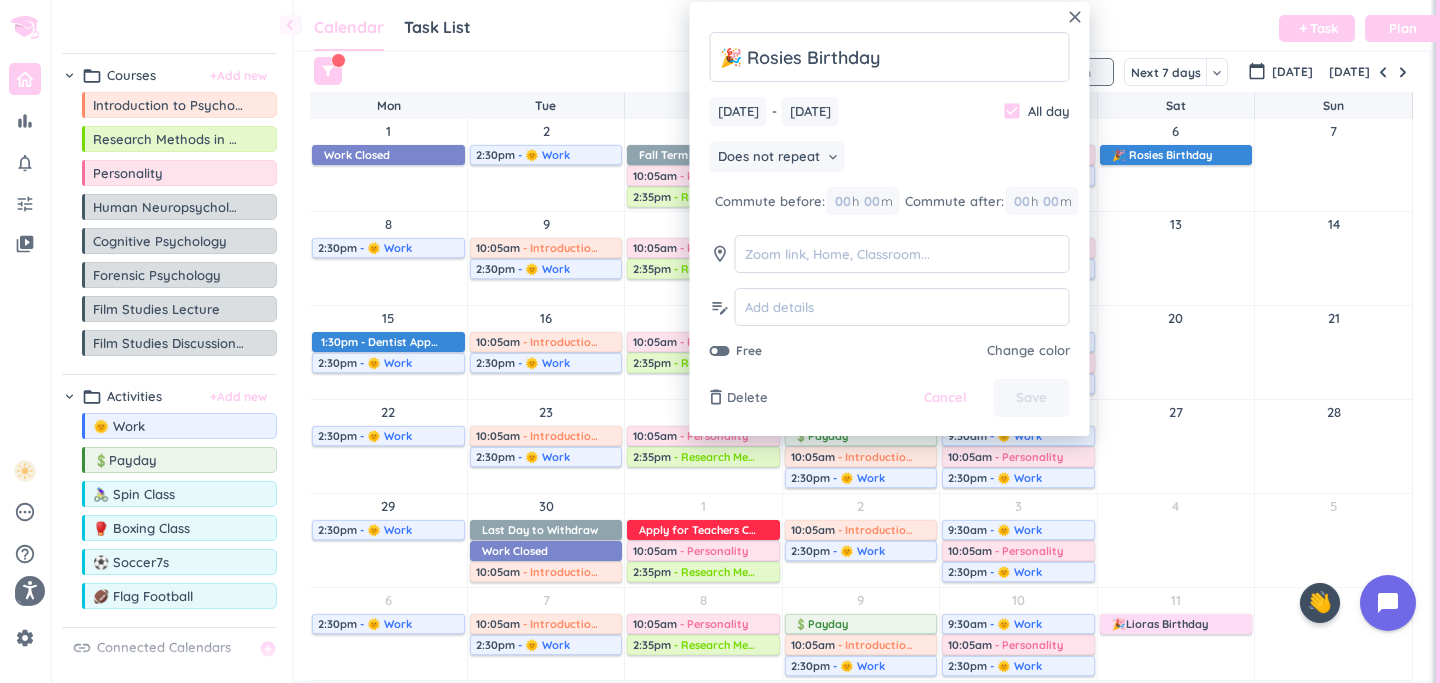 click at bounding box center (1019, 351) 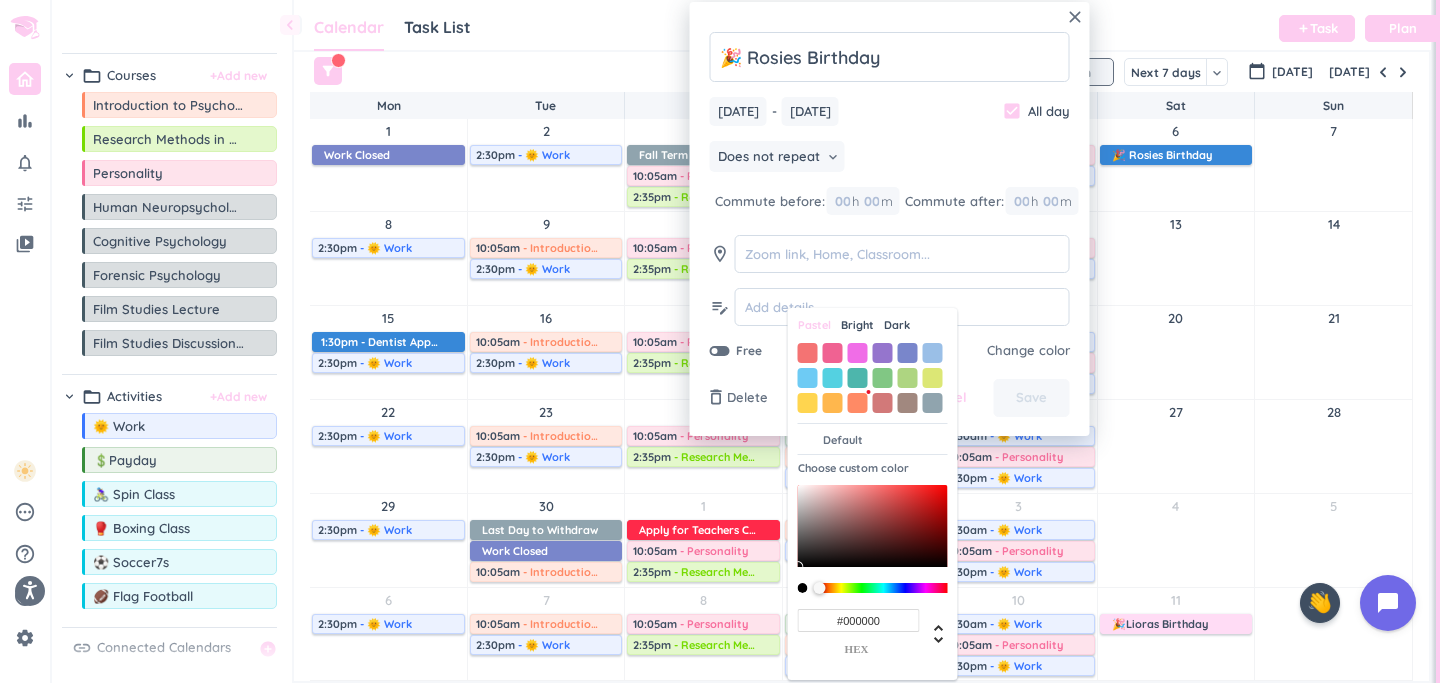 click on "#000000" at bounding box center [859, 620] 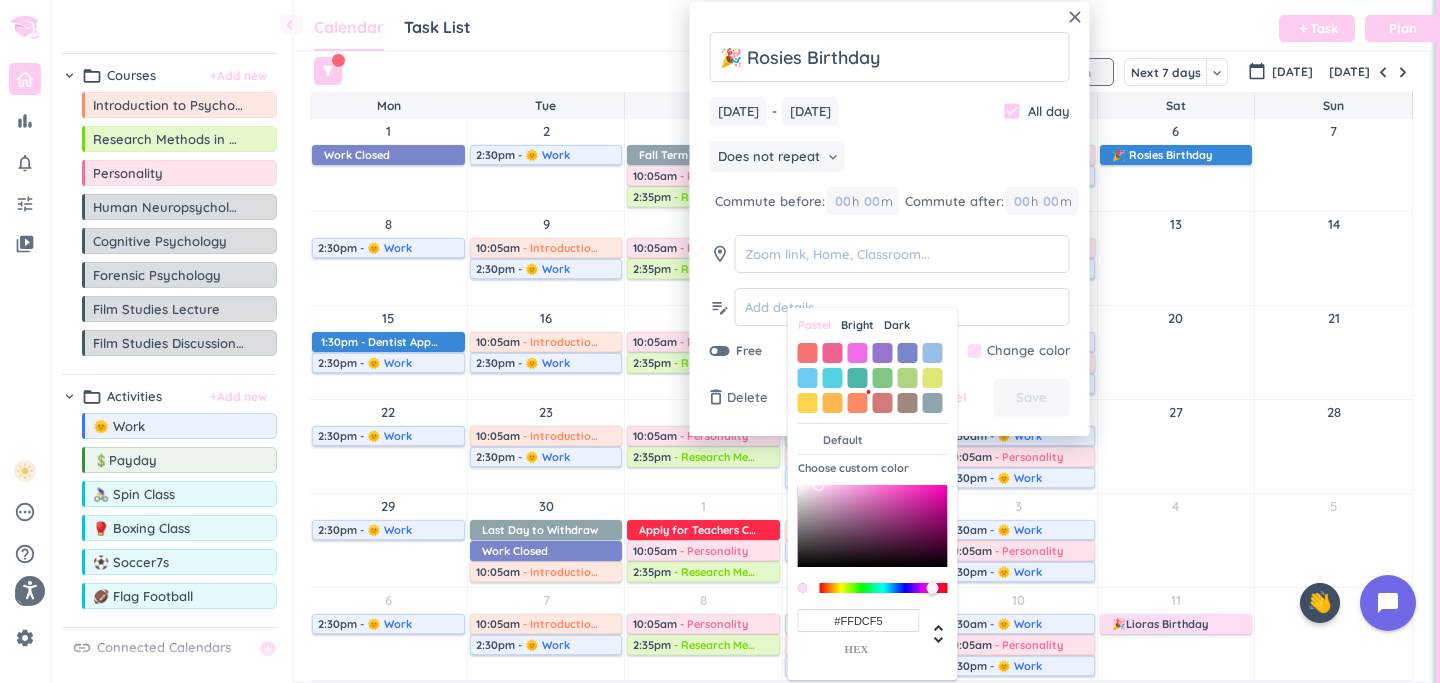 type on "#FFDCF5" 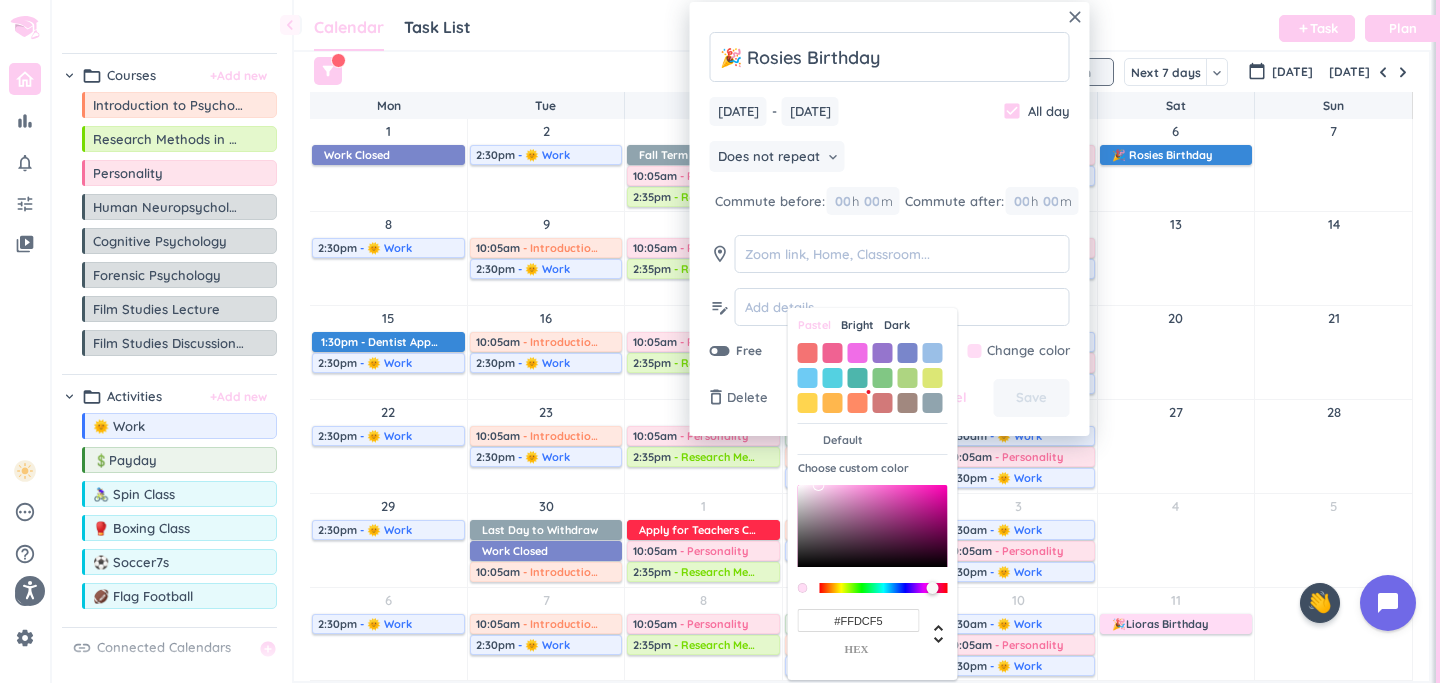 click on "Does not repeat keyboard_arrow_down" at bounding box center [890, 159] 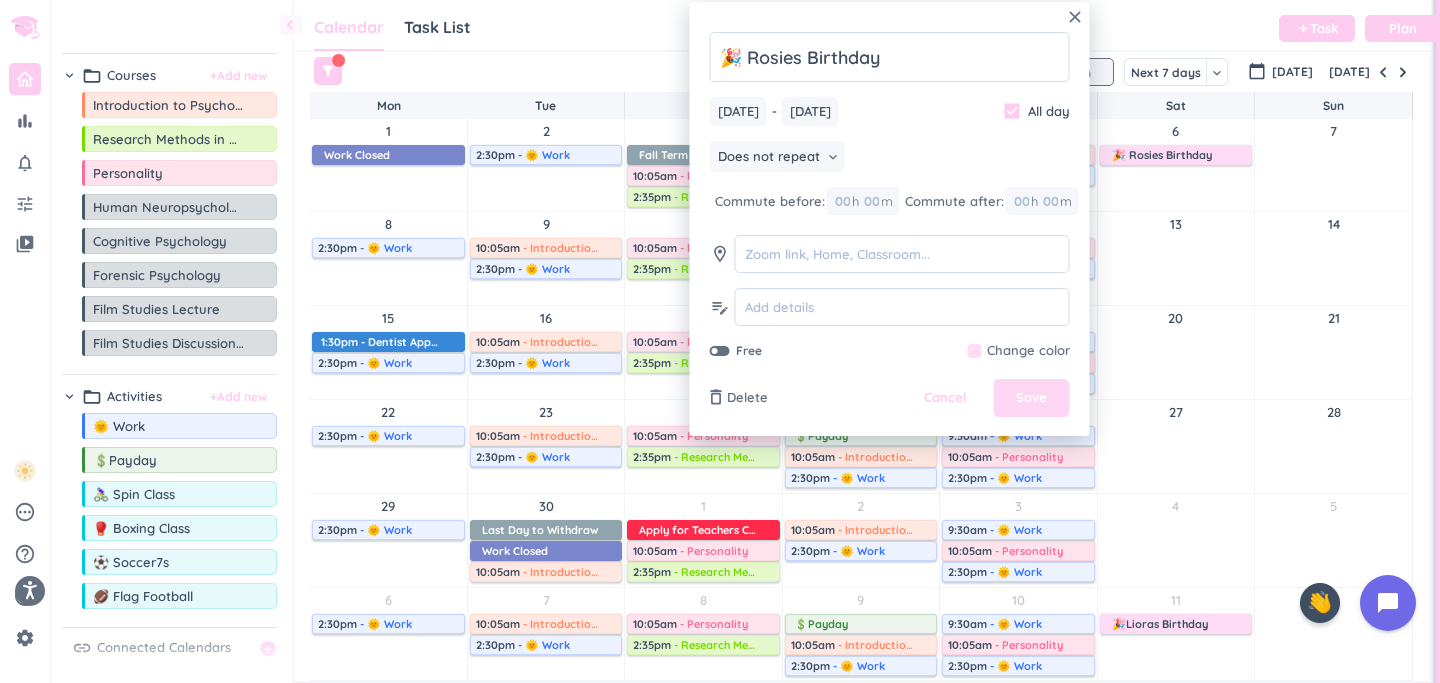 click on "Save" at bounding box center (1032, 398) 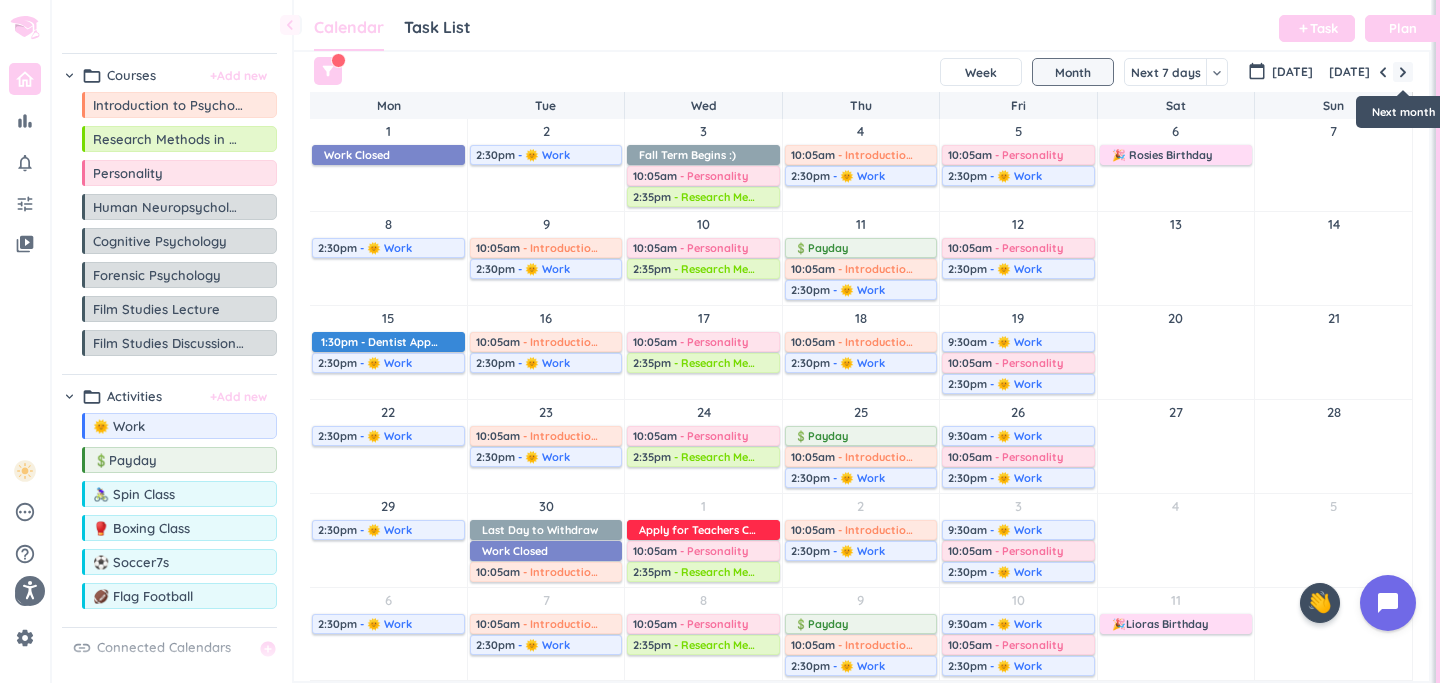 click at bounding box center [1403, 72] 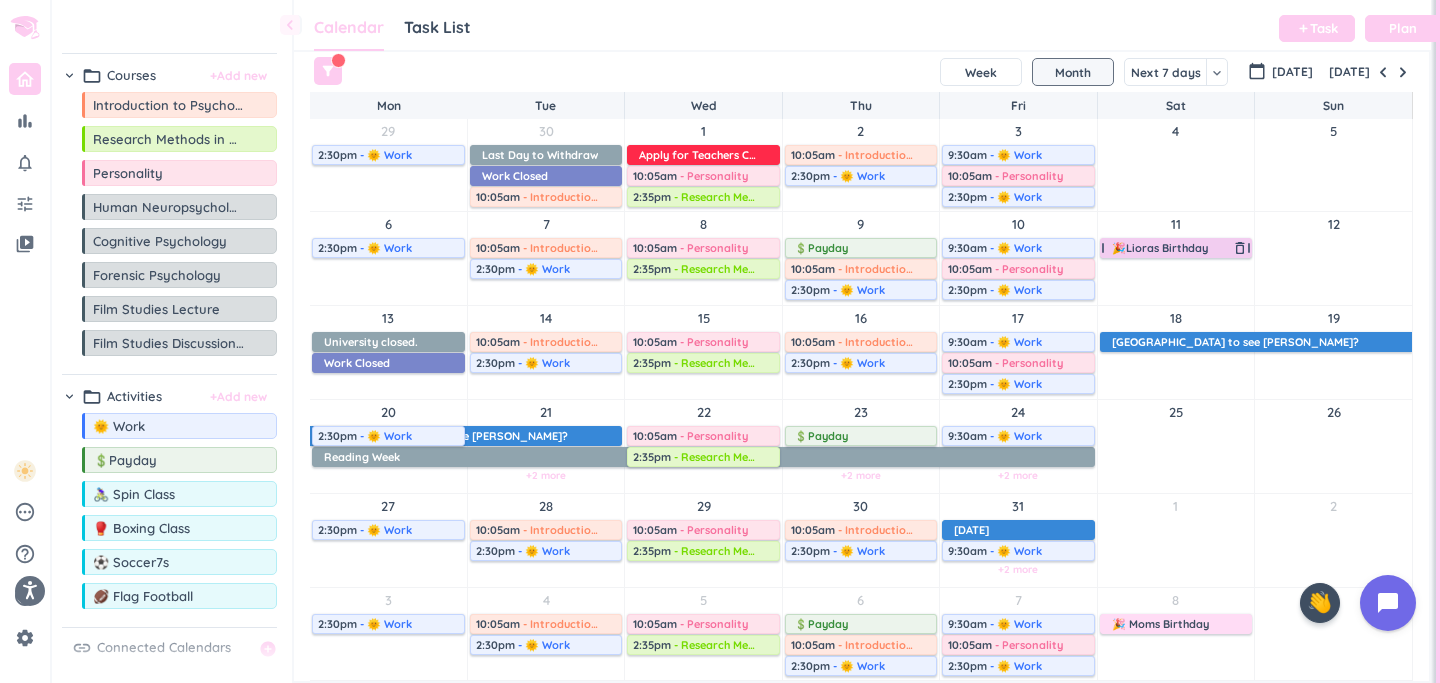 click on "🎉Lioras Birthday" at bounding box center (1160, 248) 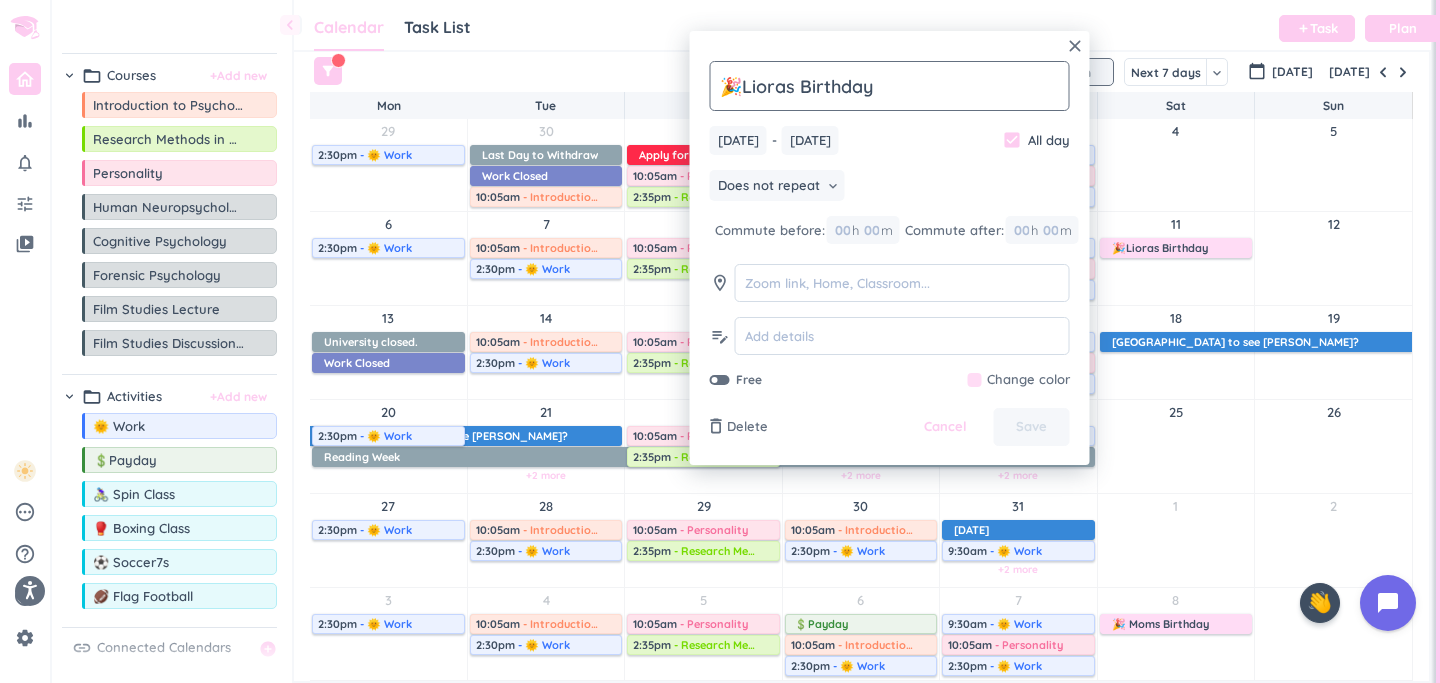click on "🎉Lioras Birthday" 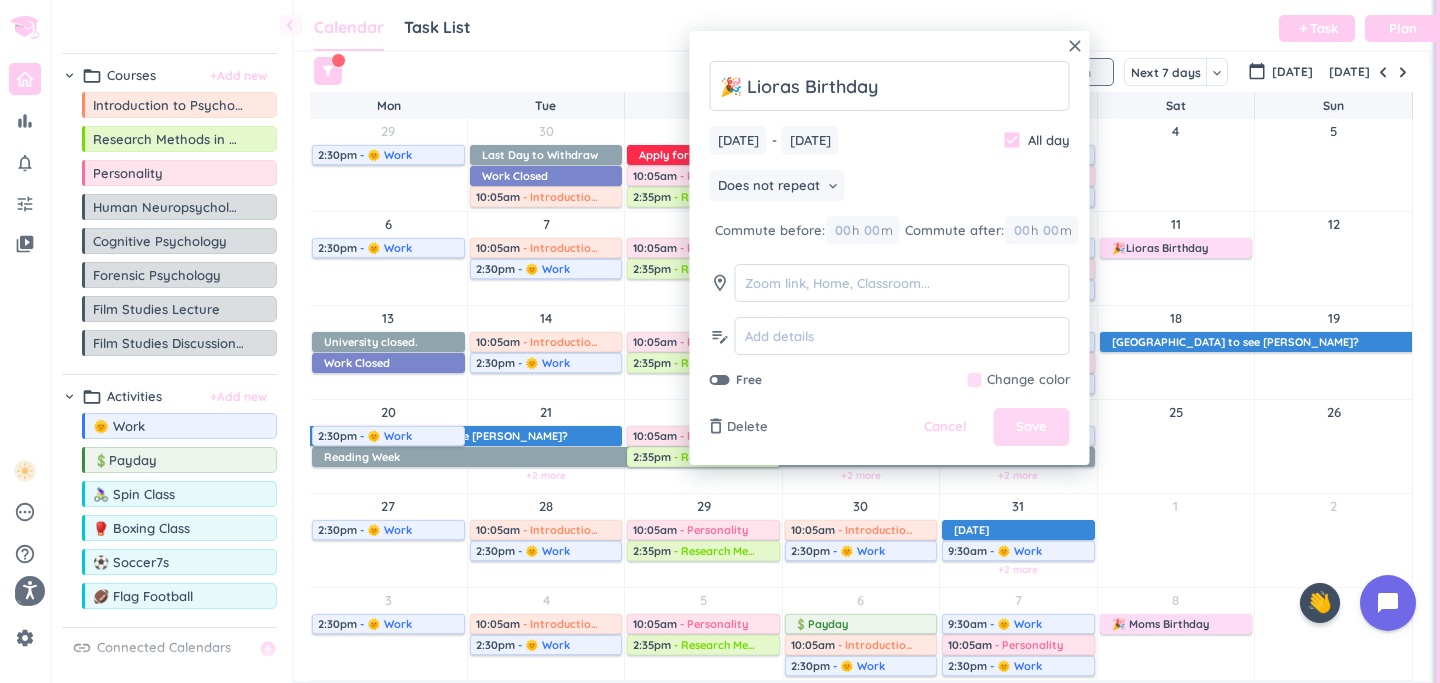 type on "🎉 Lioras Birthday" 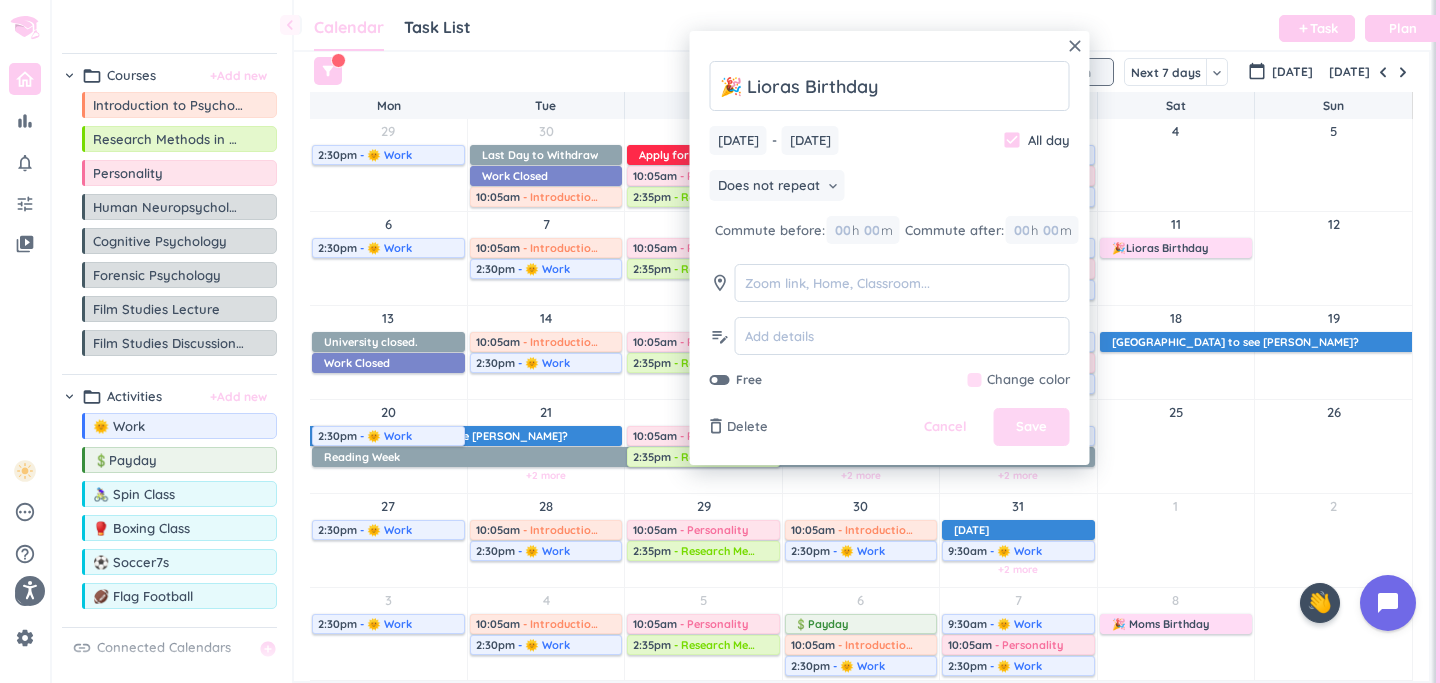 click on "Save" at bounding box center [1031, 427] 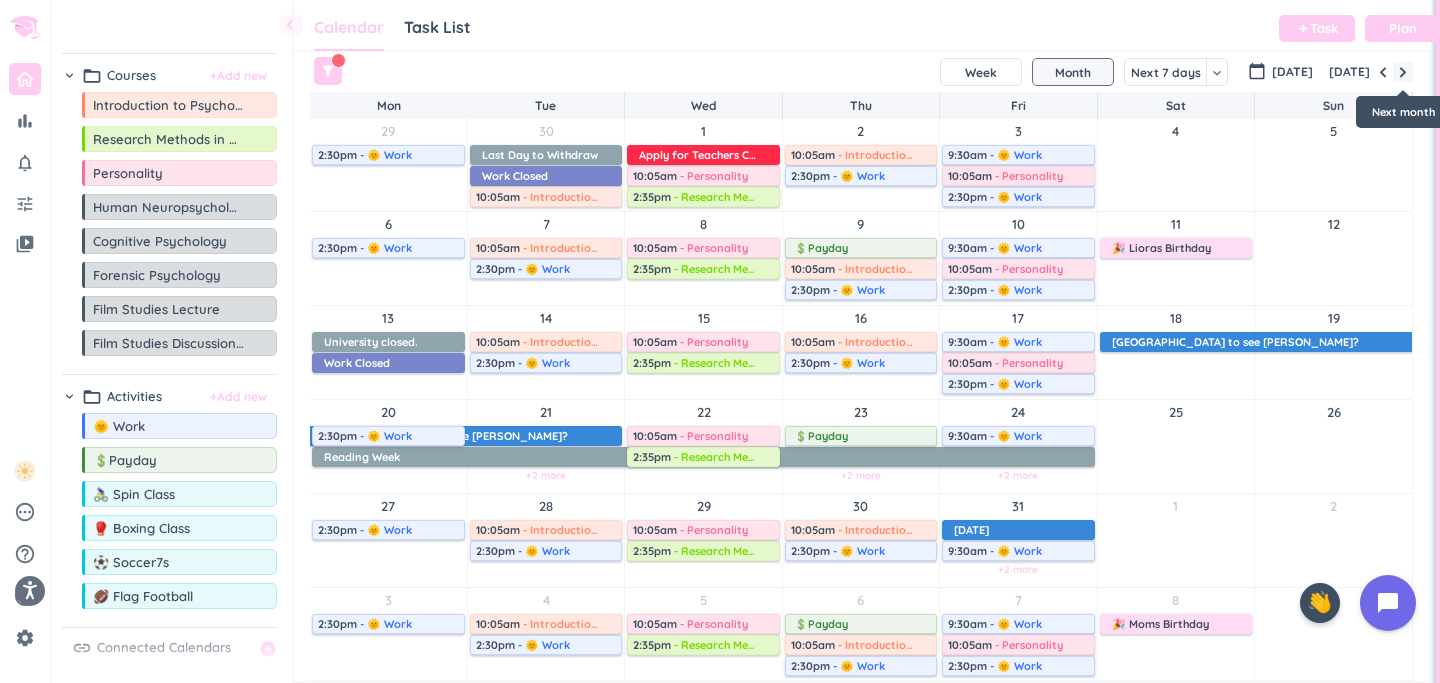 click at bounding box center (1403, 72) 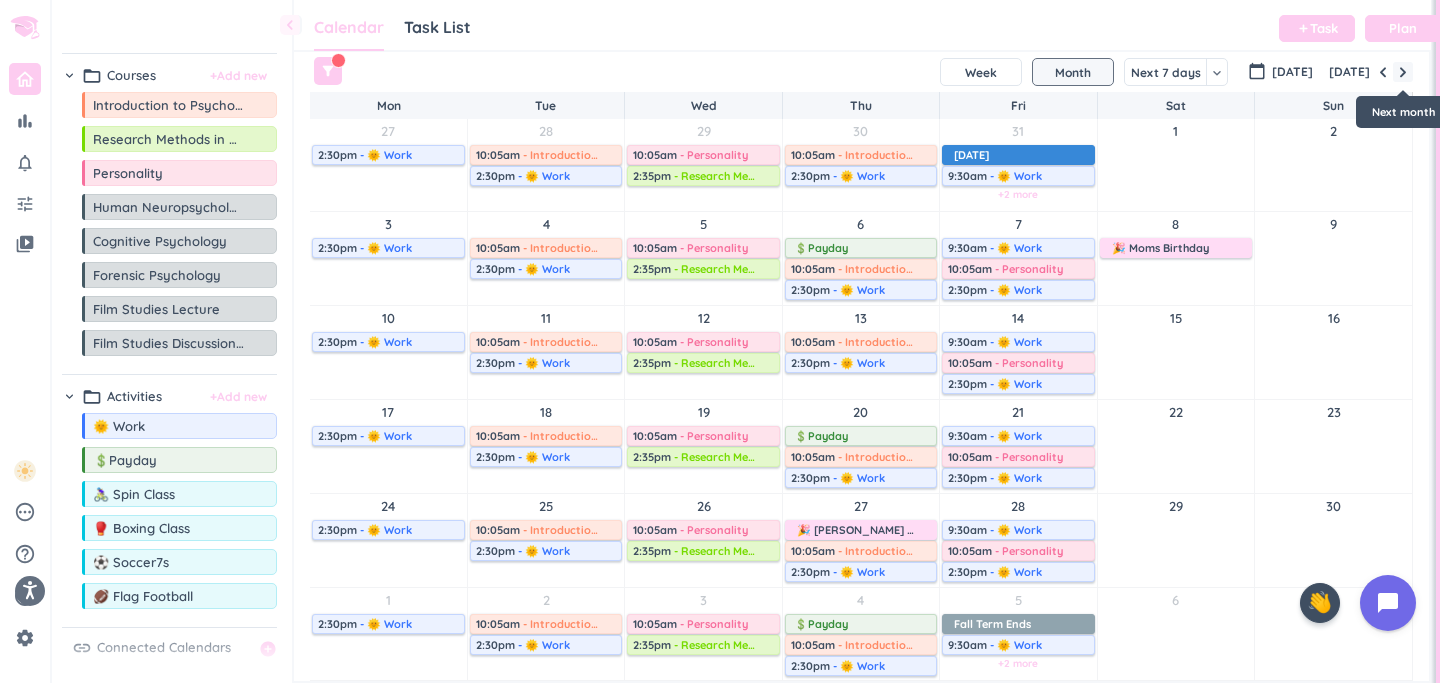 click at bounding box center (1403, 72) 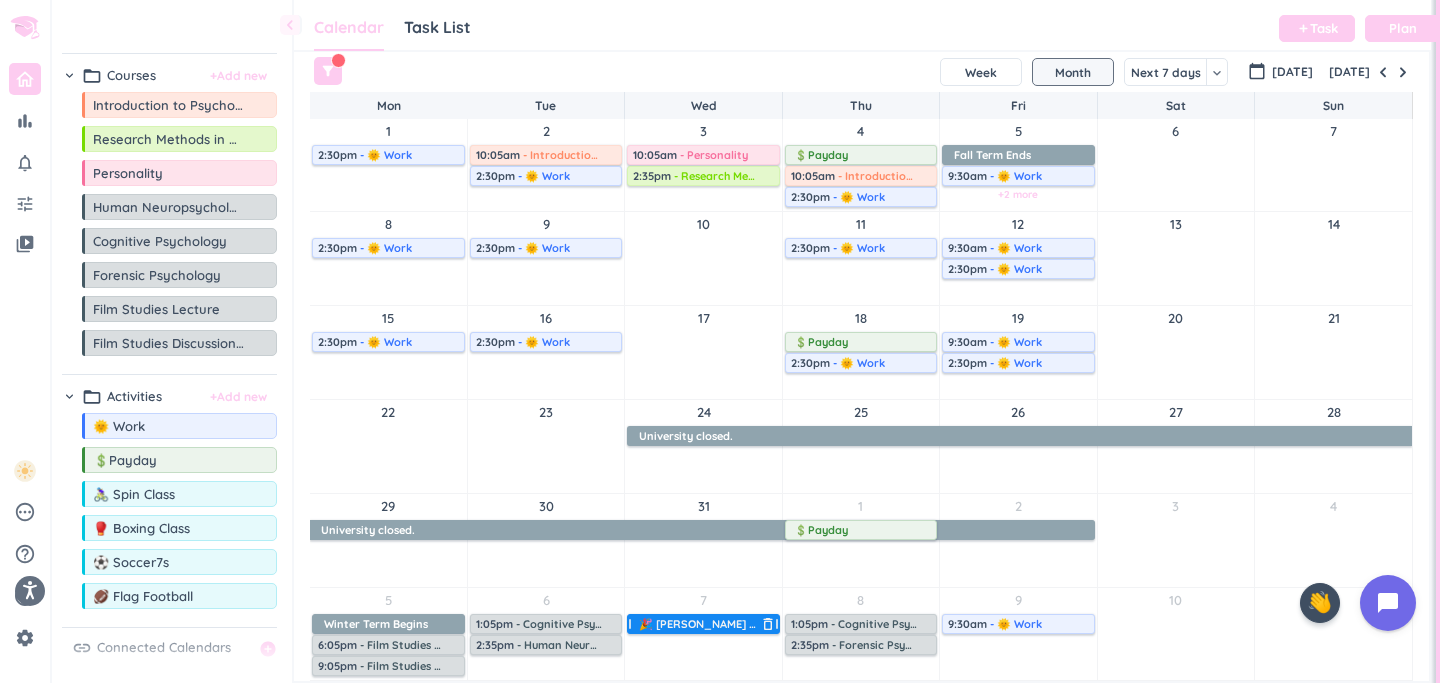 click on "🎉 [PERSON_NAME] & Ri Birthday" at bounding box center [729, 624] 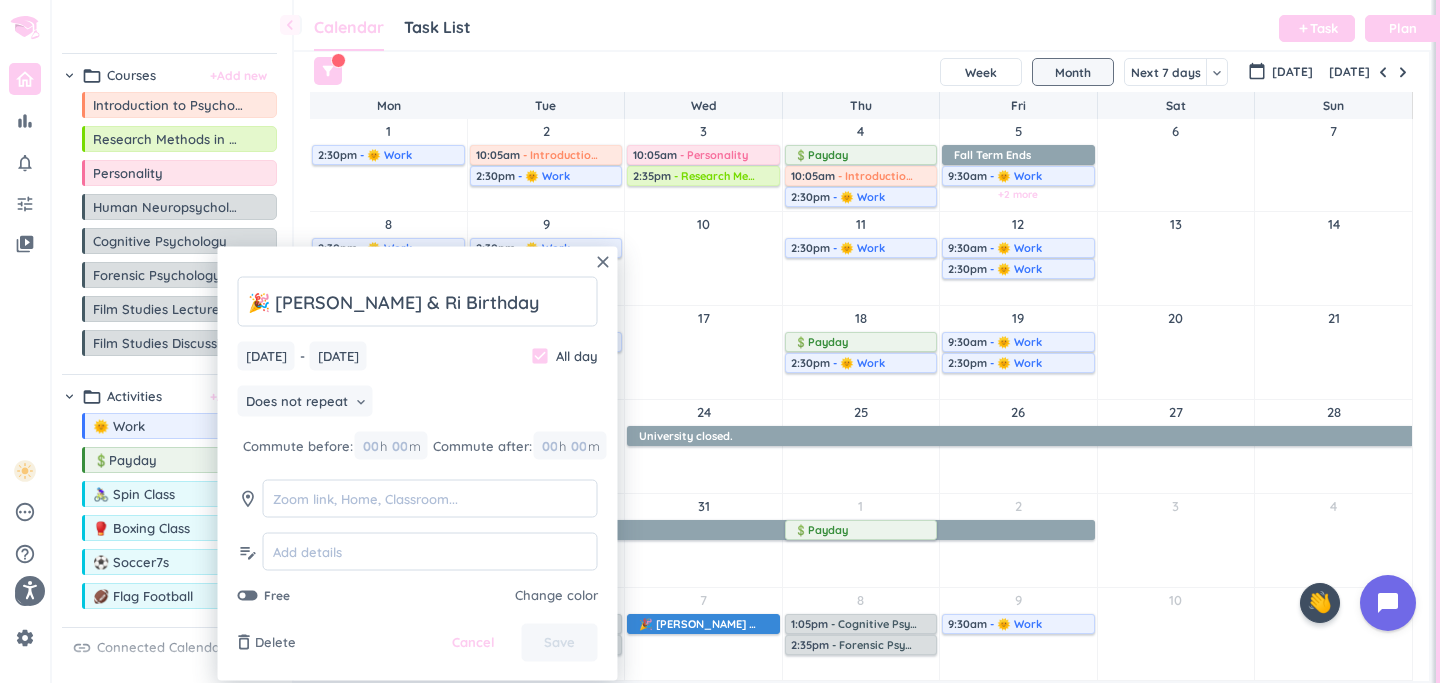 click at bounding box center [547, 596] 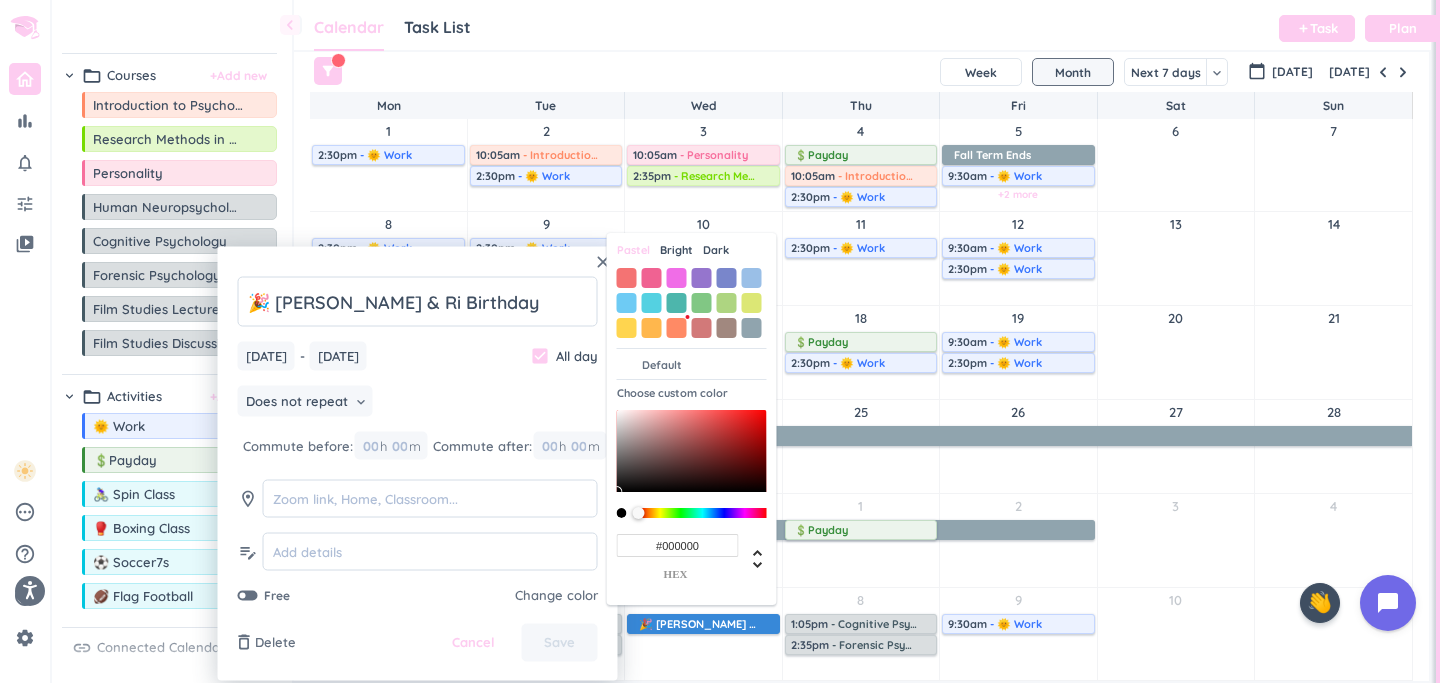 click on "#000000" at bounding box center [678, 545] 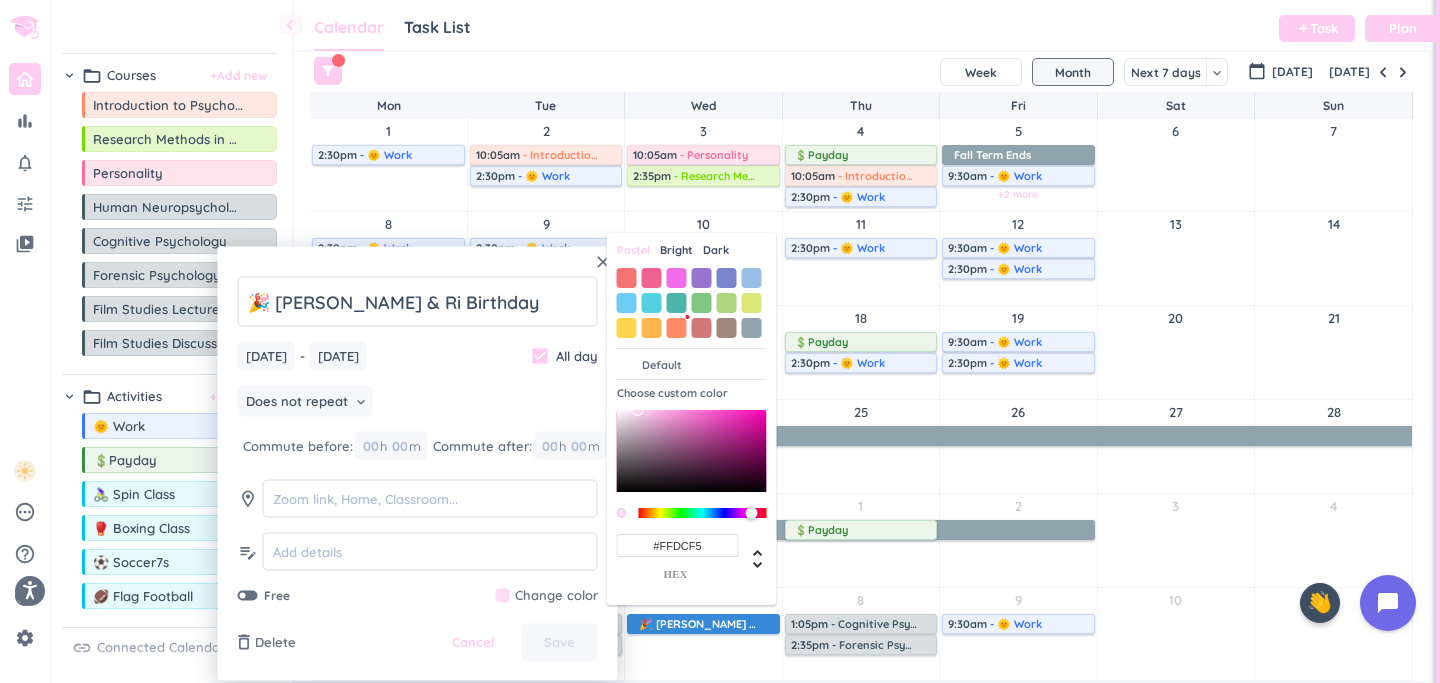 type on "#FFDCF5" 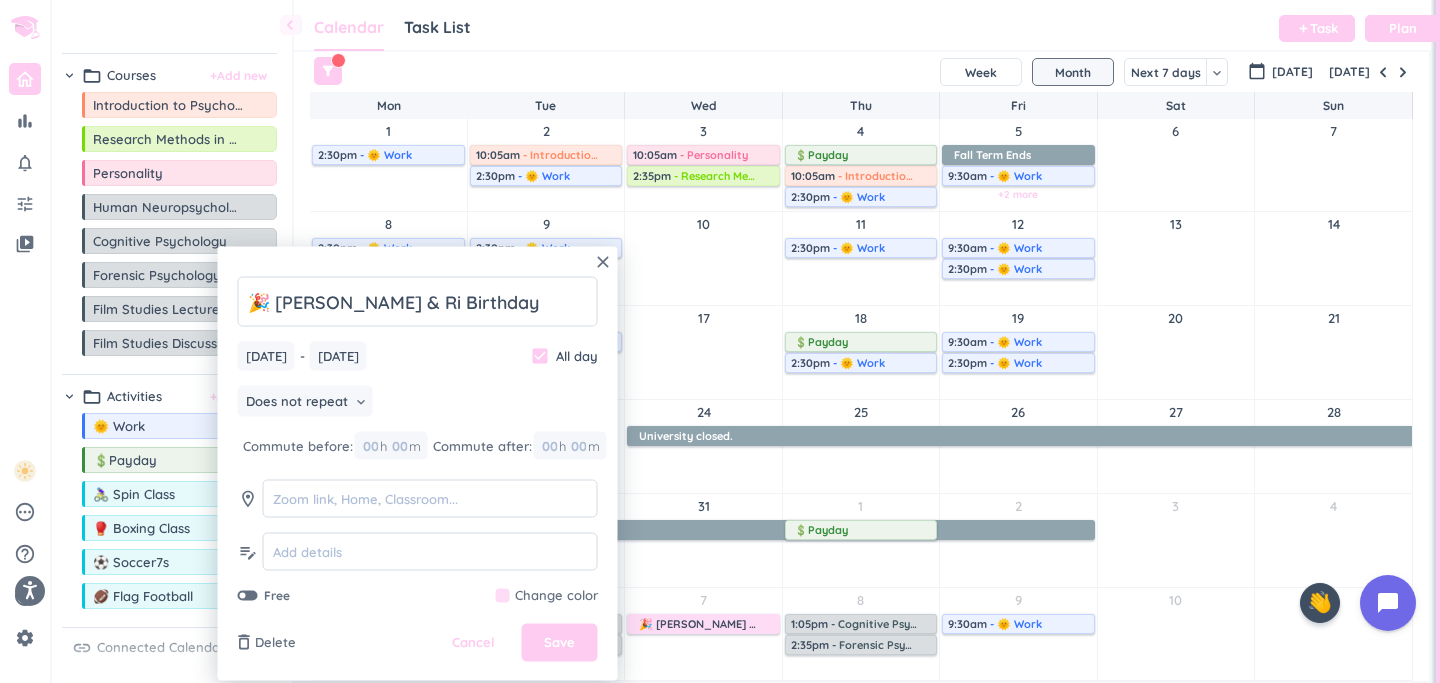 click on "Does not repeat keyboard_arrow_down" at bounding box center (418, 403) 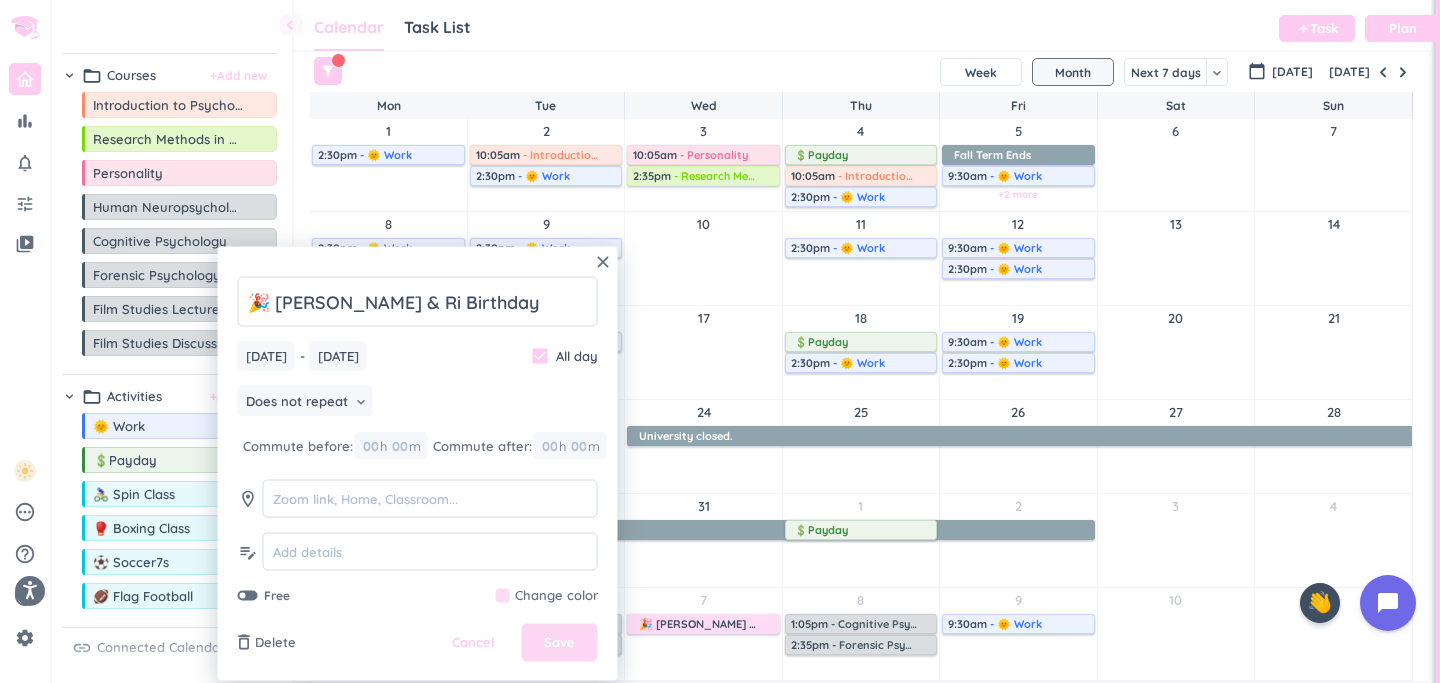 click on "Save" at bounding box center (559, 643) 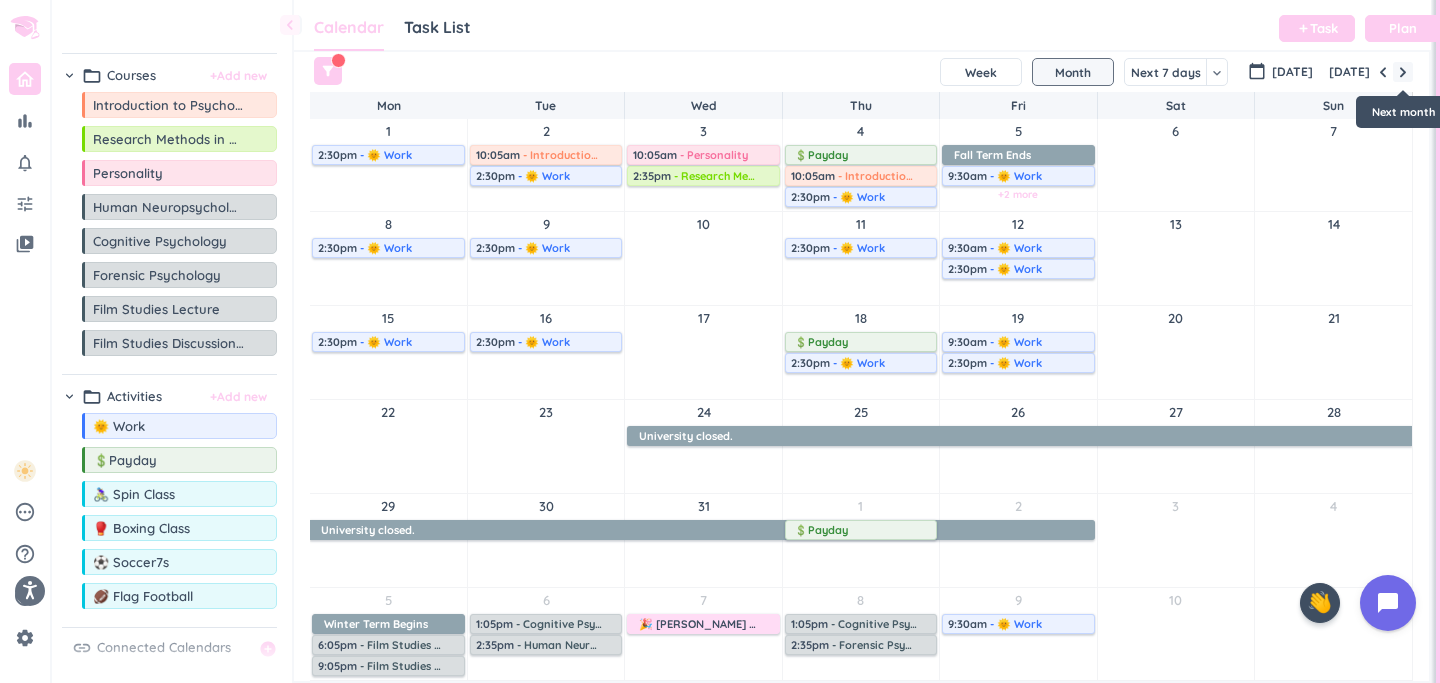 click at bounding box center (1403, 72) 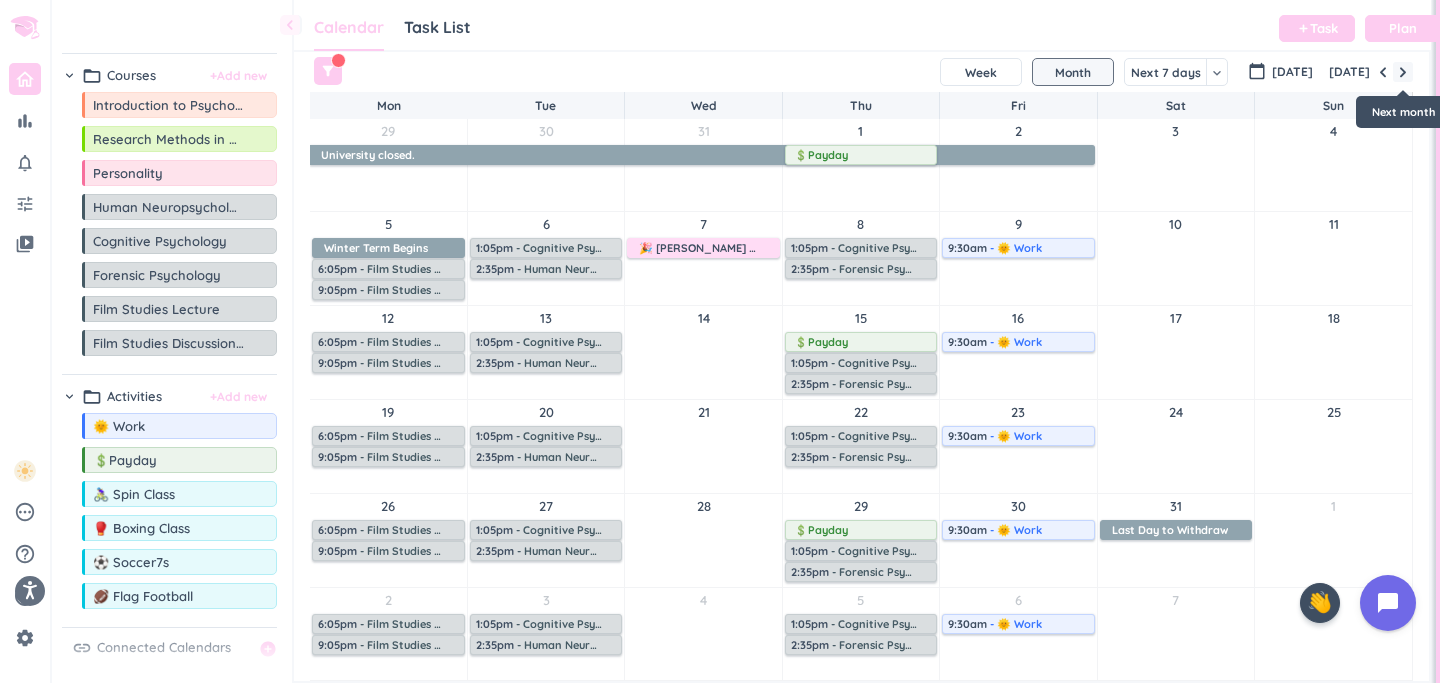 click at bounding box center [1403, 72] 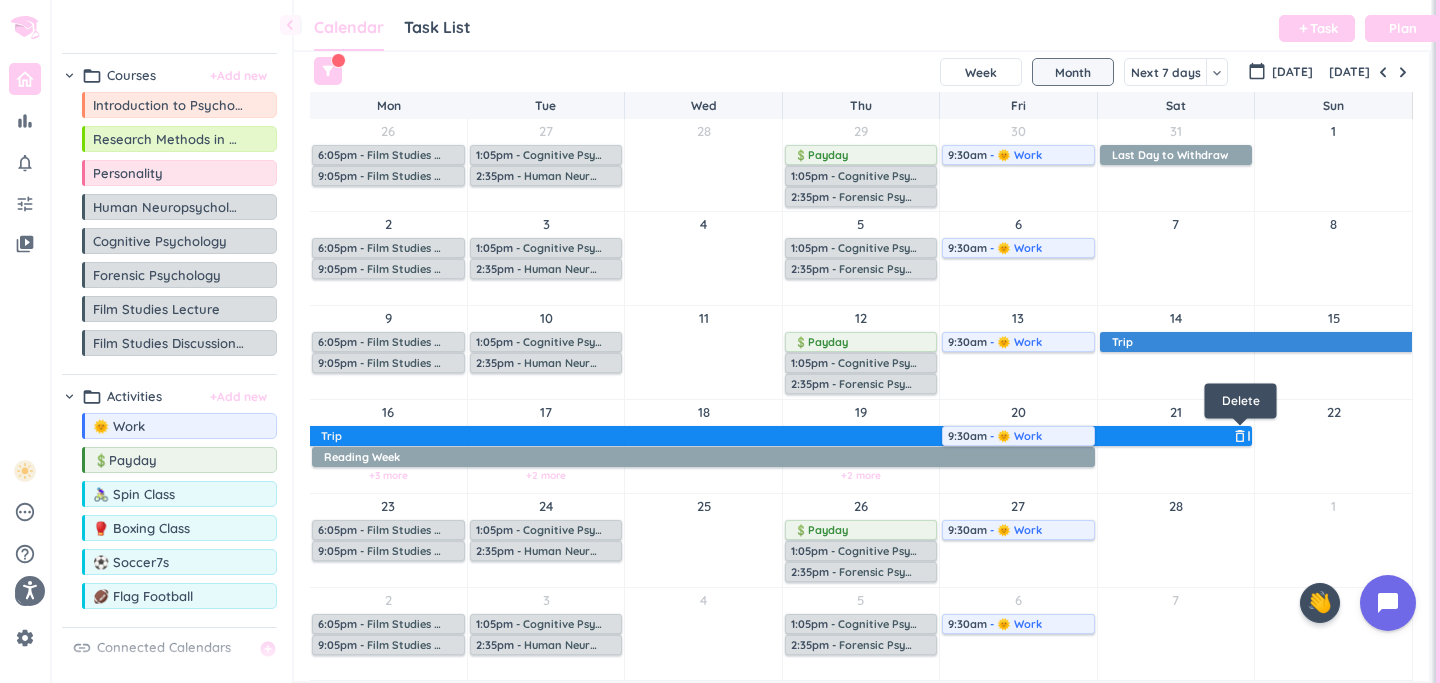 click on "delete_outline" at bounding box center [1240, 436] 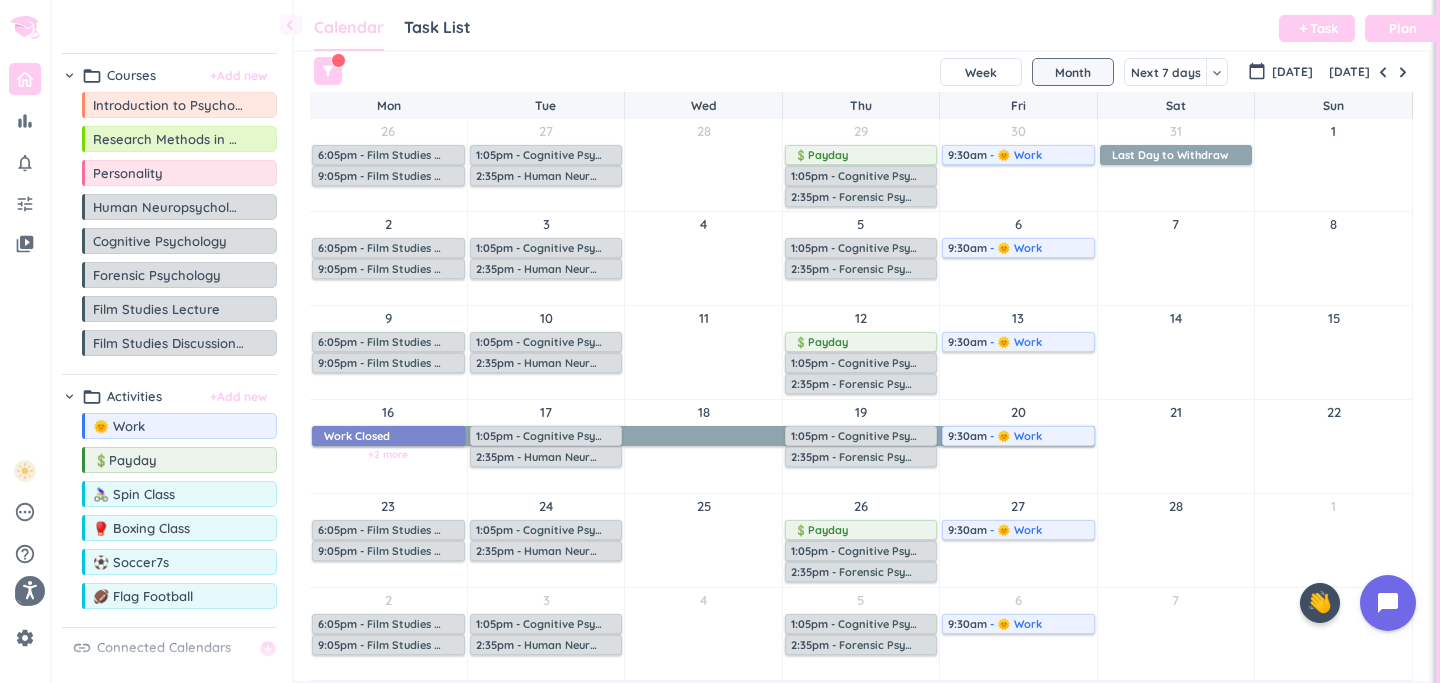 click on "+2 more" at bounding box center (388, 454) 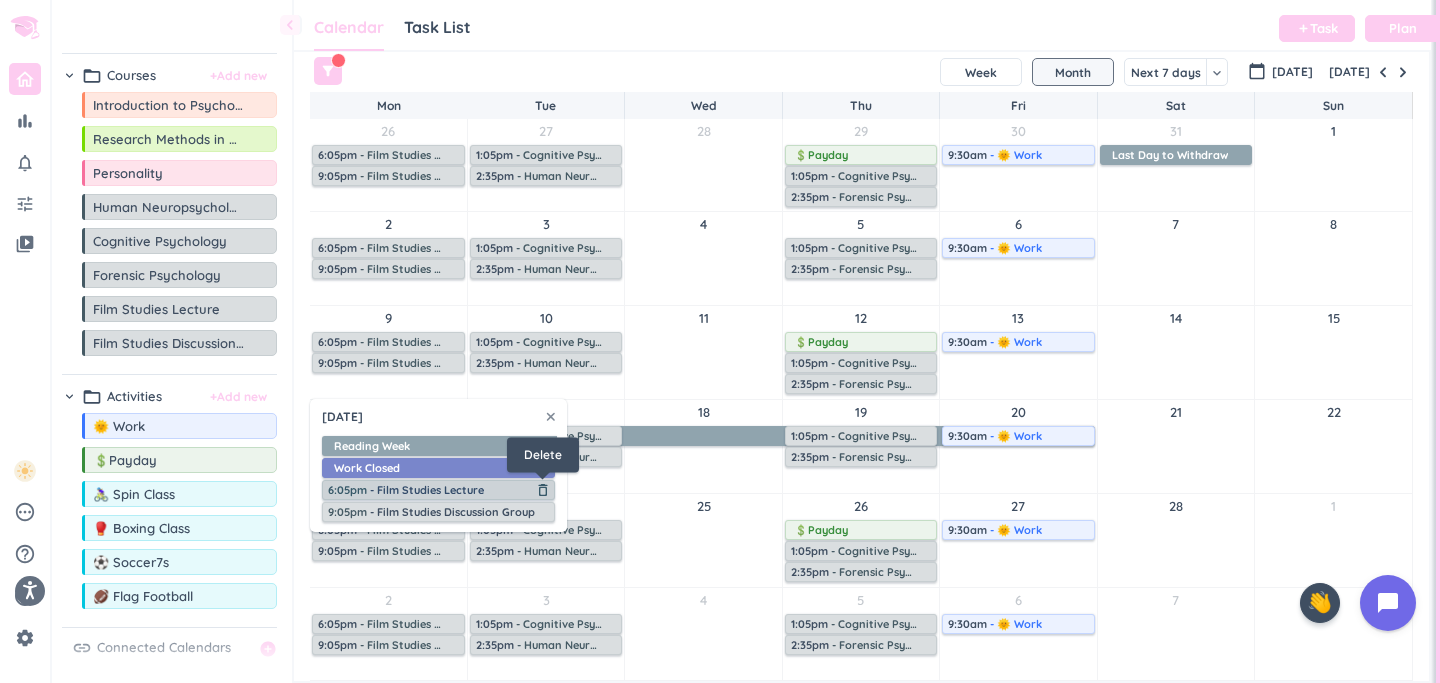 click on "delete_outline" at bounding box center (543, 490) 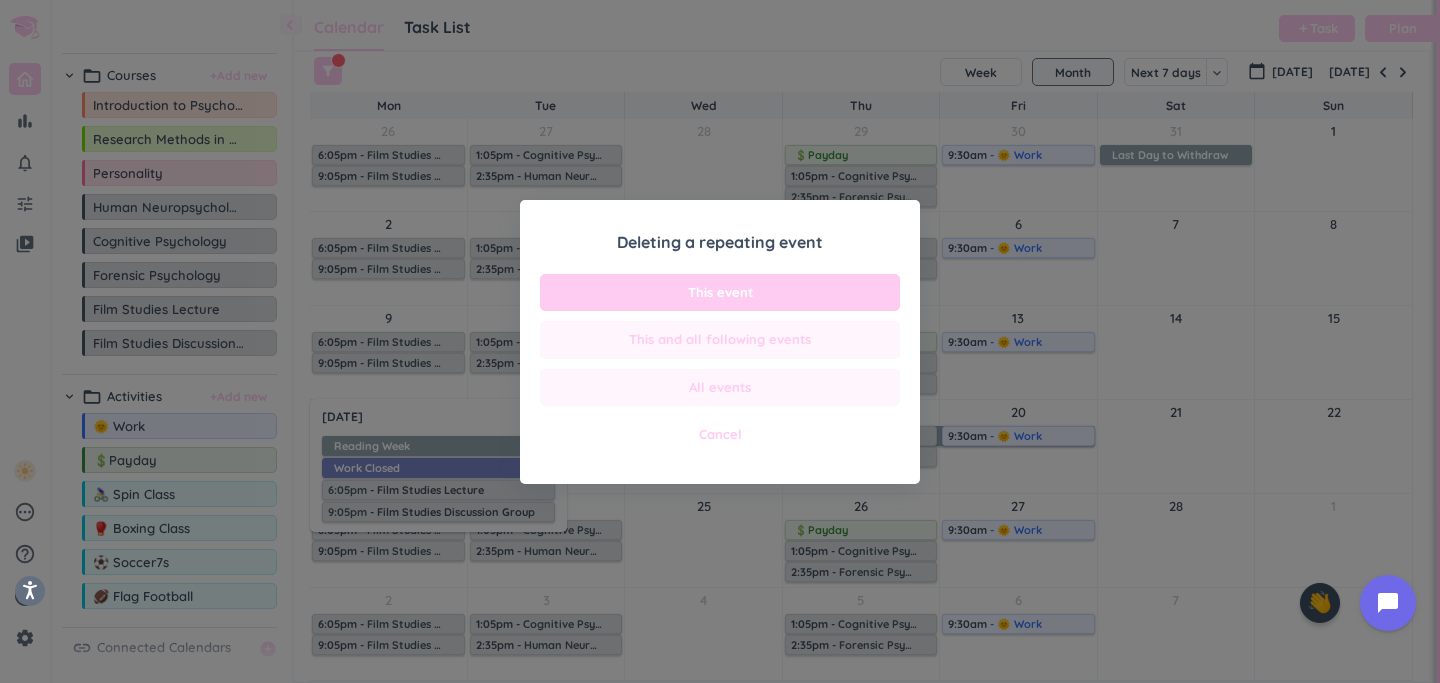 click on "This event" at bounding box center [720, 293] 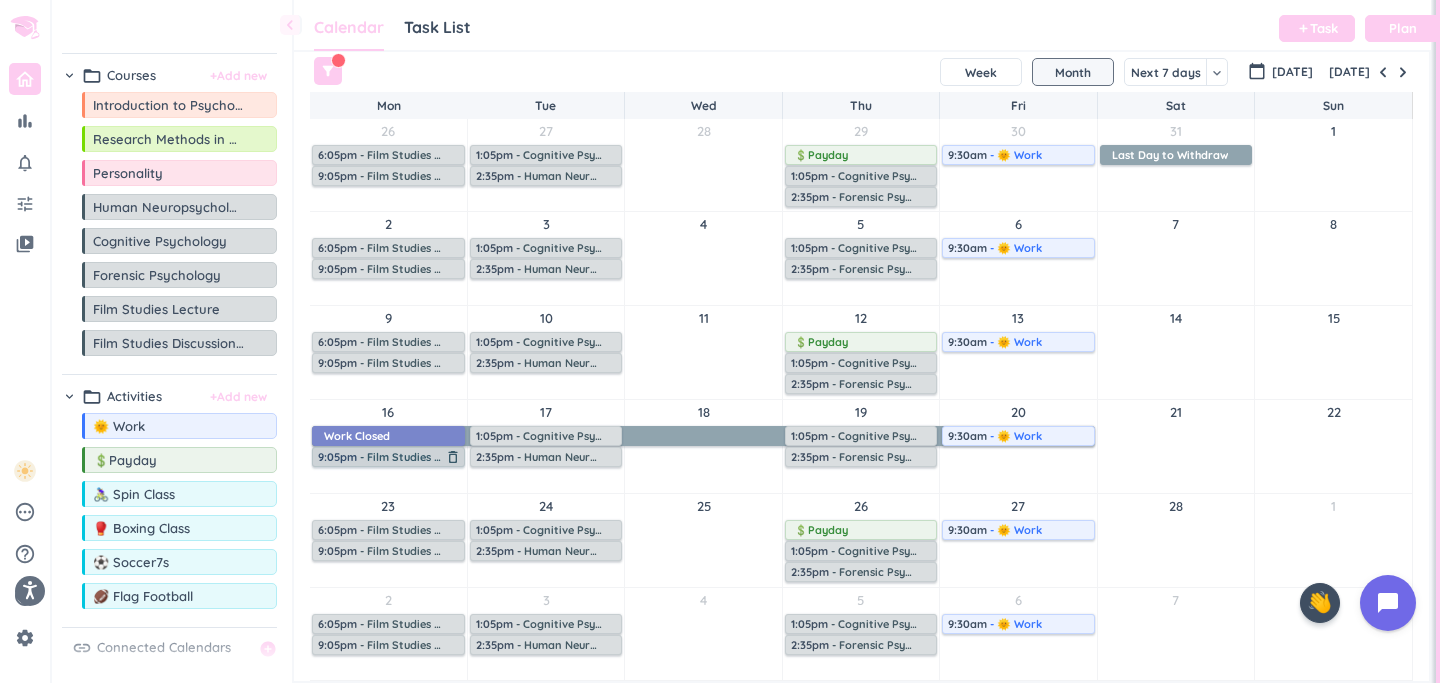 click on "- Film Studies Discussion Group" at bounding box center (442, 457) 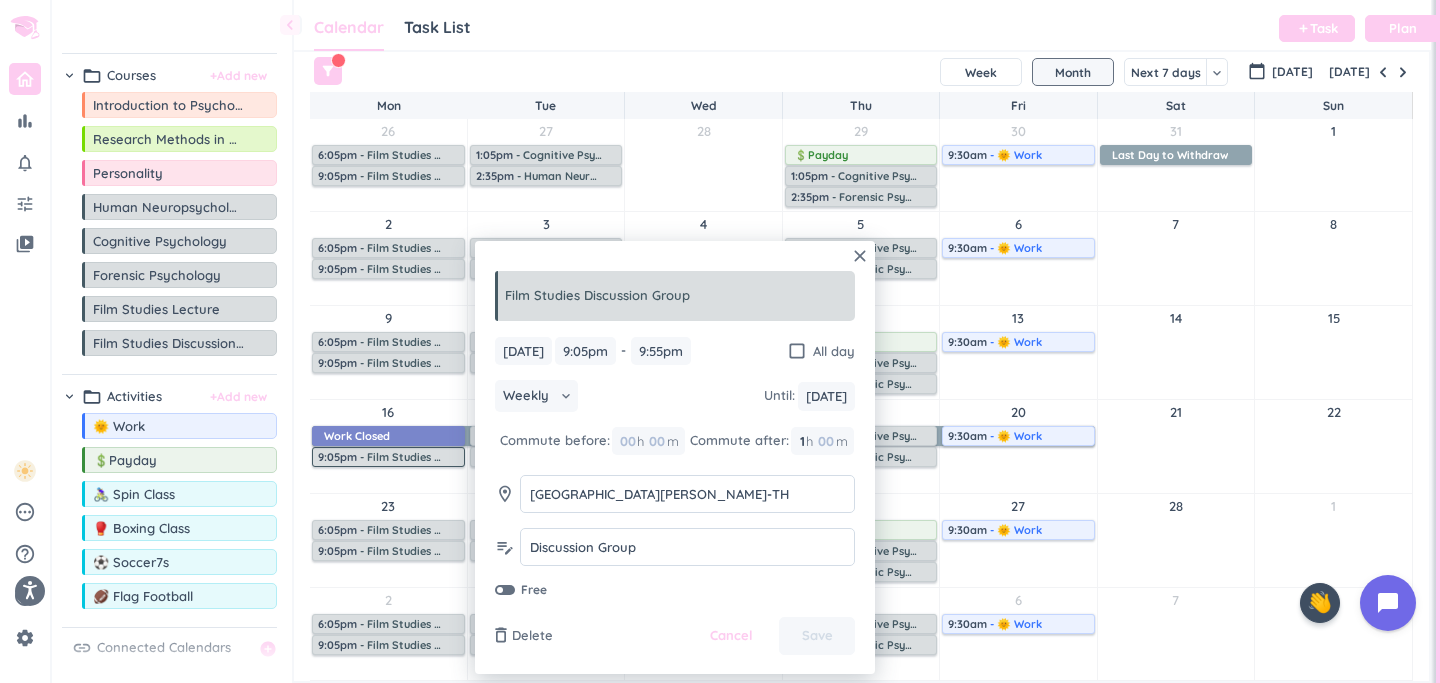 click on "23" at bounding box center (388, 506) 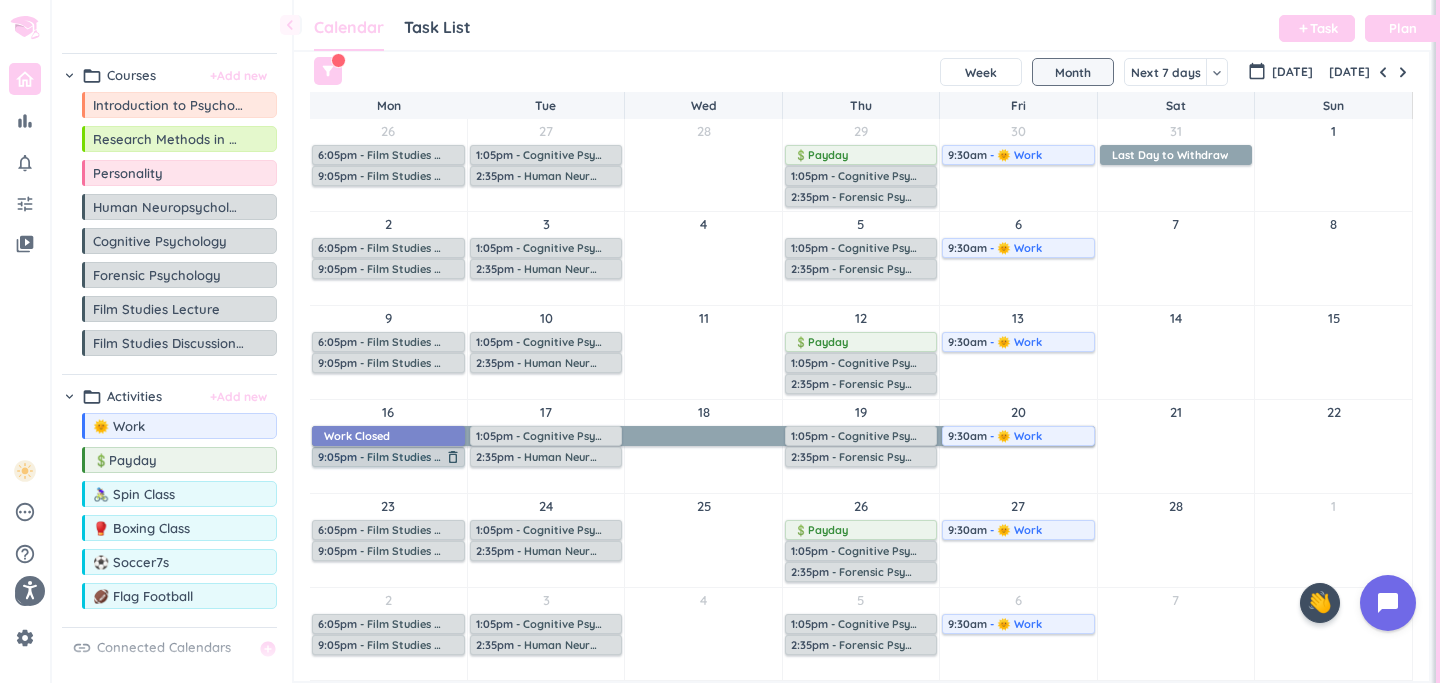 click on "delete_outline" at bounding box center [453, 457] 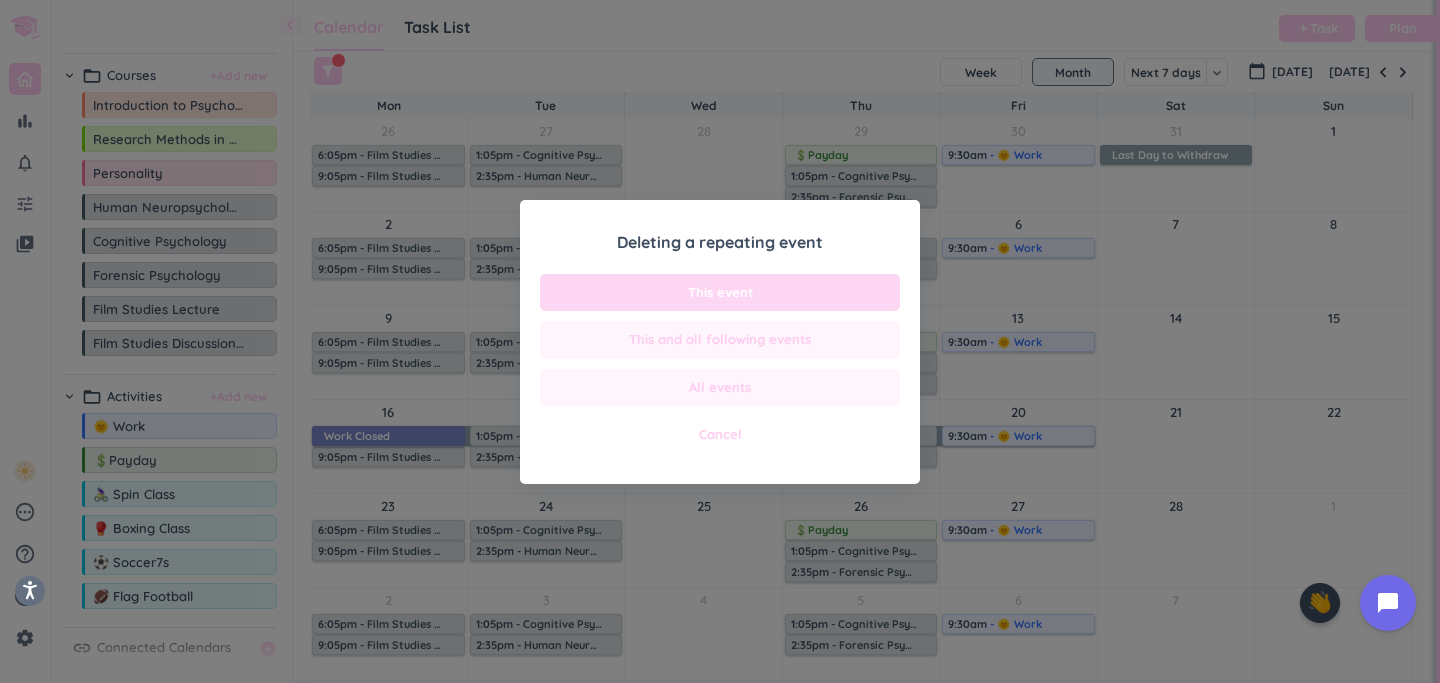 click on "This event" at bounding box center (720, 293) 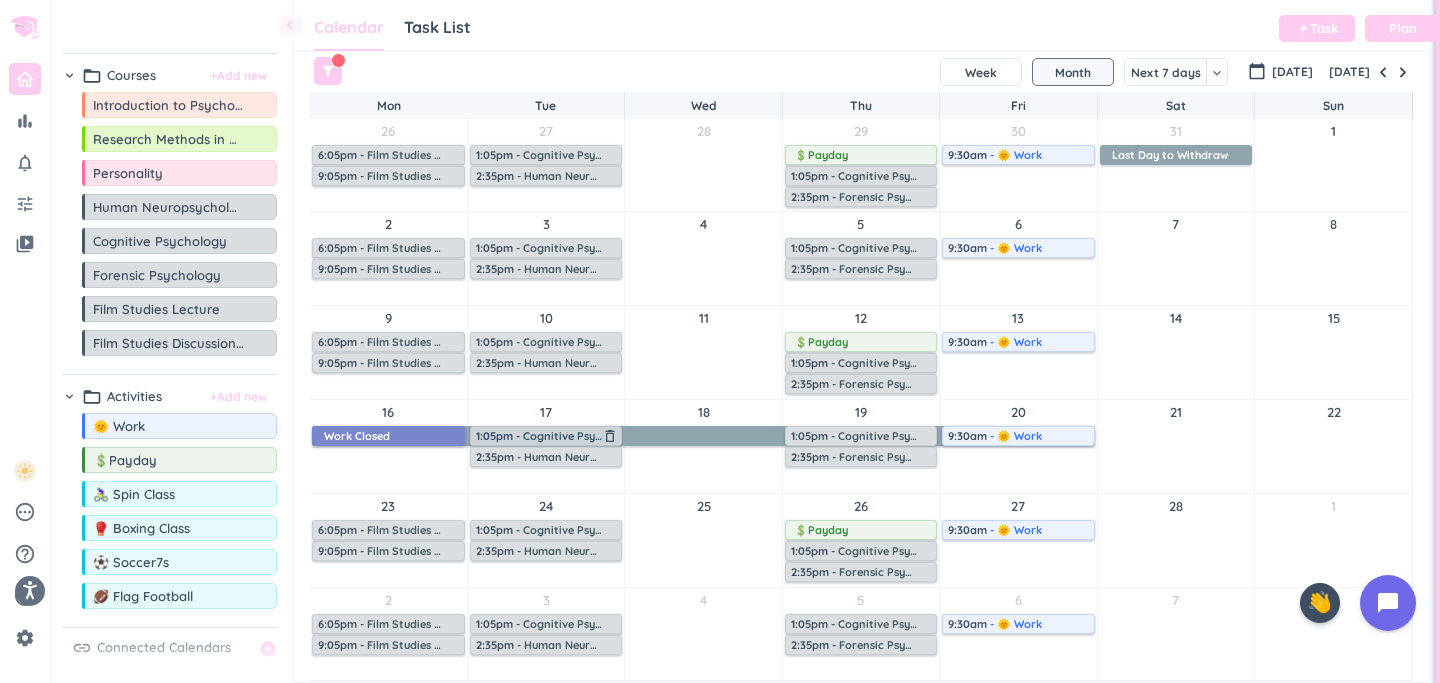 click on "delete_outline" at bounding box center (610, 436) 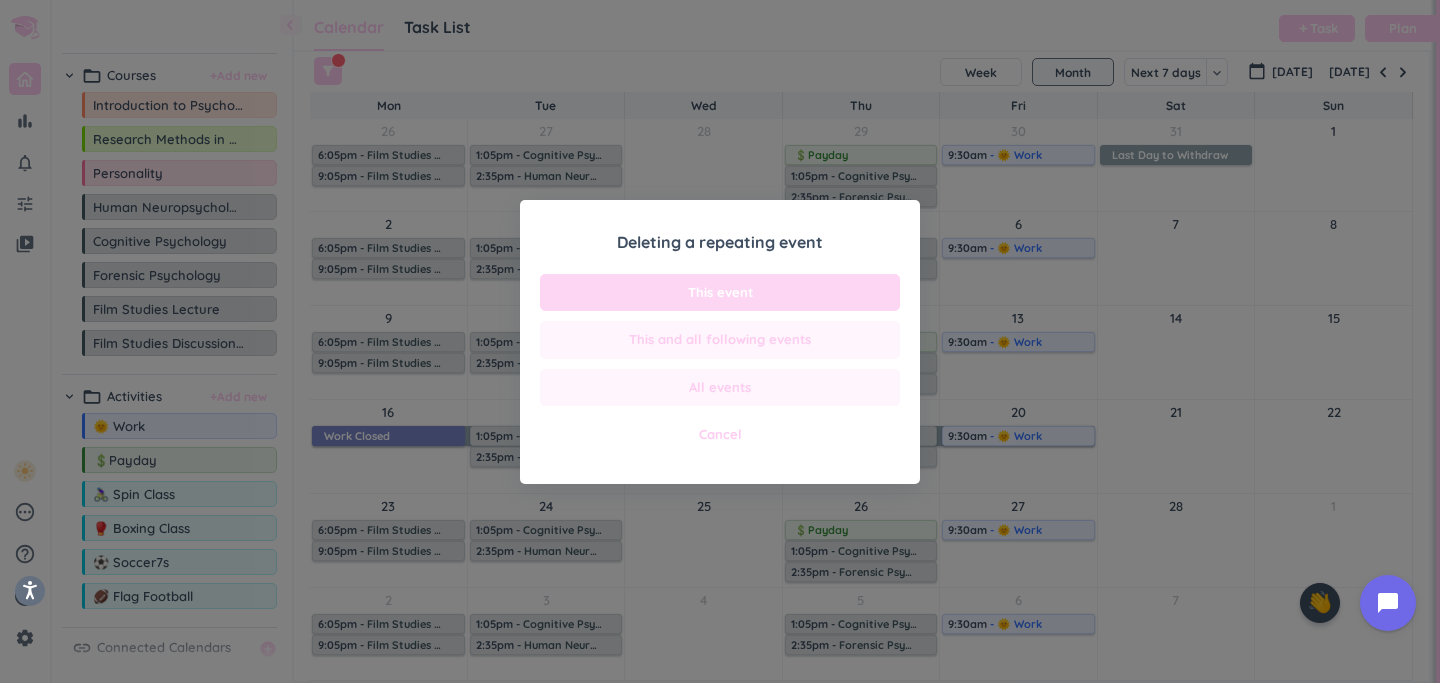click on "This event" at bounding box center [720, 293] 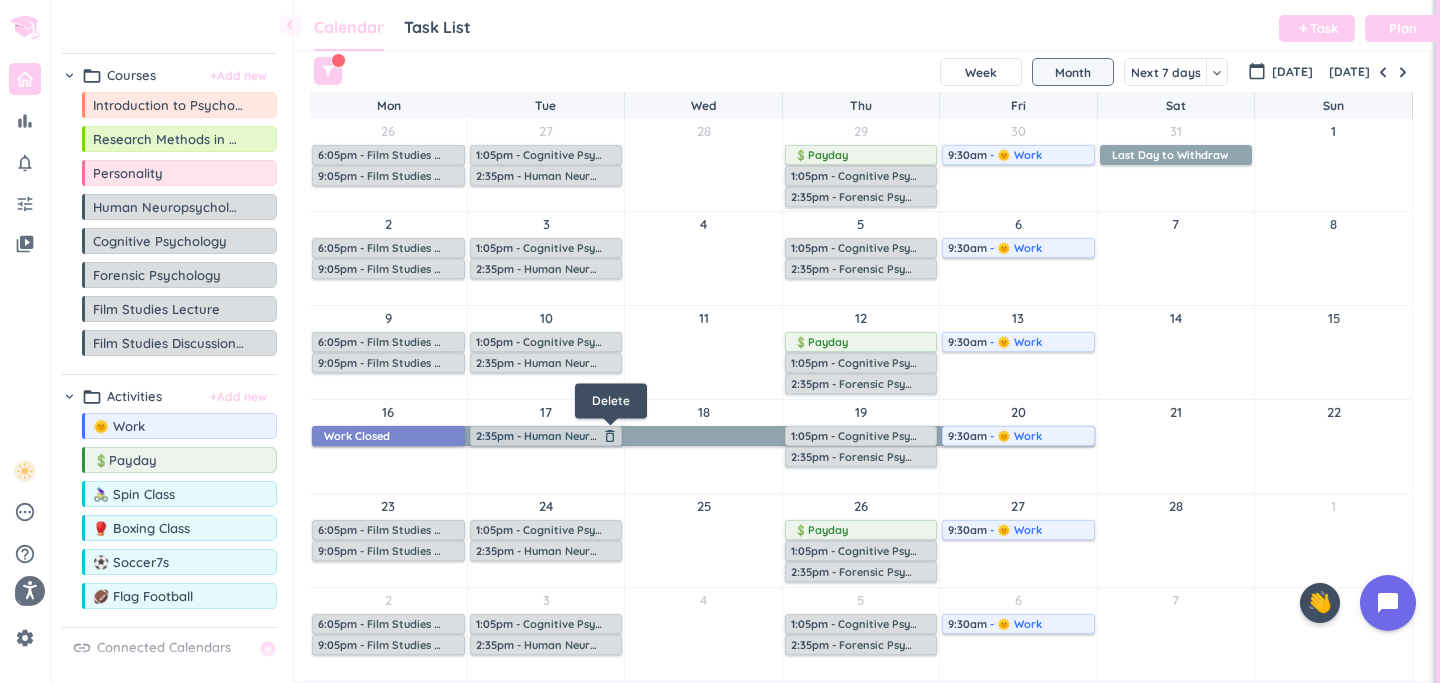 click on "delete_outline" at bounding box center (610, 436) 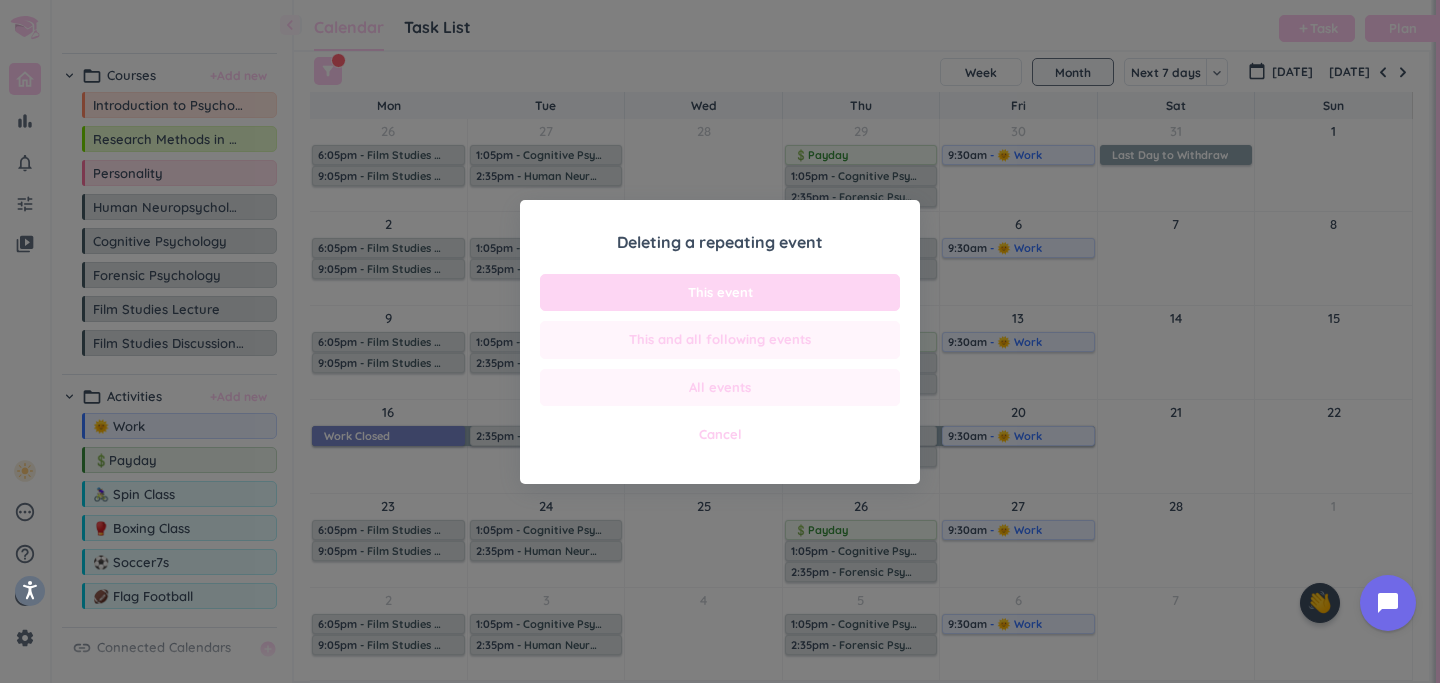 click on "This event" at bounding box center (720, 293) 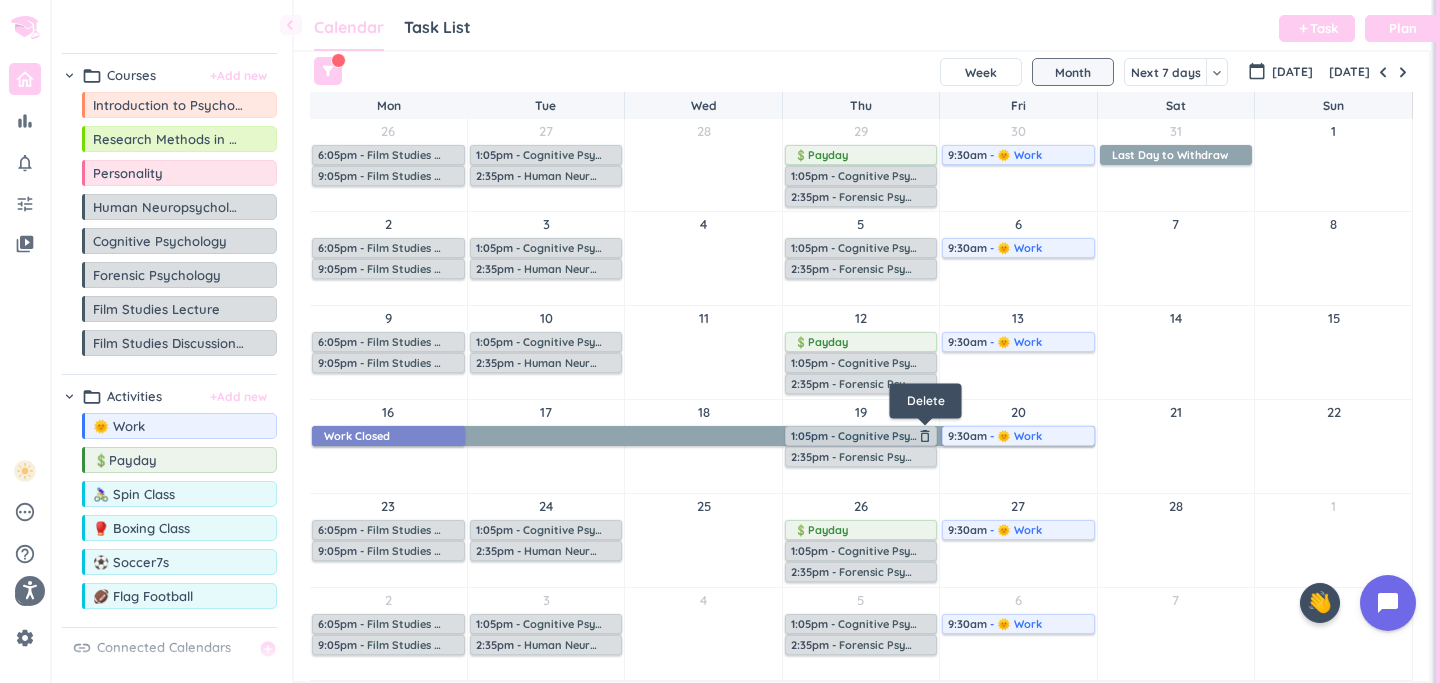 click on "delete_outline" at bounding box center (925, 436) 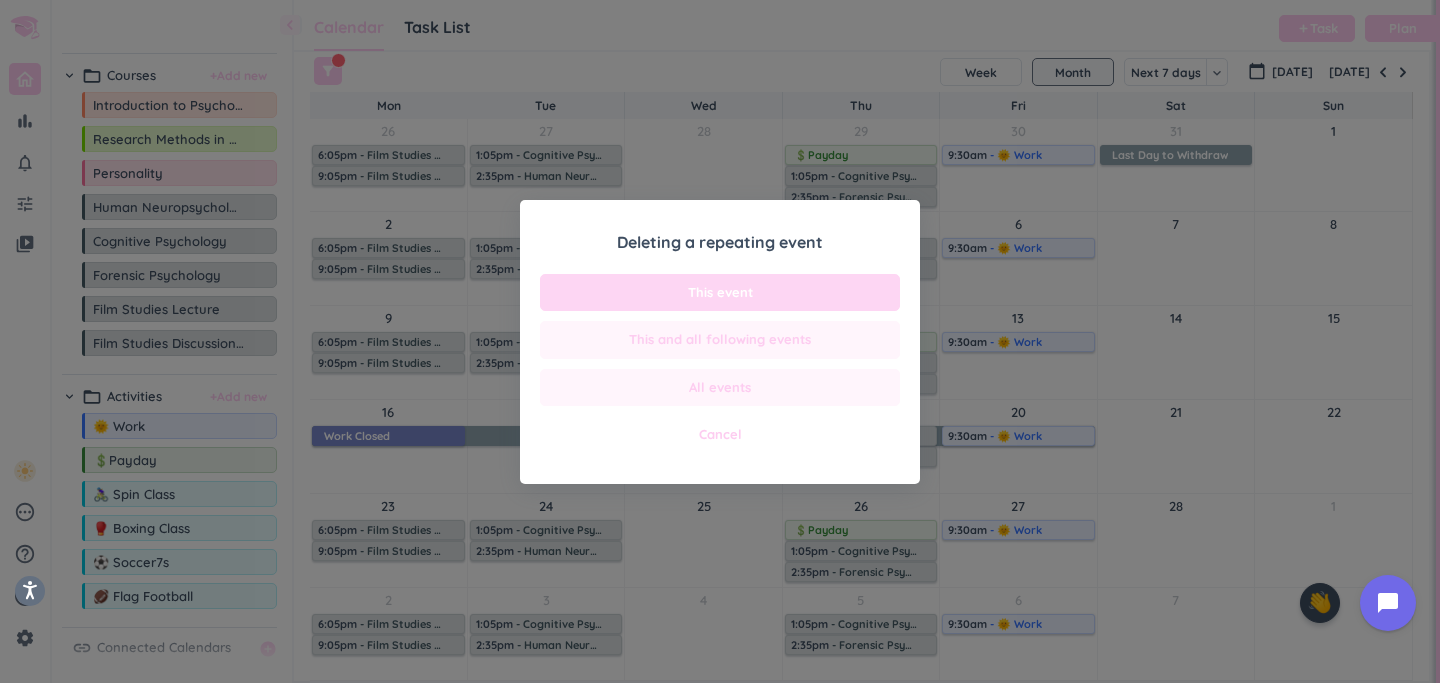 click on "This event" at bounding box center [720, 293] 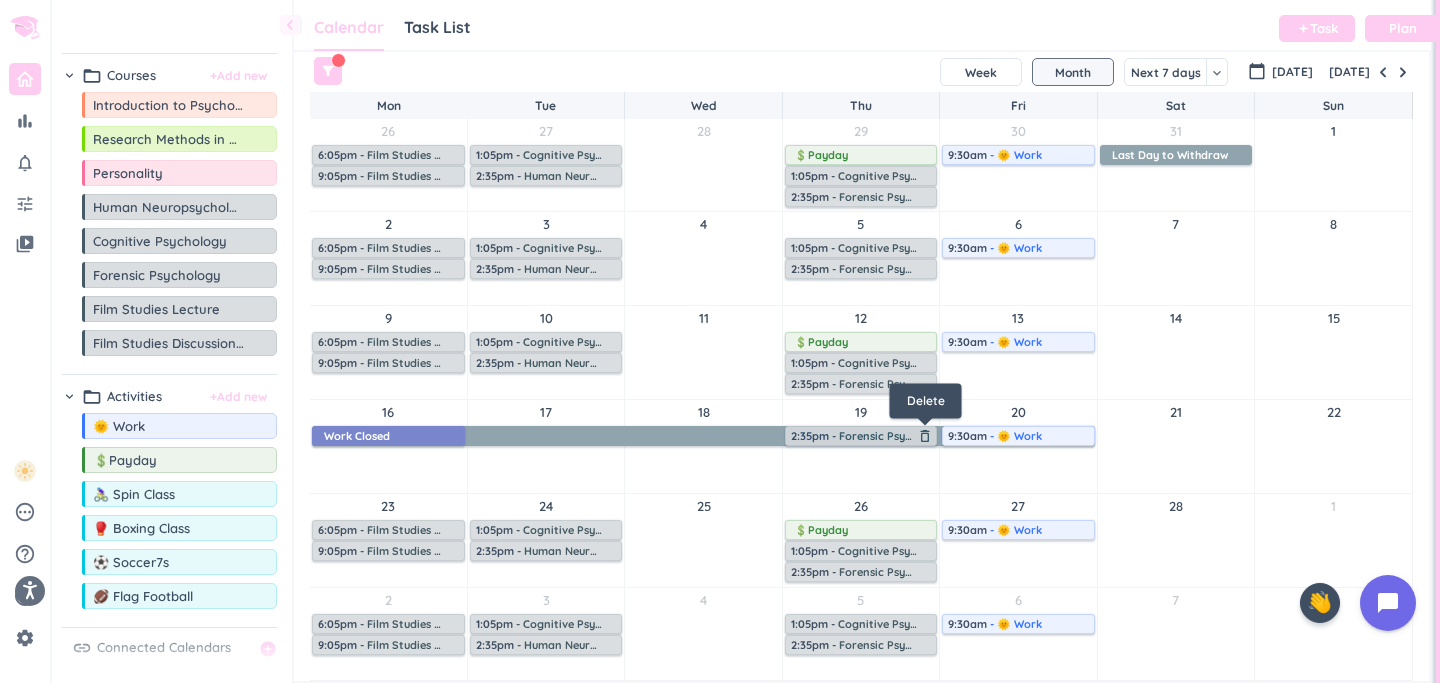 click on "delete_outline" at bounding box center [925, 436] 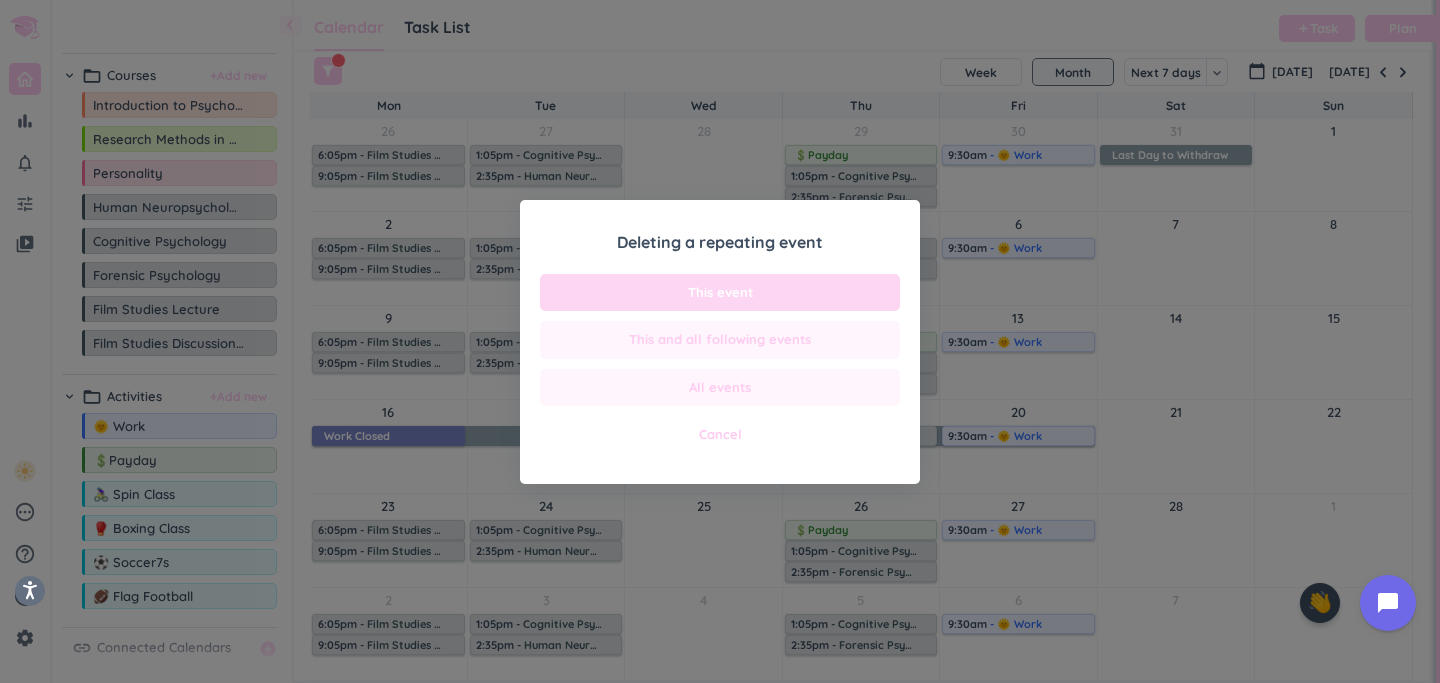 click on "This event" at bounding box center (720, 293) 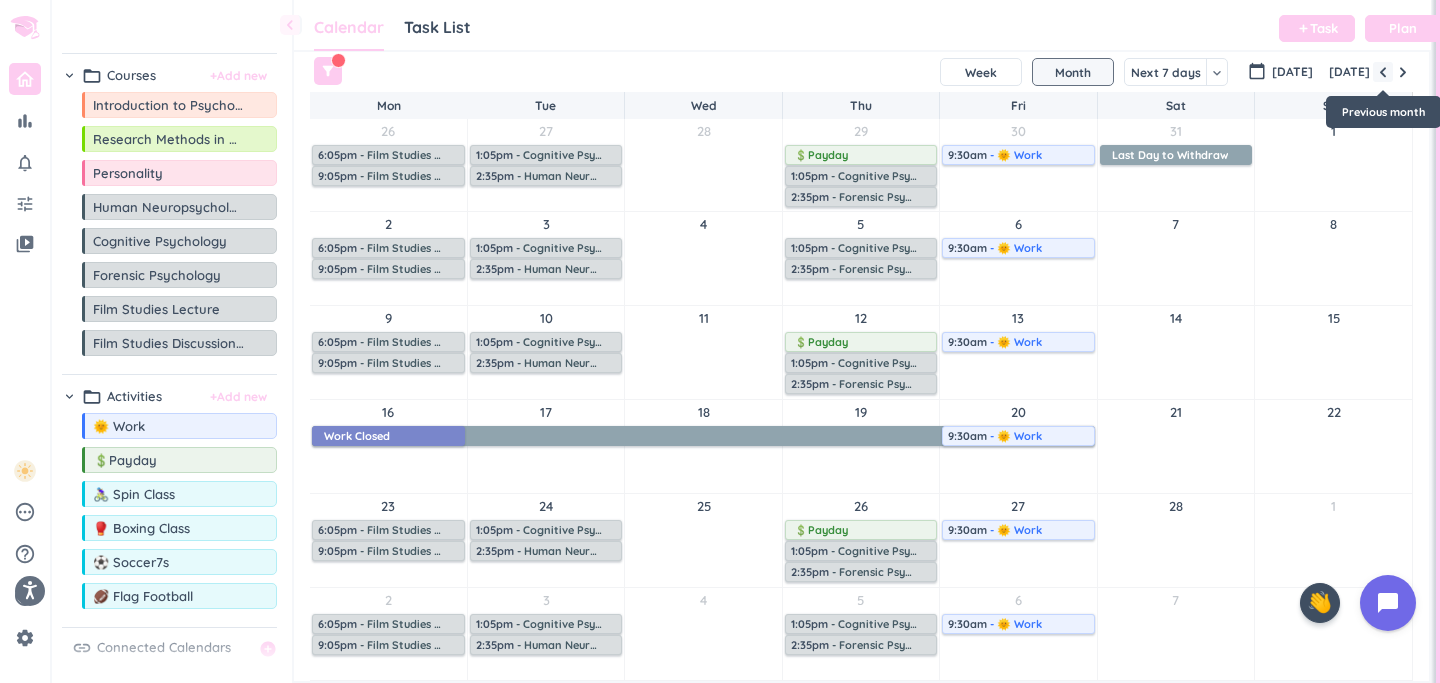 click at bounding box center [1383, 72] 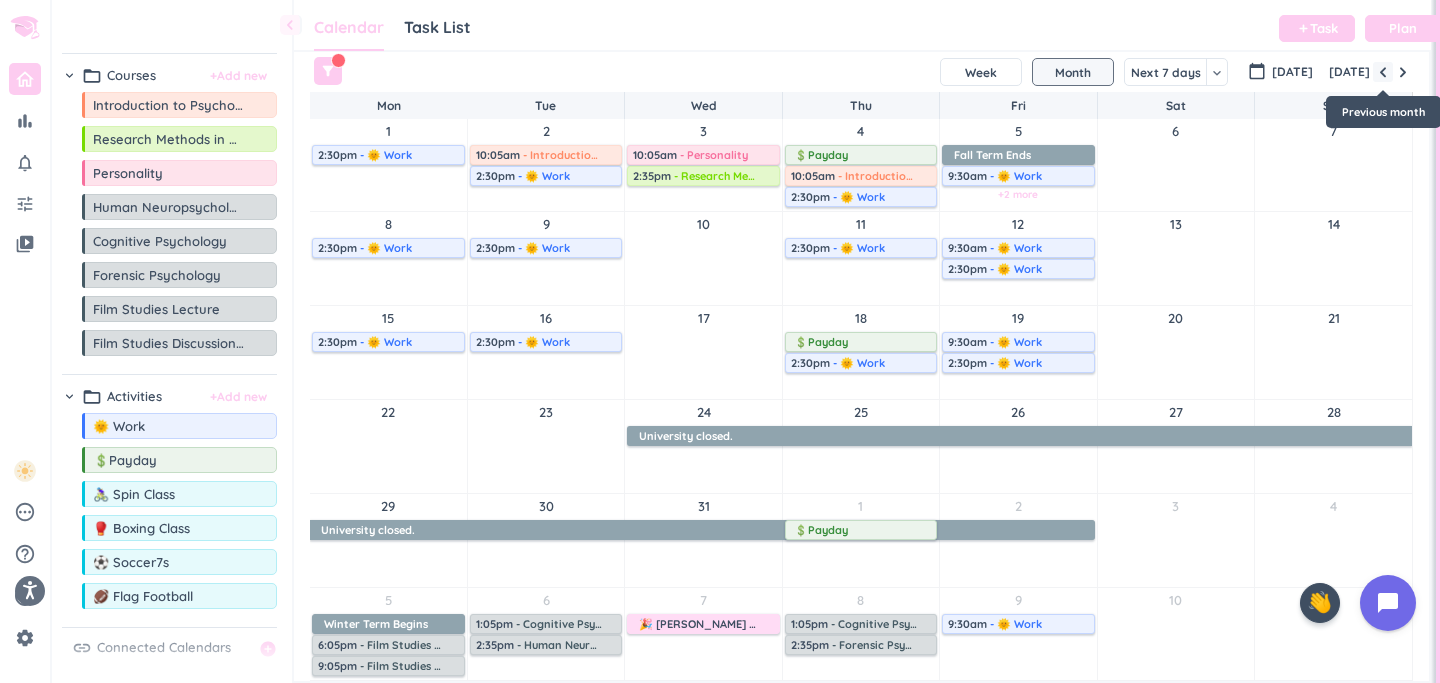 click at bounding box center (1383, 72) 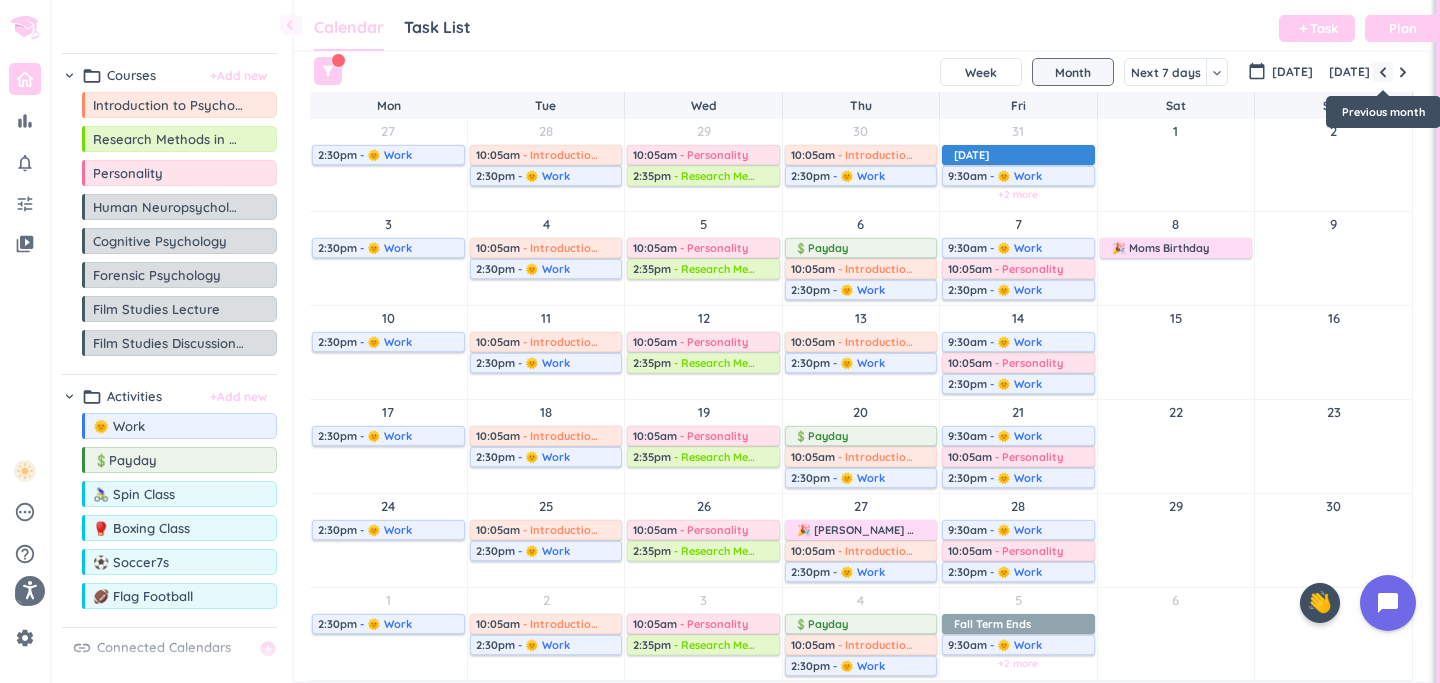 click at bounding box center (1383, 72) 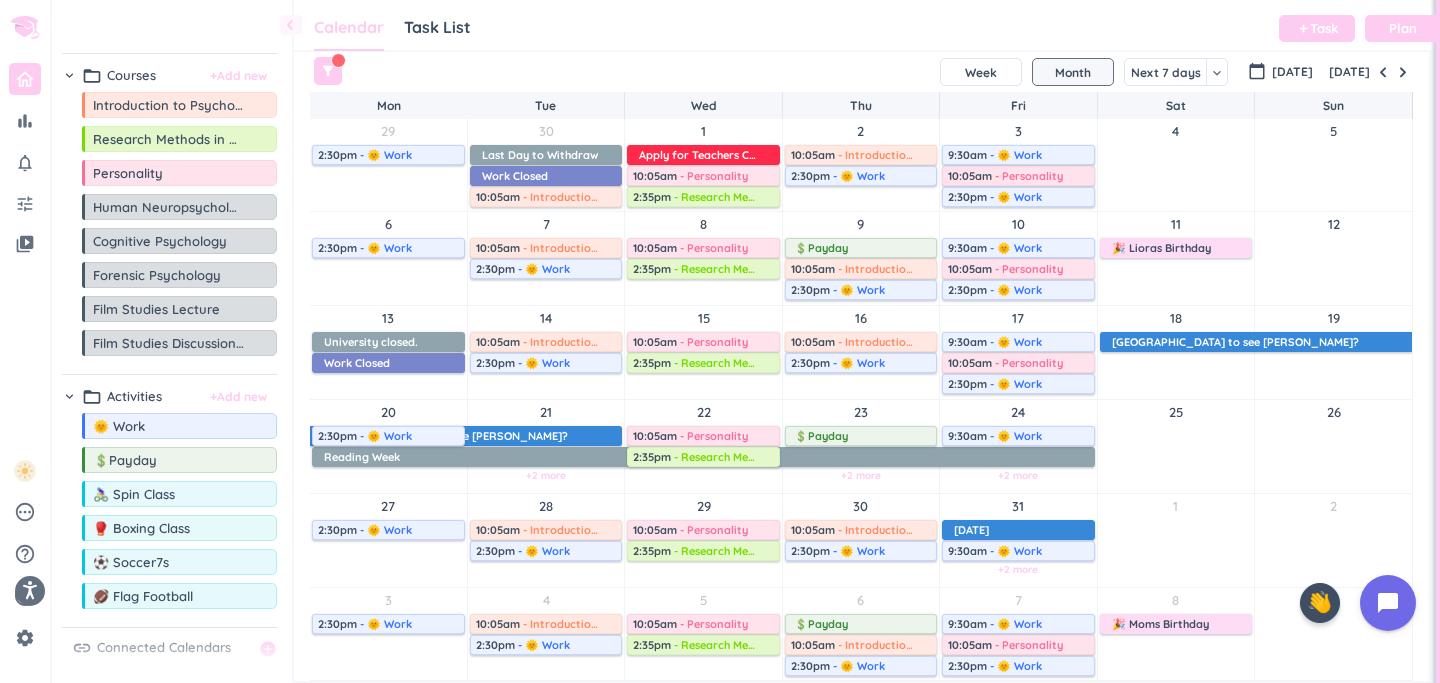 click on "+2 more" at bounding box center (546, 475) 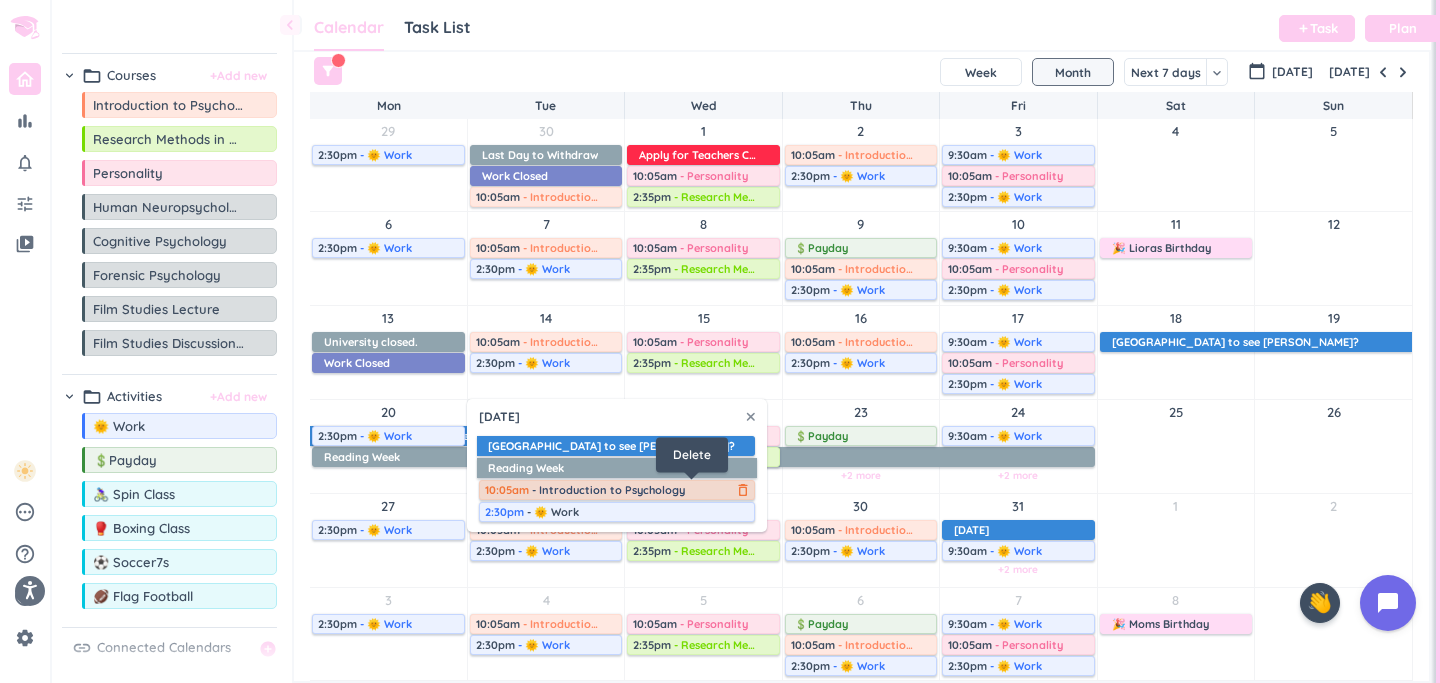 click on "delete_outline" at bounding box center (743, 490) 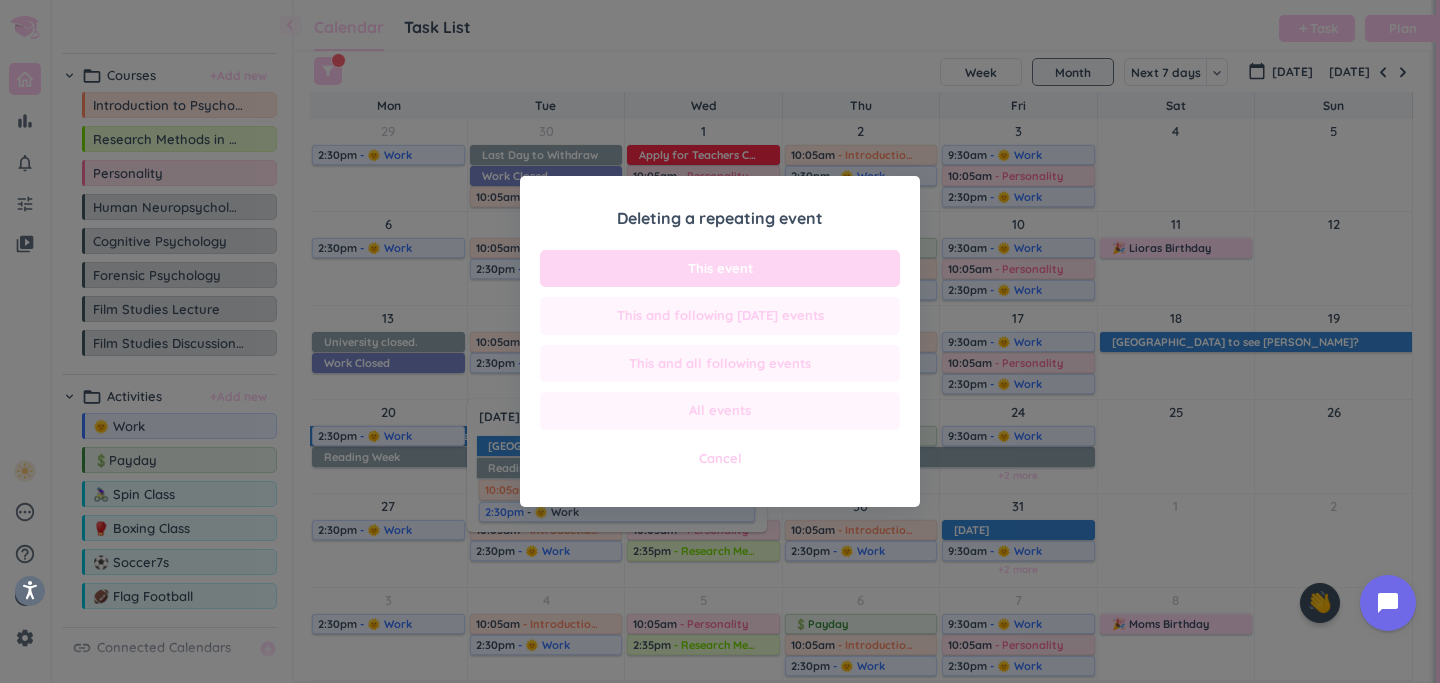 click on "This event" at bounding box center [720, 269] 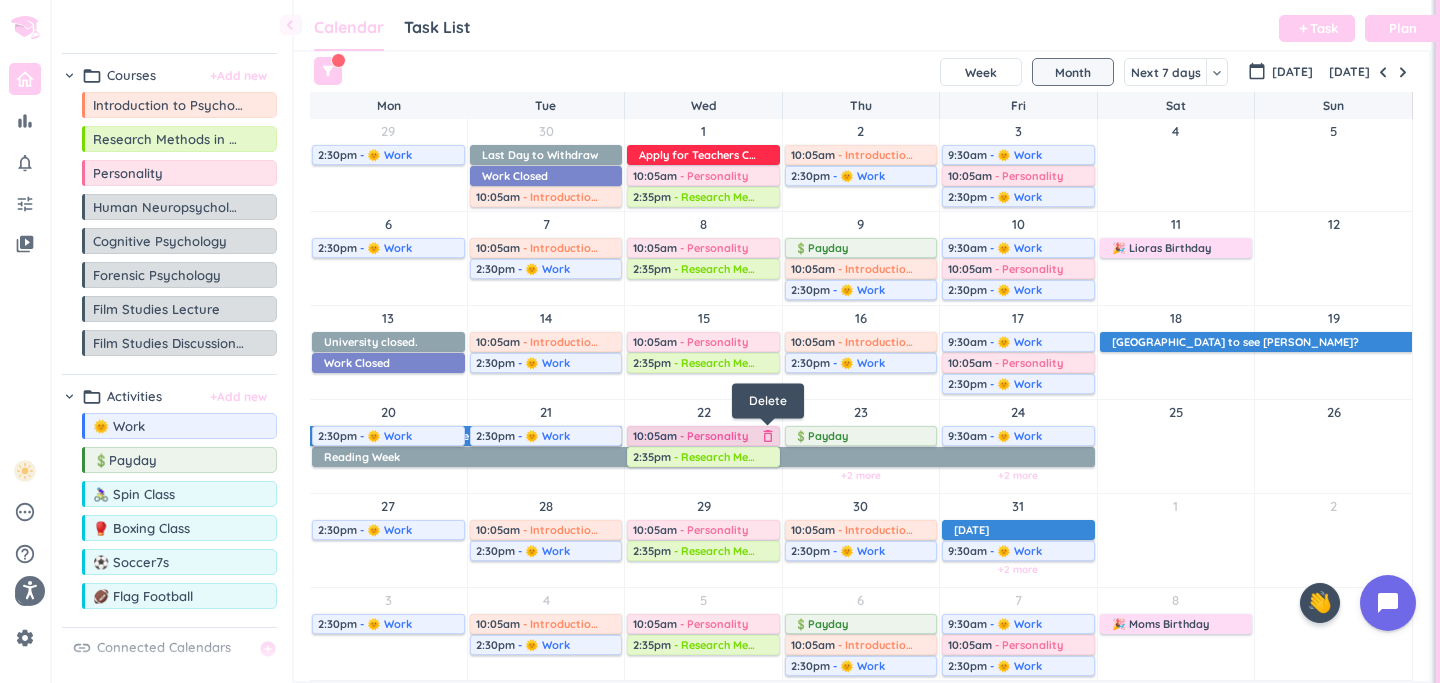 click on "delete_outline" at bounding box center (768, 436) 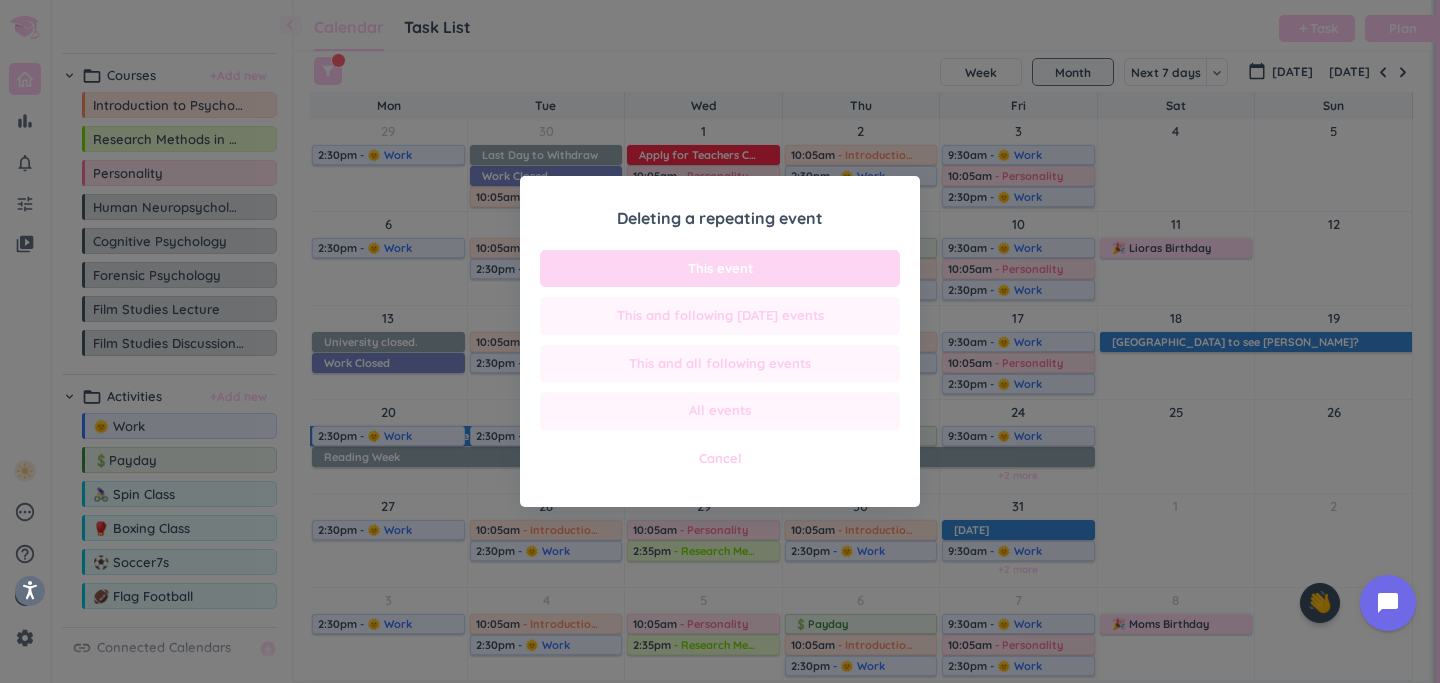 click on "This event" at bounding box center [720, 269] 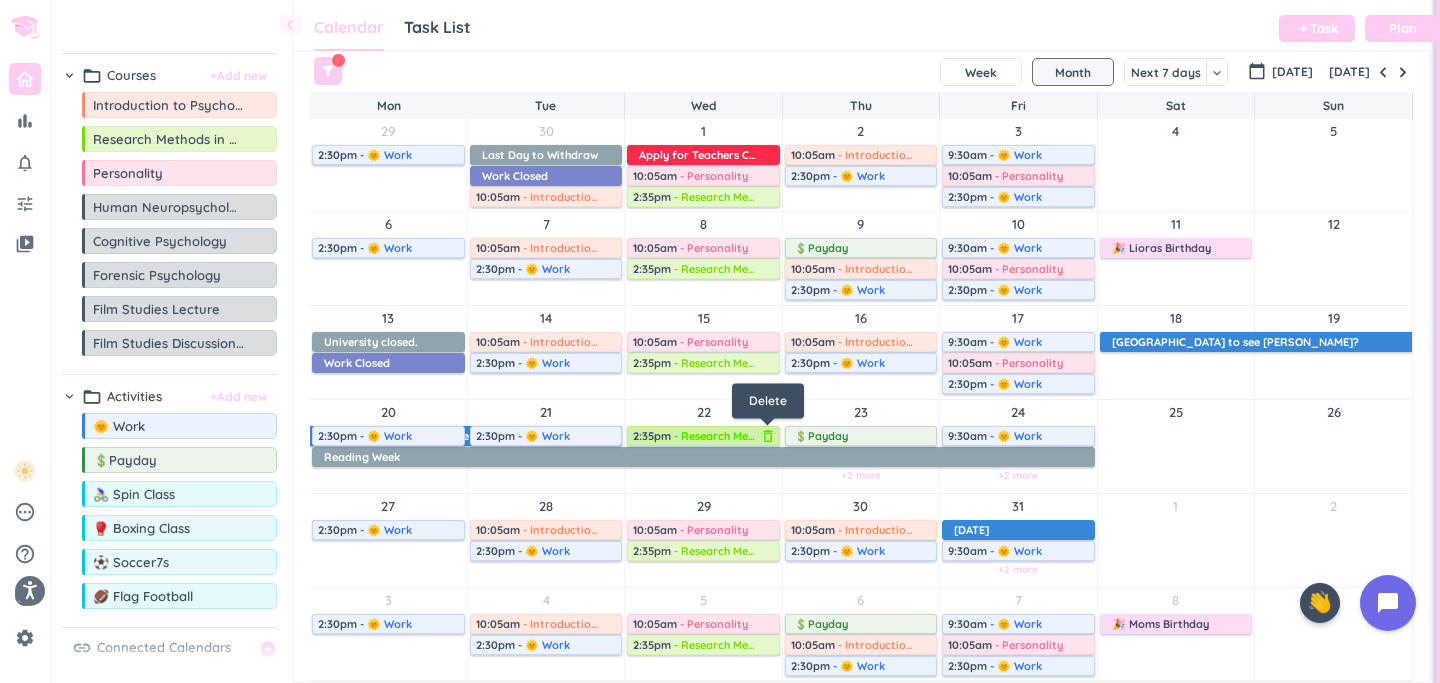 click on "delete_outline" at bounding box center [768, 436] 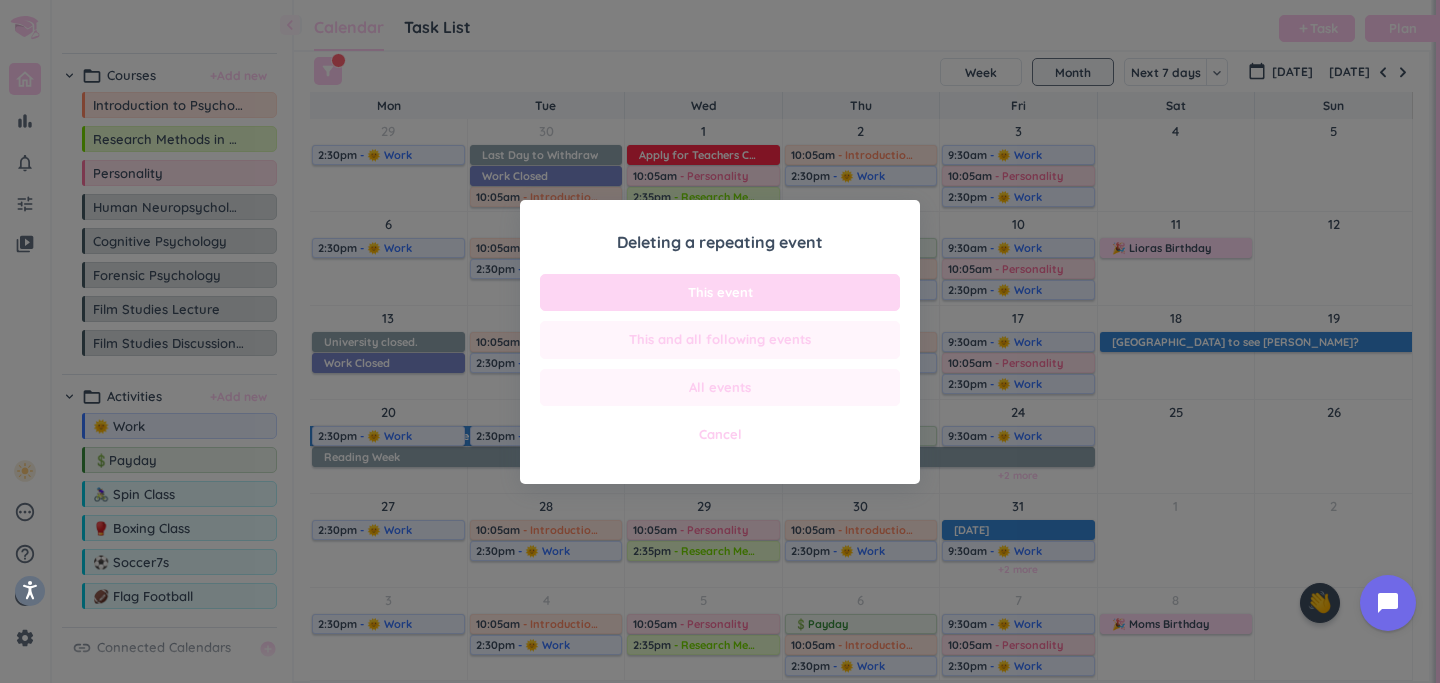 click on "This event" at bounding box center [720, 293] 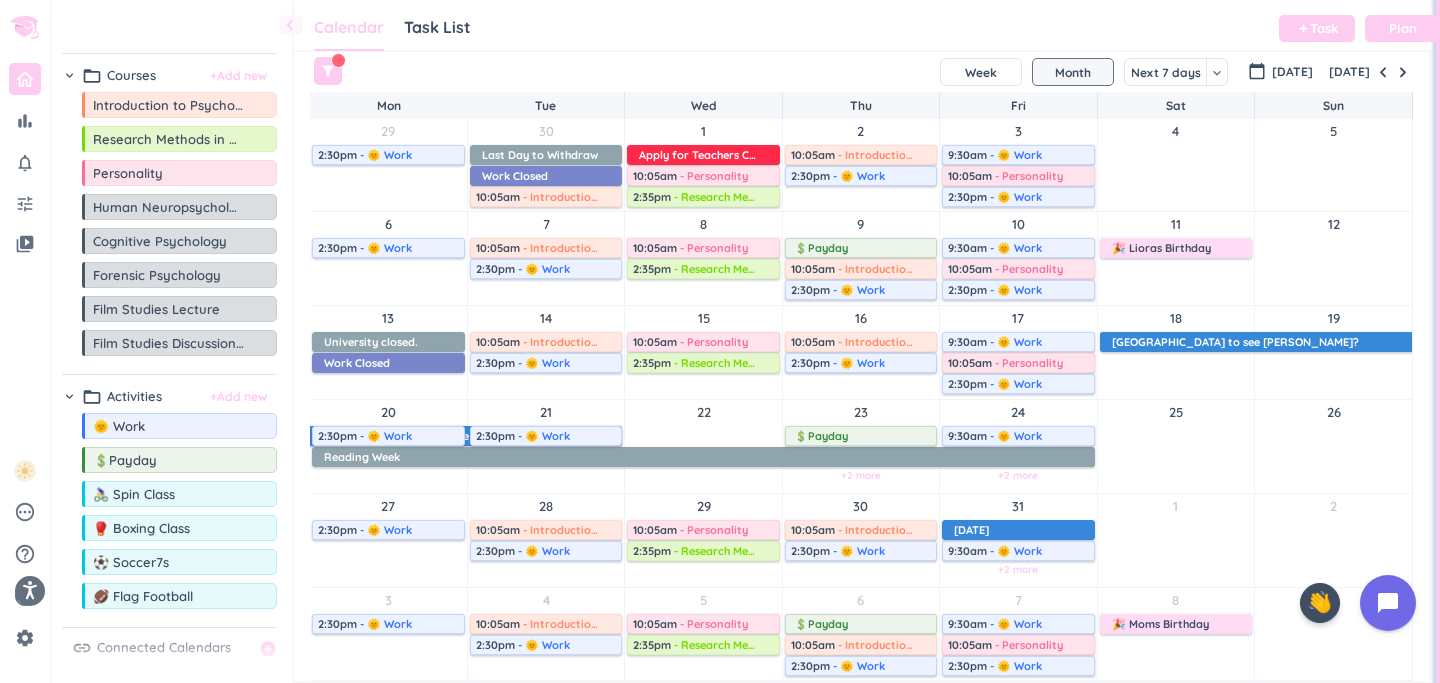 click on "+2 more" at bounding box center [861, 475] 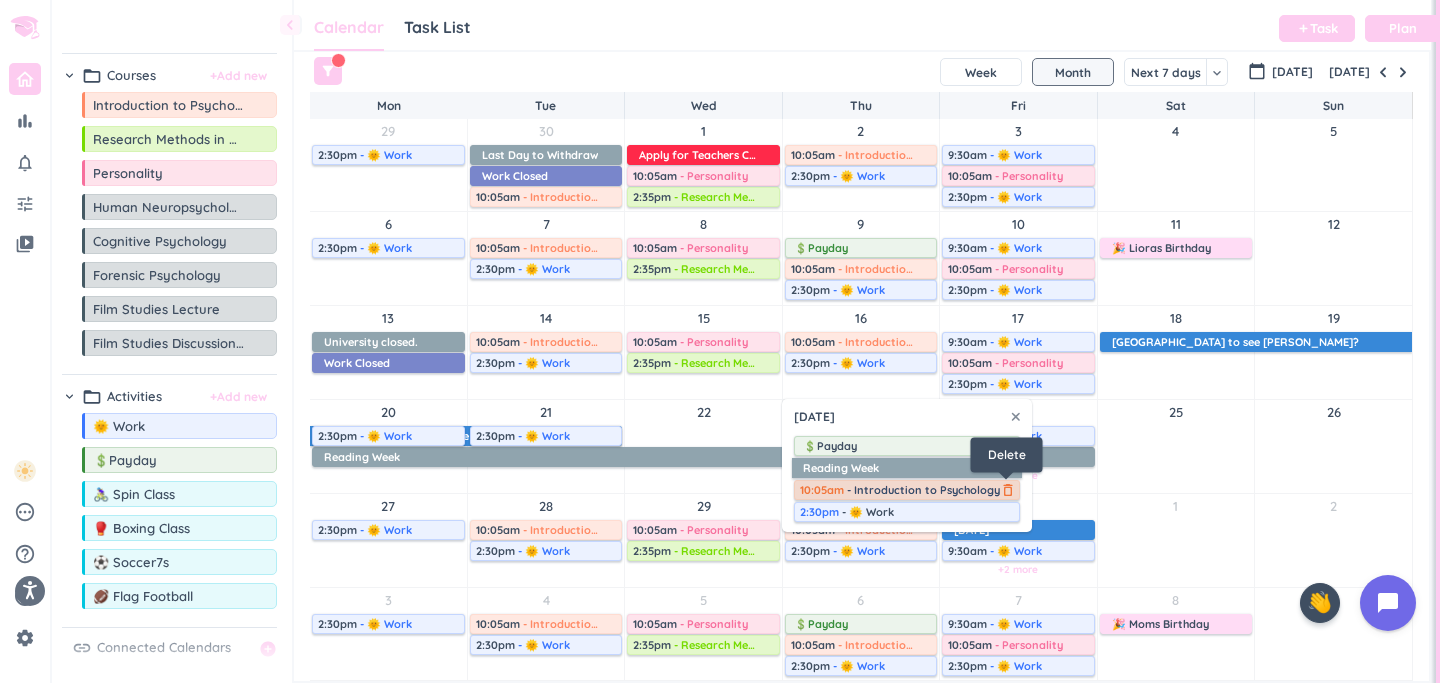 click on "delete_outline" at bounding box center [1008, 490] 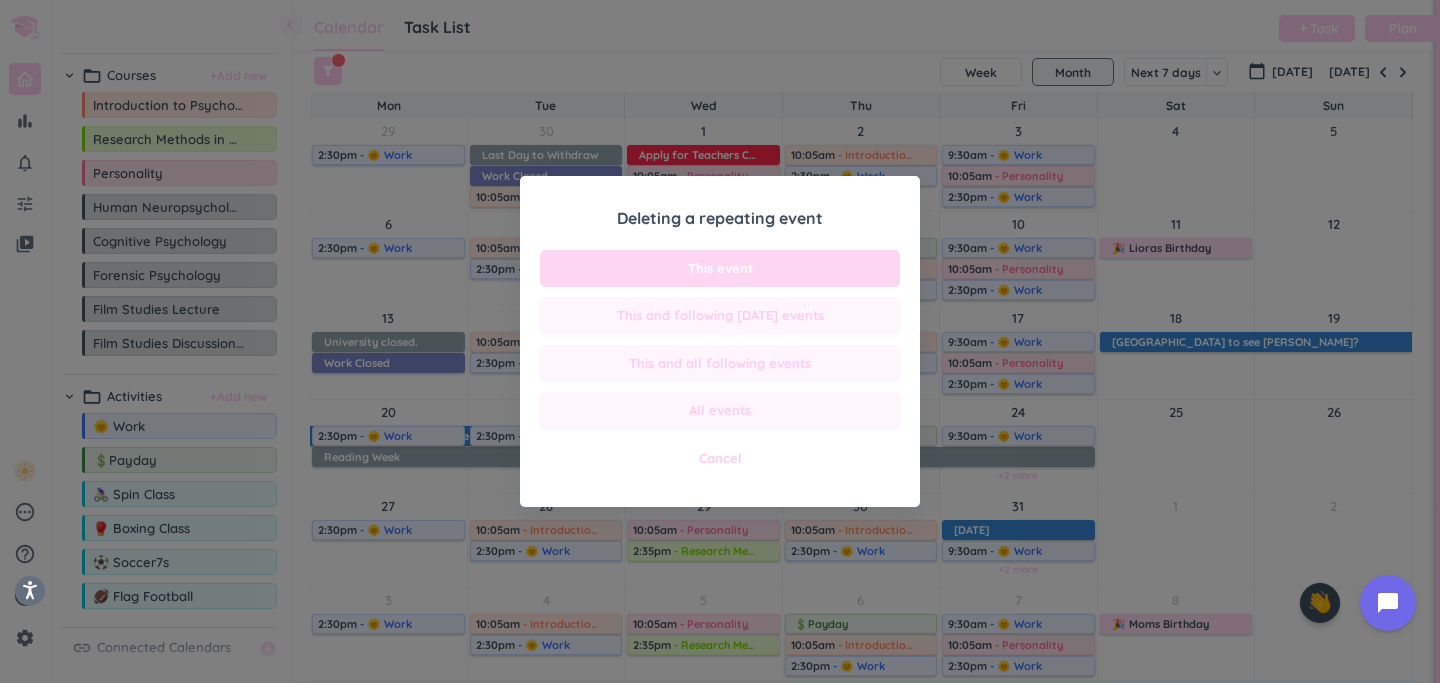click on "This event" at bounding box center [720, 269] 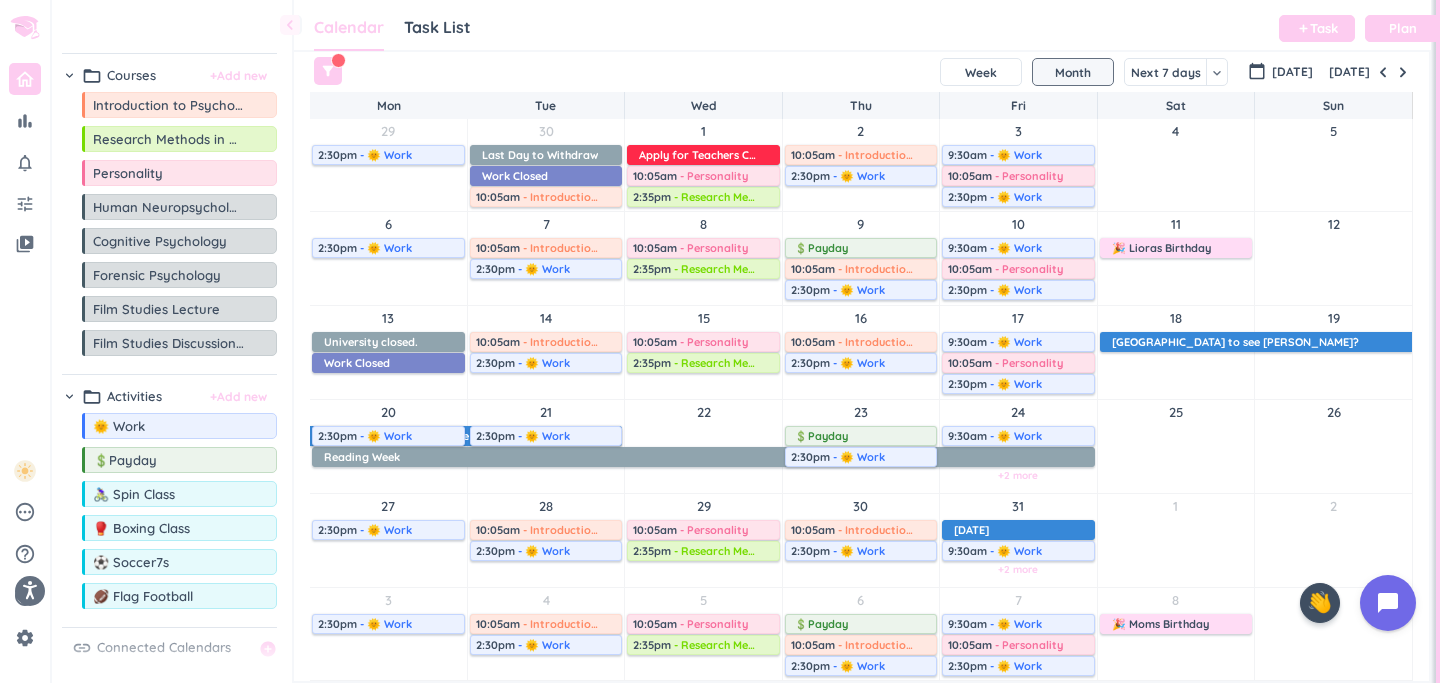 click on "+2 more" at bounding box center (1018, 475) 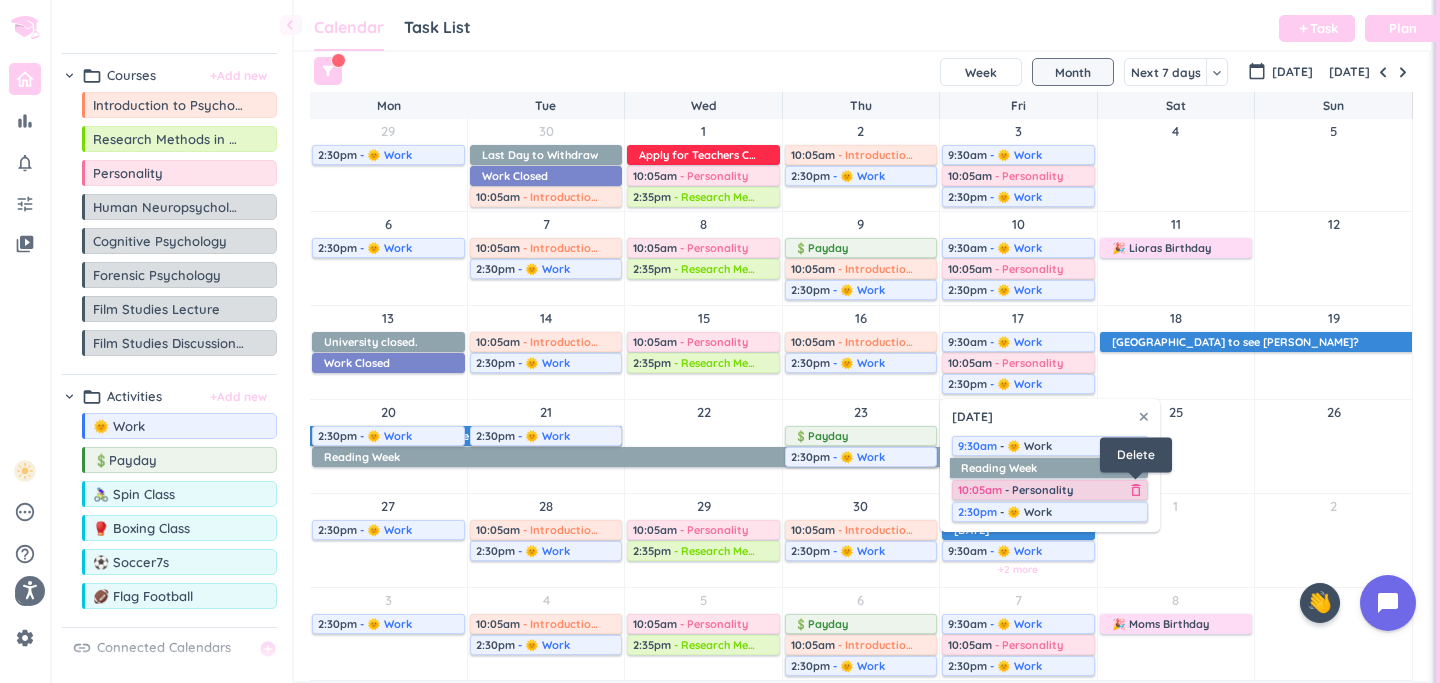 click on "delete_outline" at bounding box center (1136, 490) 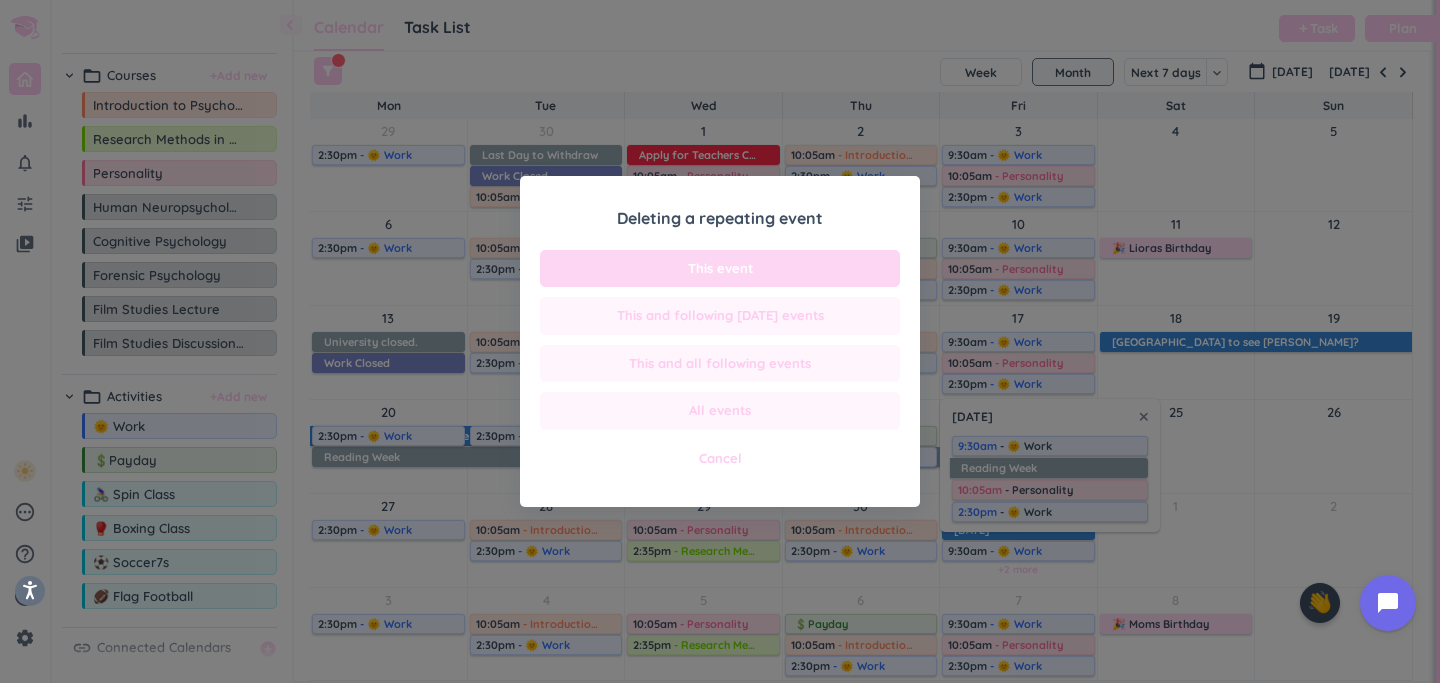 click on "This event" at bounding box center [720, 269] 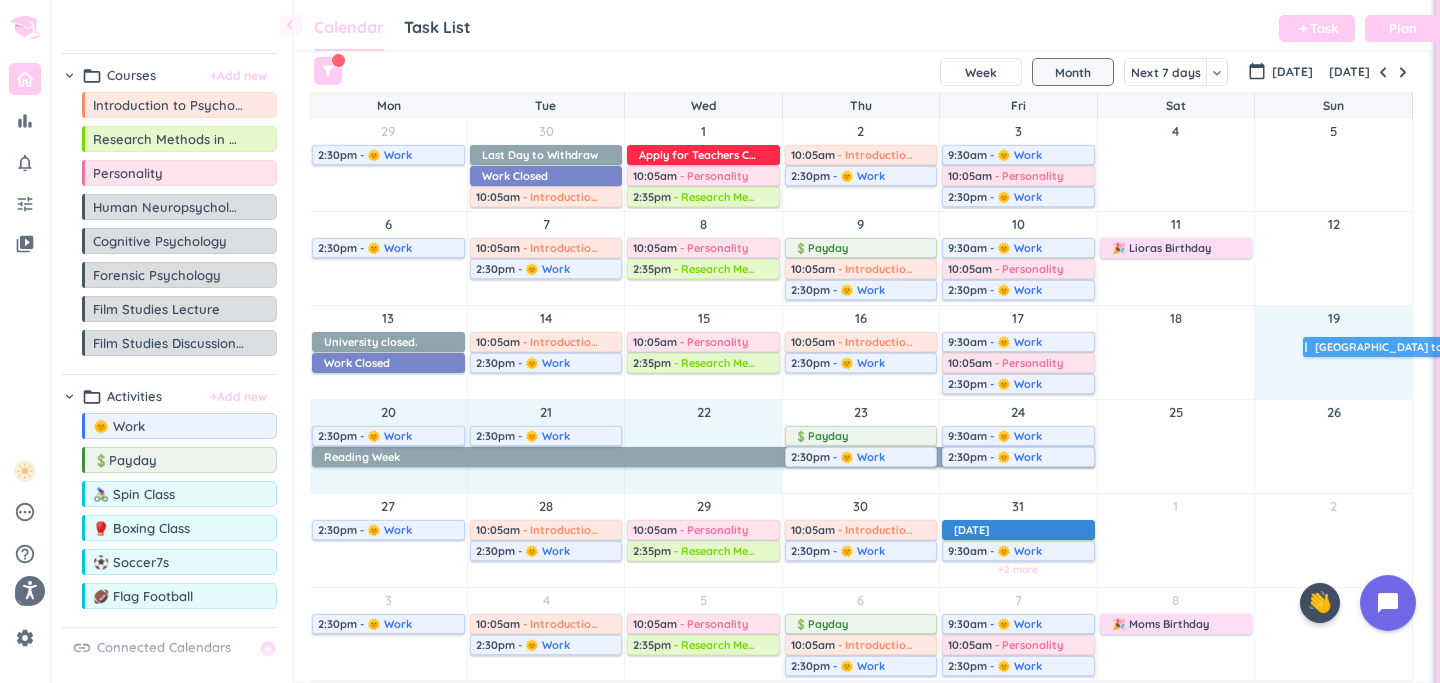 drag, startPoint x: 1176, startPoint y: 332, endPoint x: 1379, endPoint y: 337, distance: 203.06157 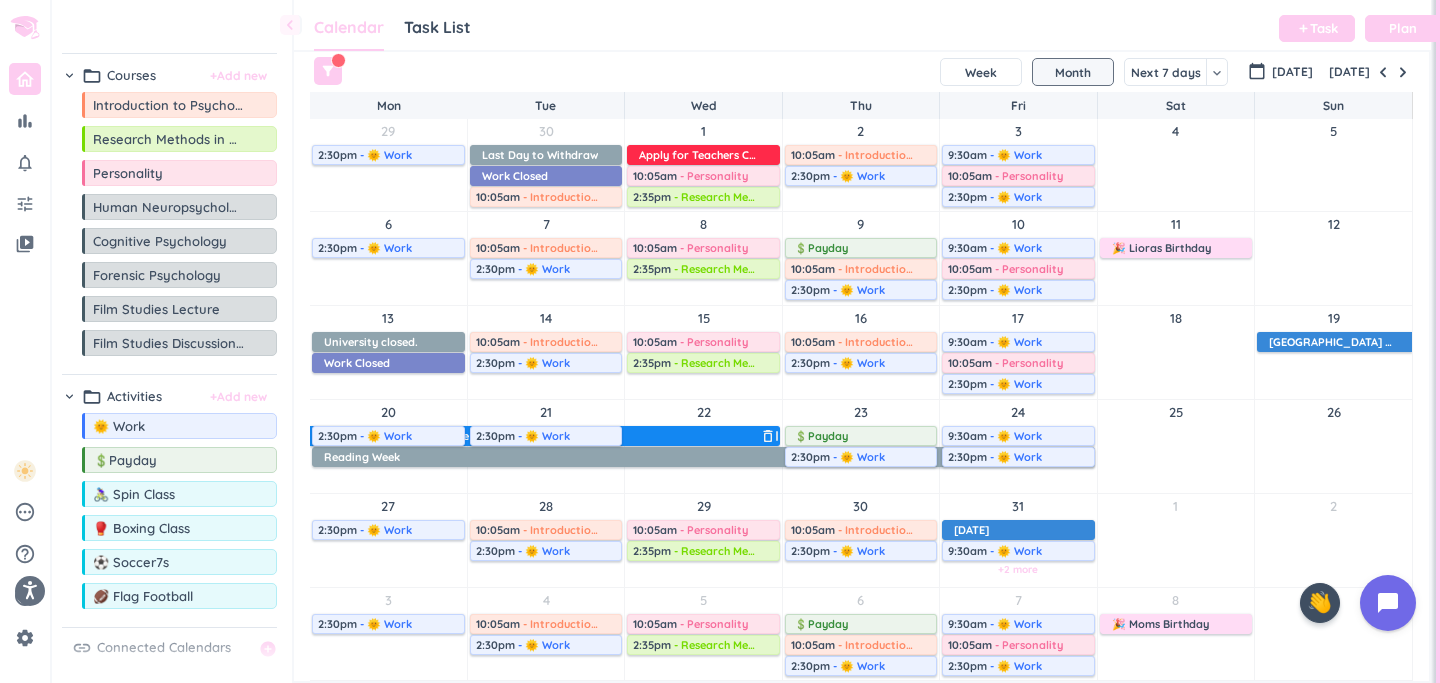 click on "[GEOGRAPHIC_DATA] to see [PERSON_NAME]?" at bounding box center [539, 436] 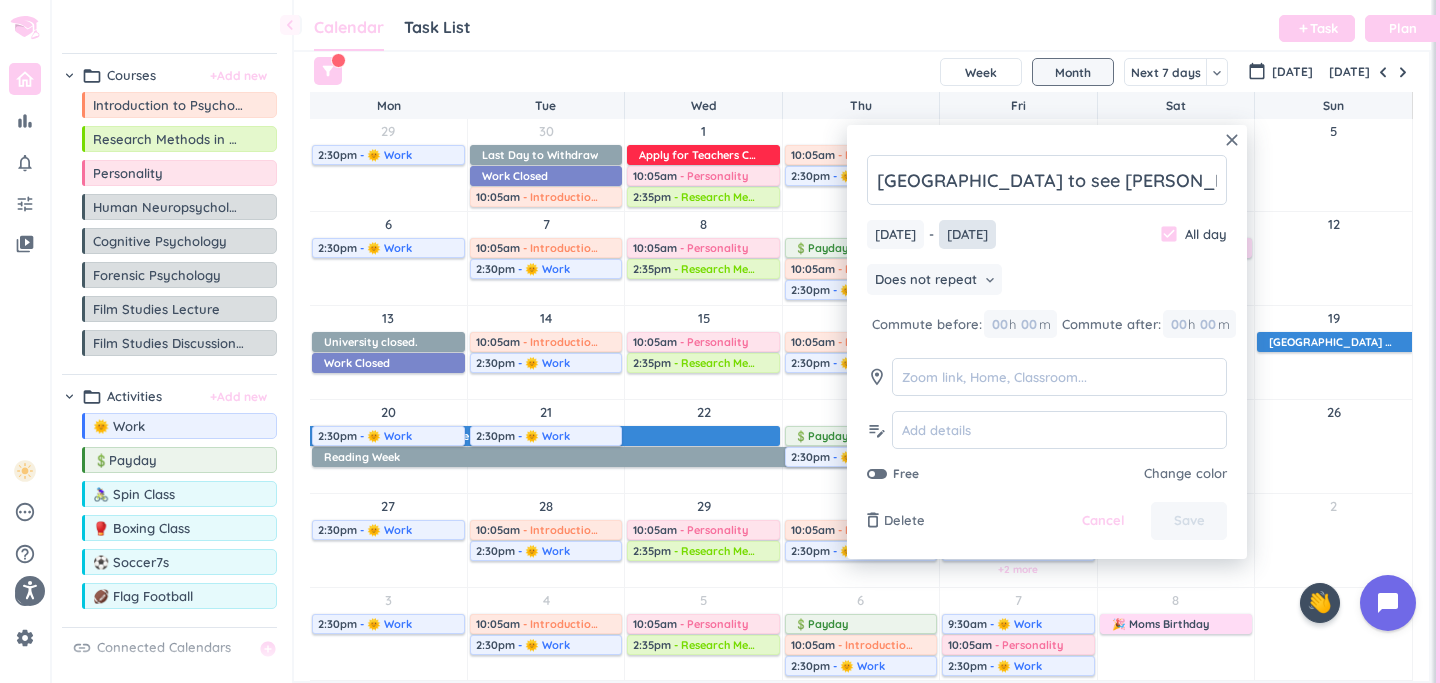 click on "[DATE]" at bounding box center (967, 234) 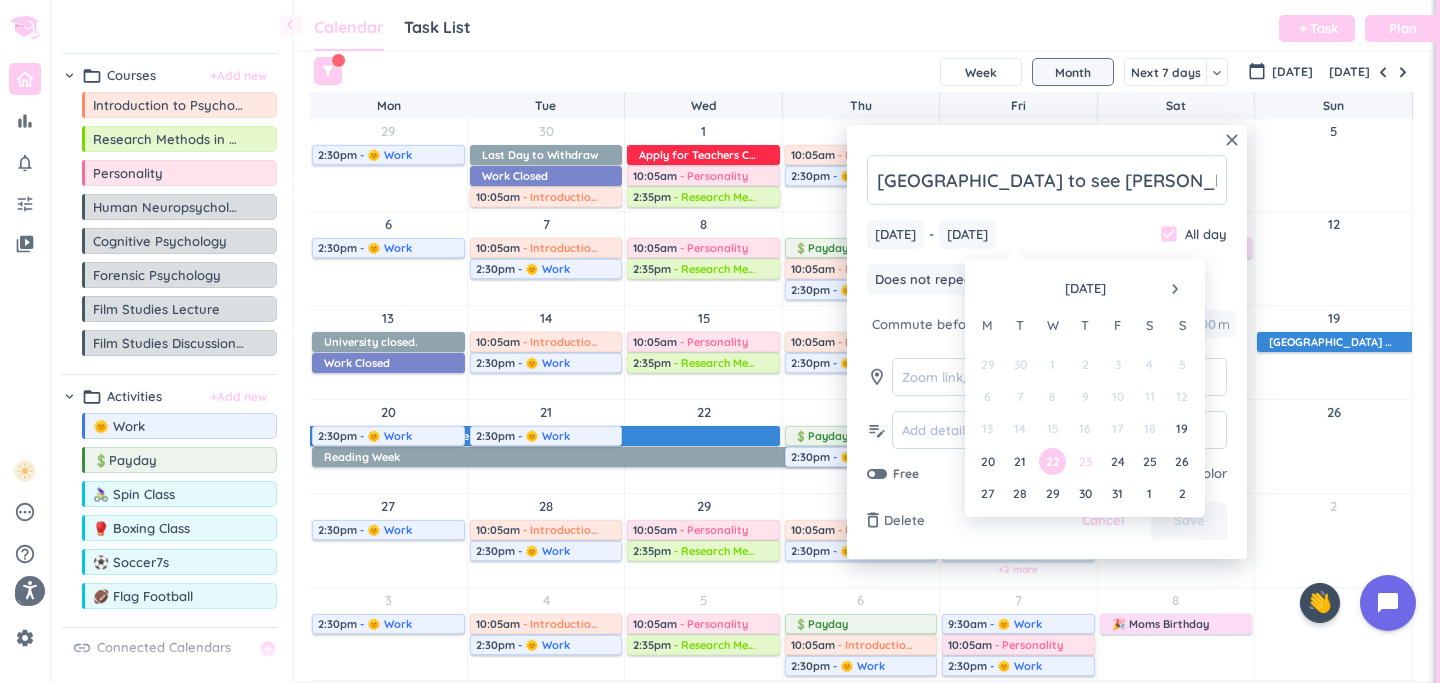 click on "23" at bounding box center [1084, 461] 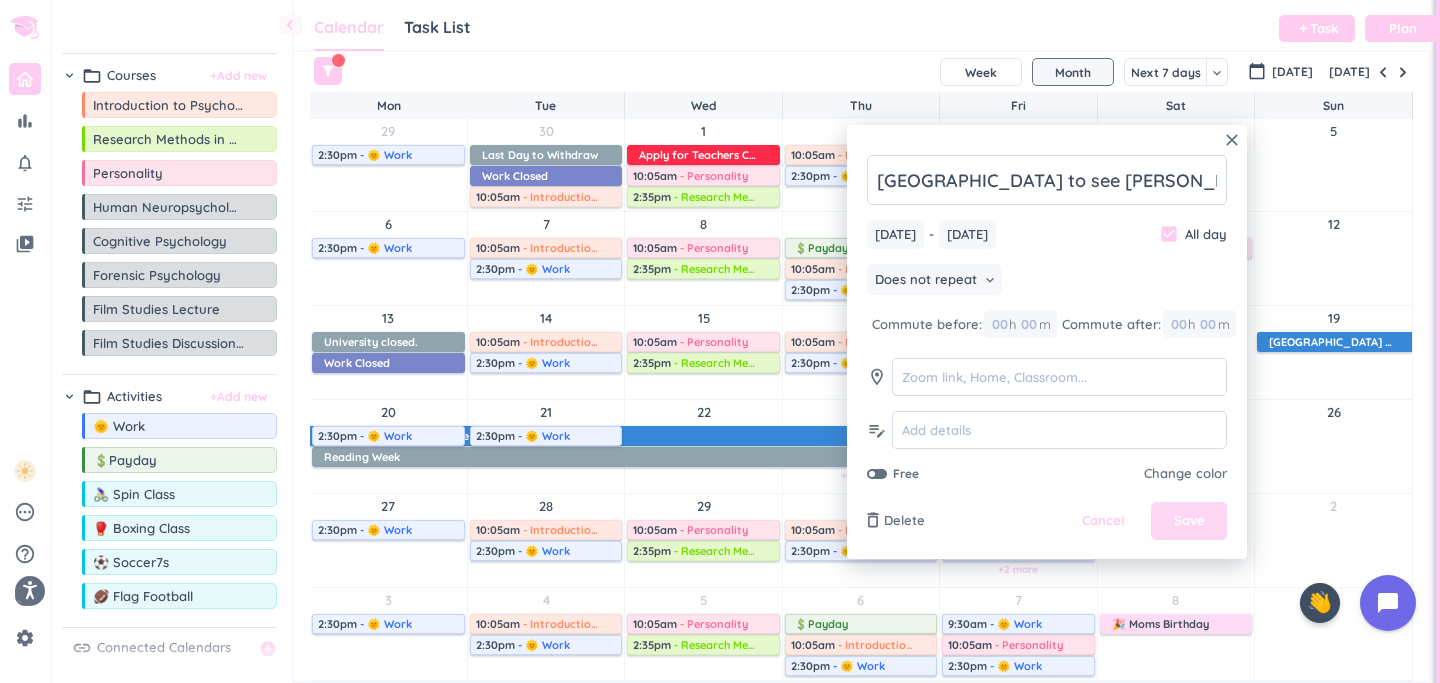 click on "Save" at bounding box center [1189, 521] 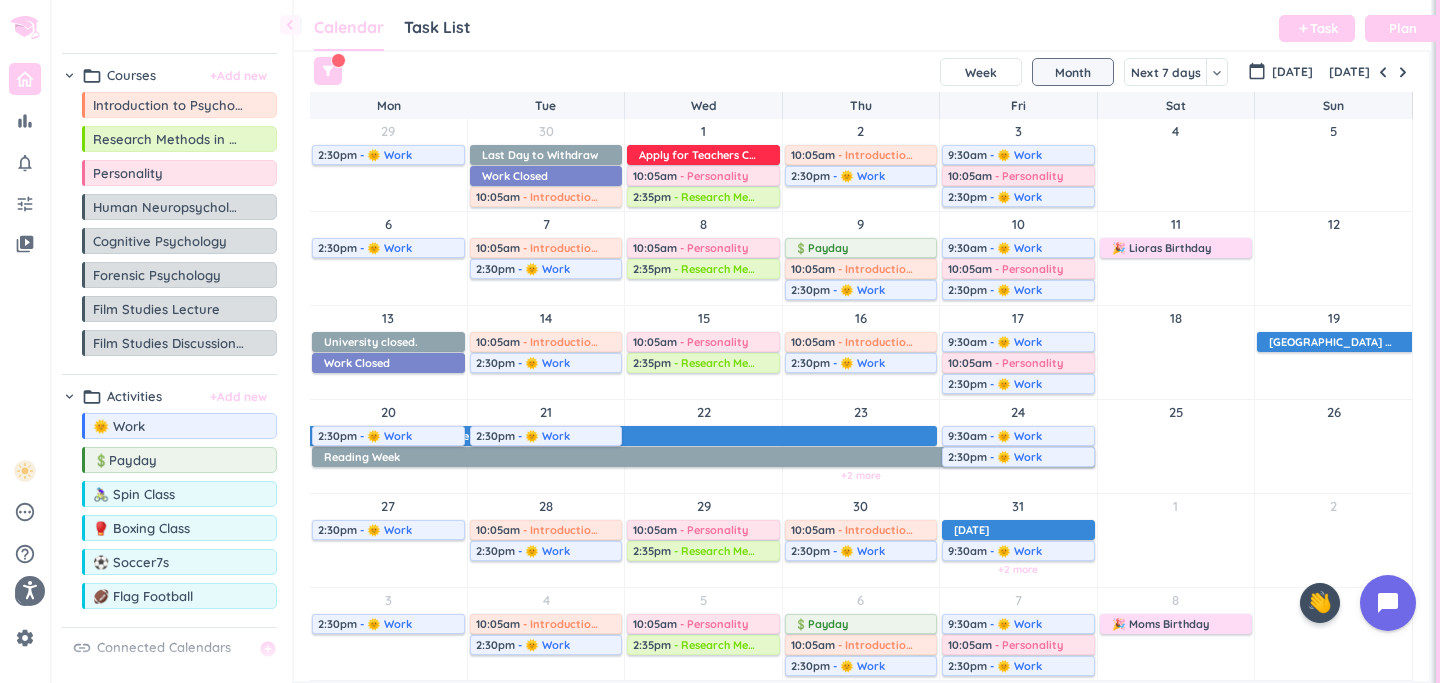 click on "+2 more" at bounding box center [861, 475] 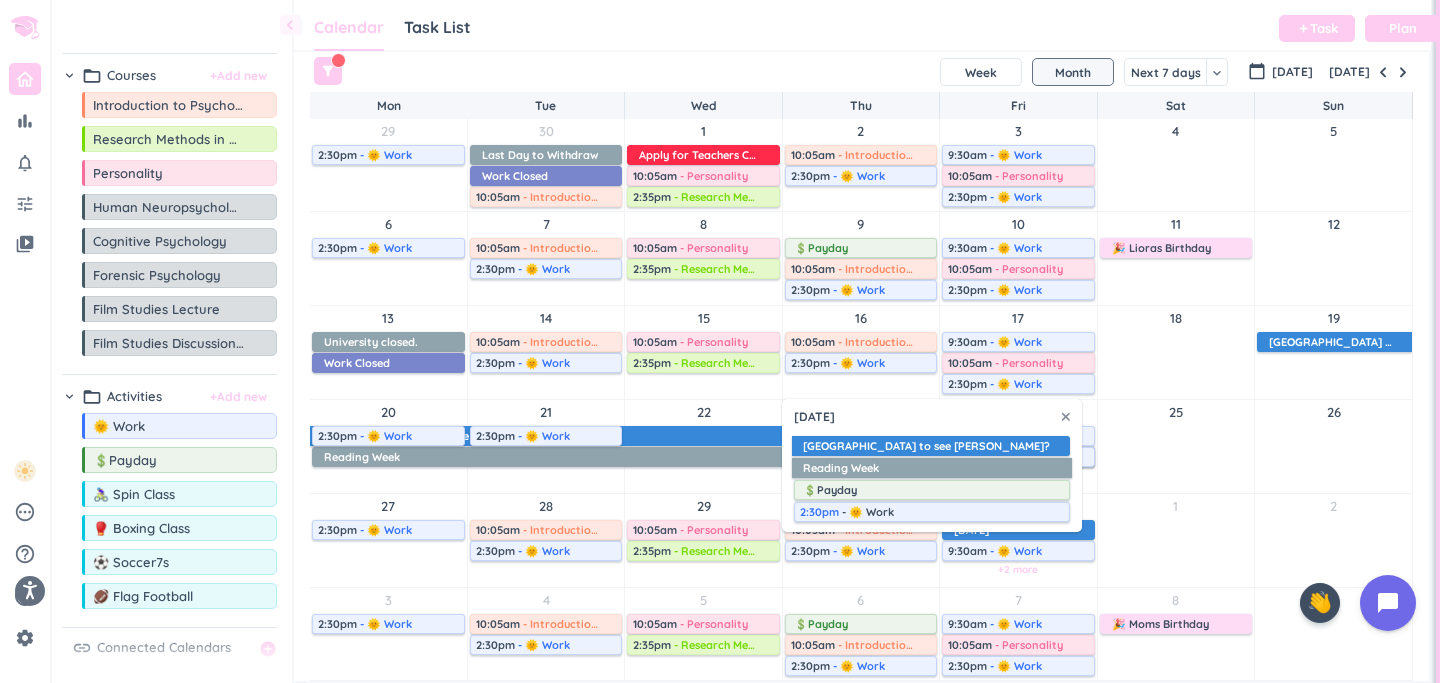 click on "Calendar Task List Calendar keyboard_arrow_down add Task Plan" at bounding box center (862, 25) 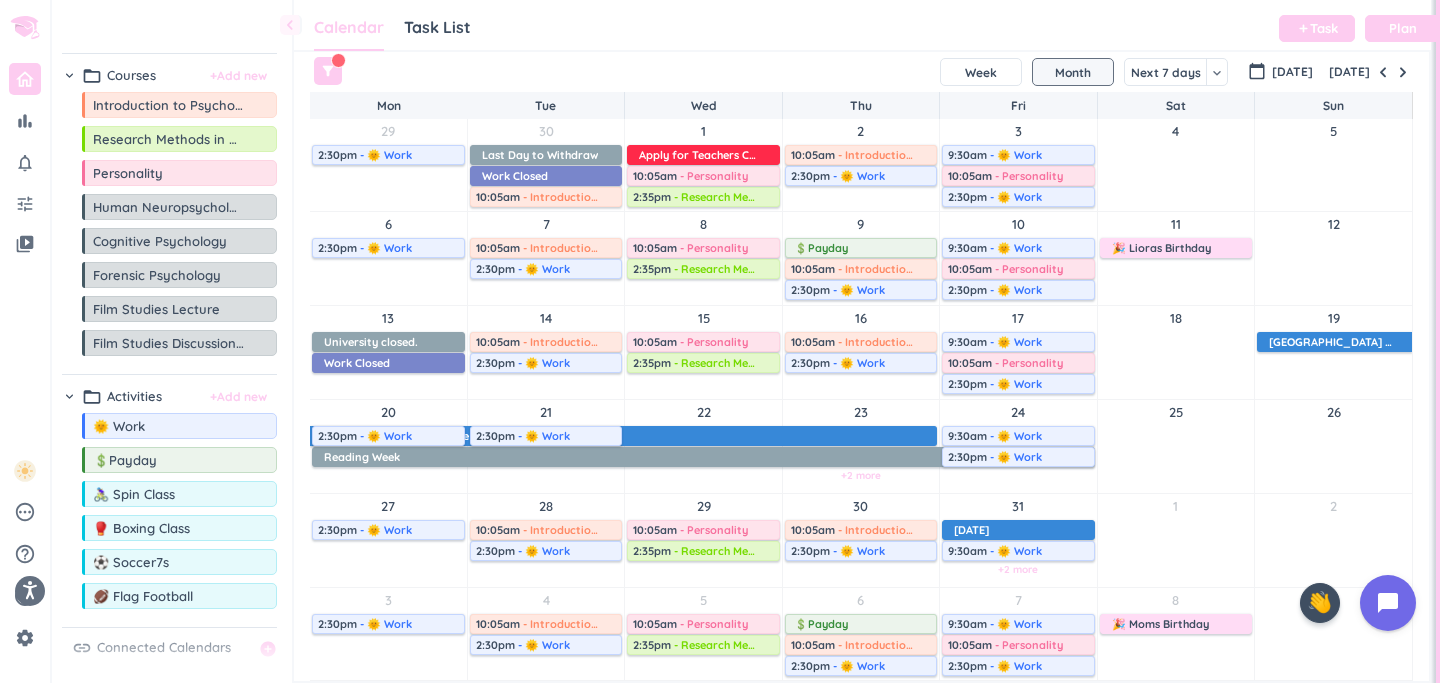 click on "+2 more" at bounding box center (861, 475) 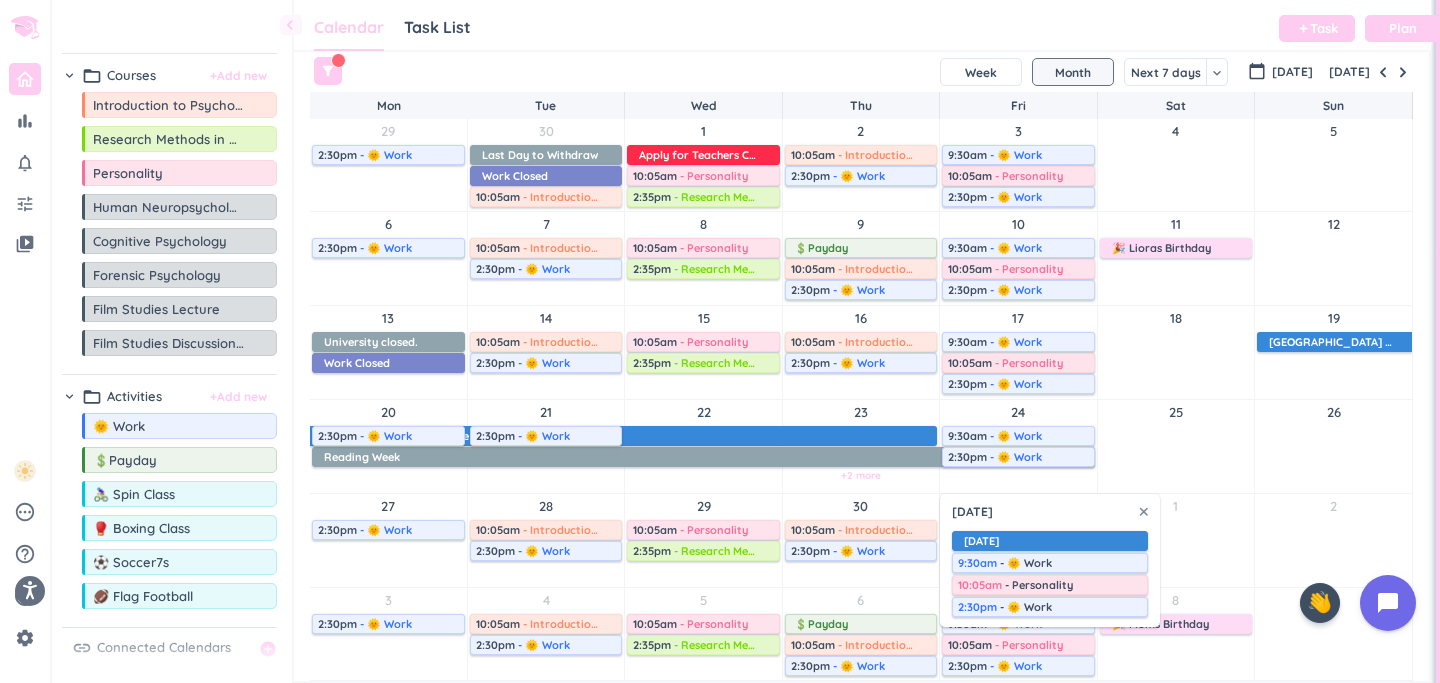 click on "[DATE]" at bounding box center (861, 72) 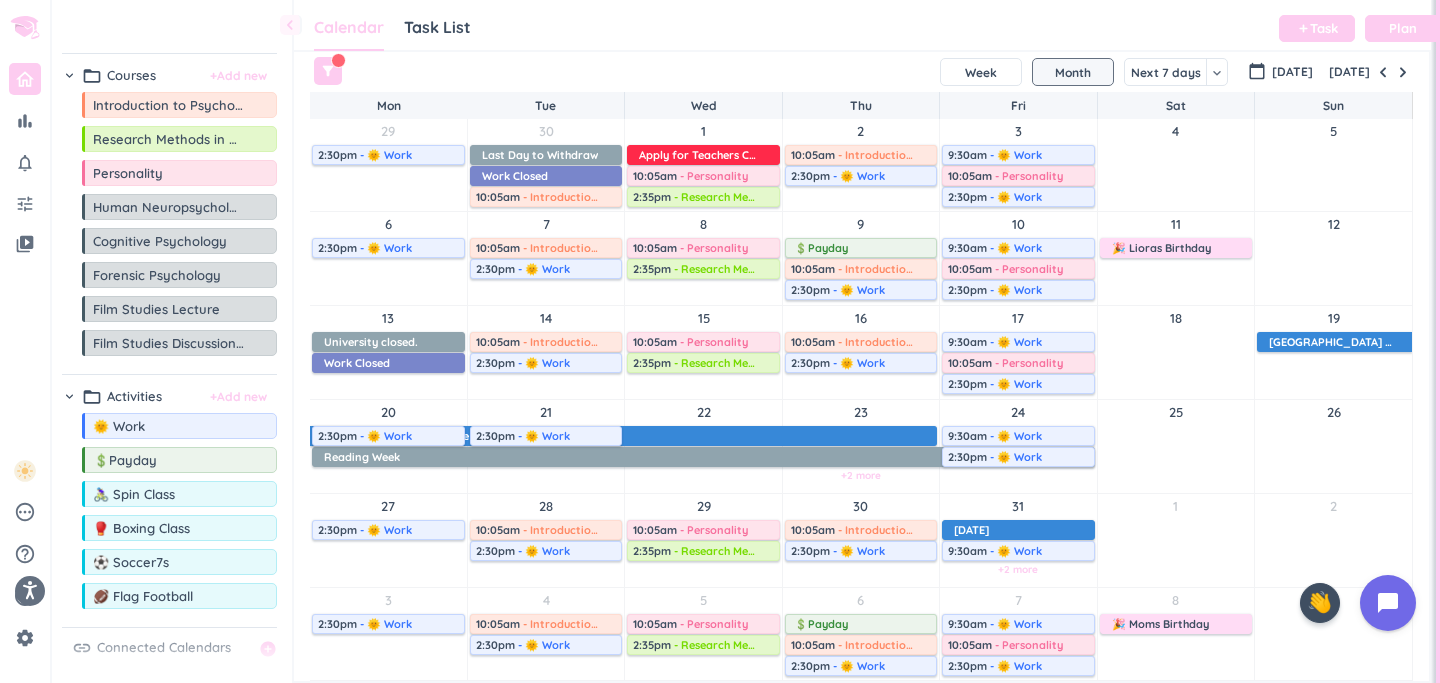click on "Calendar Task List Calendar keyboard_arrow_down add Task Plan" at bounding box center [862, 25] 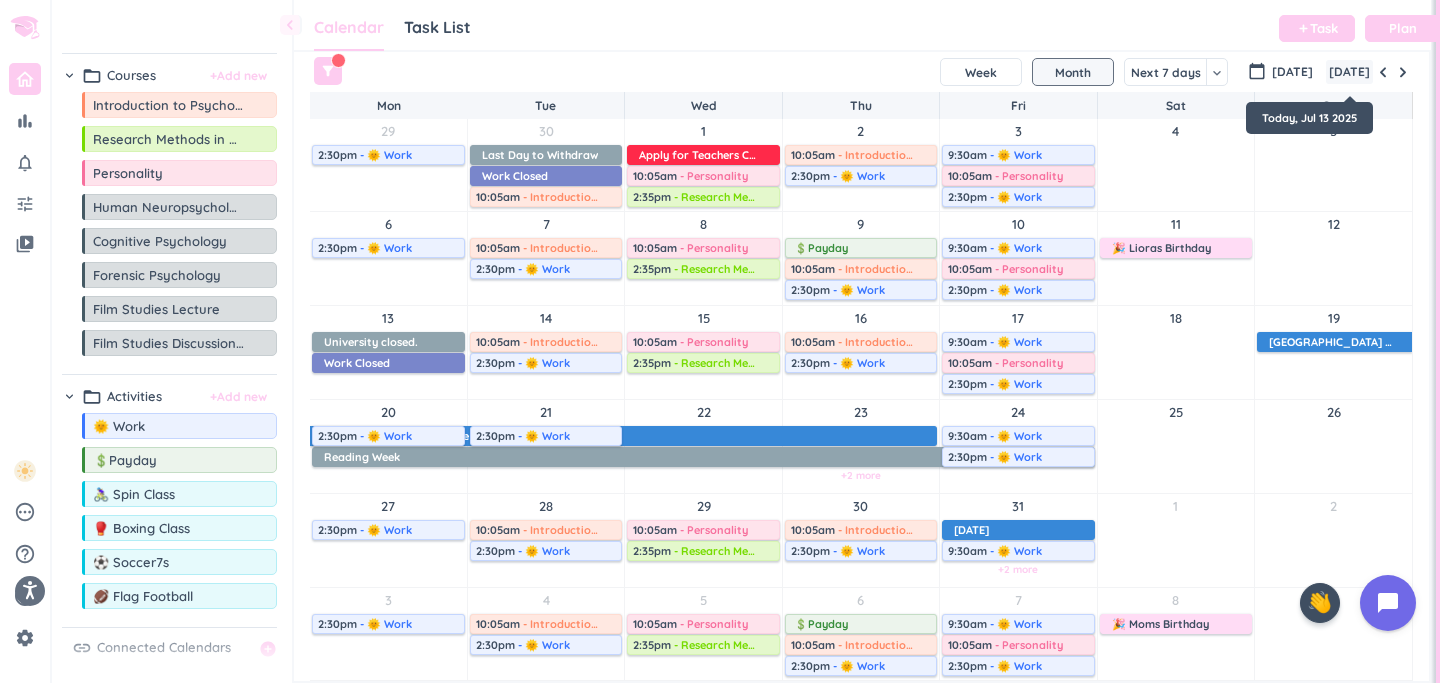 click on "[DATE]" at bounding box center (1349, 72) 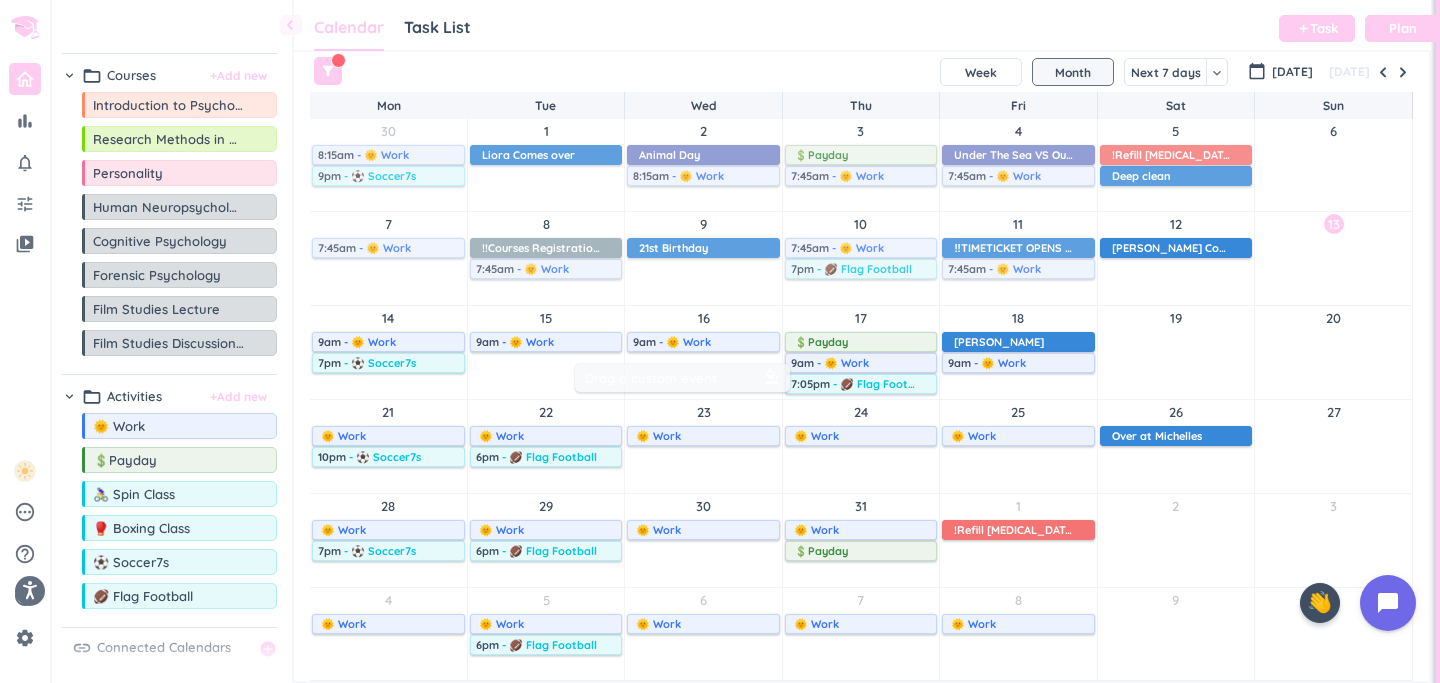 drag, startPoint x: 230, startPoint y: 28, endPoint x: 743, endPoint y: 379, distance: 621.5867 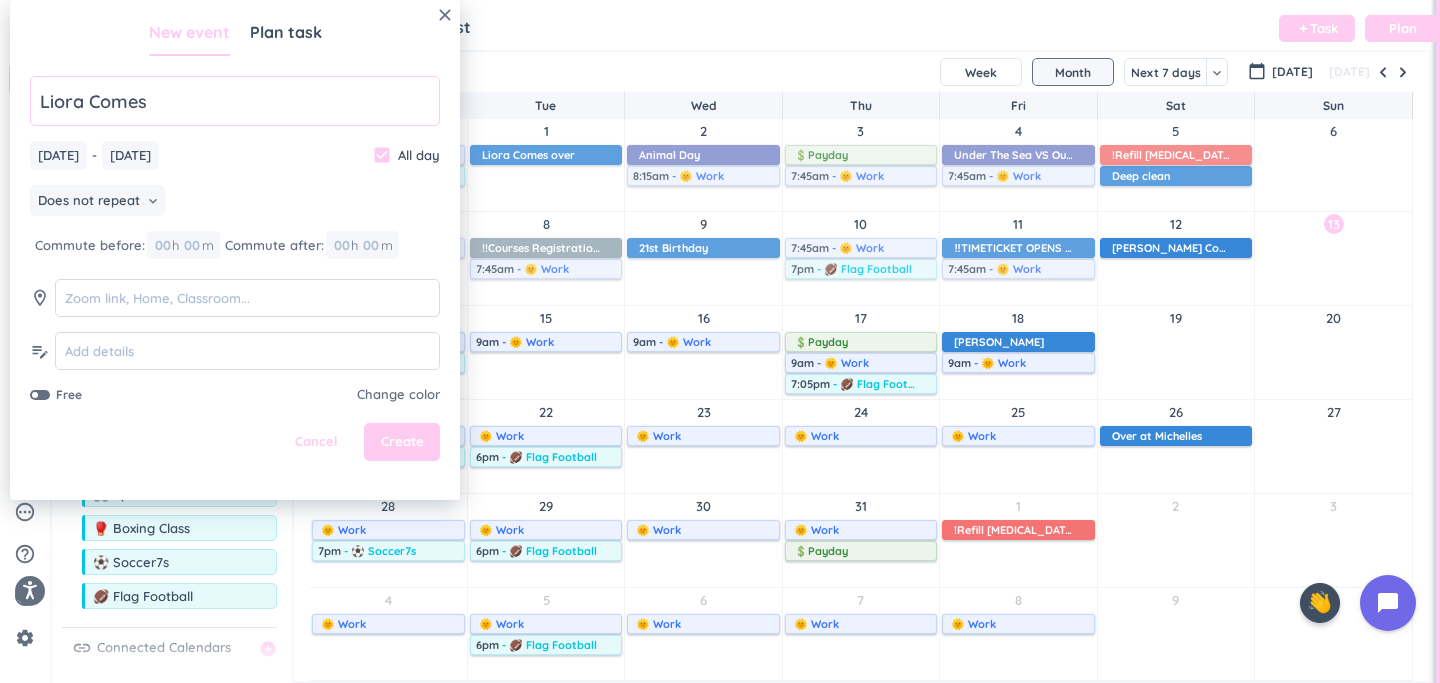 type on "Liora comes over!" 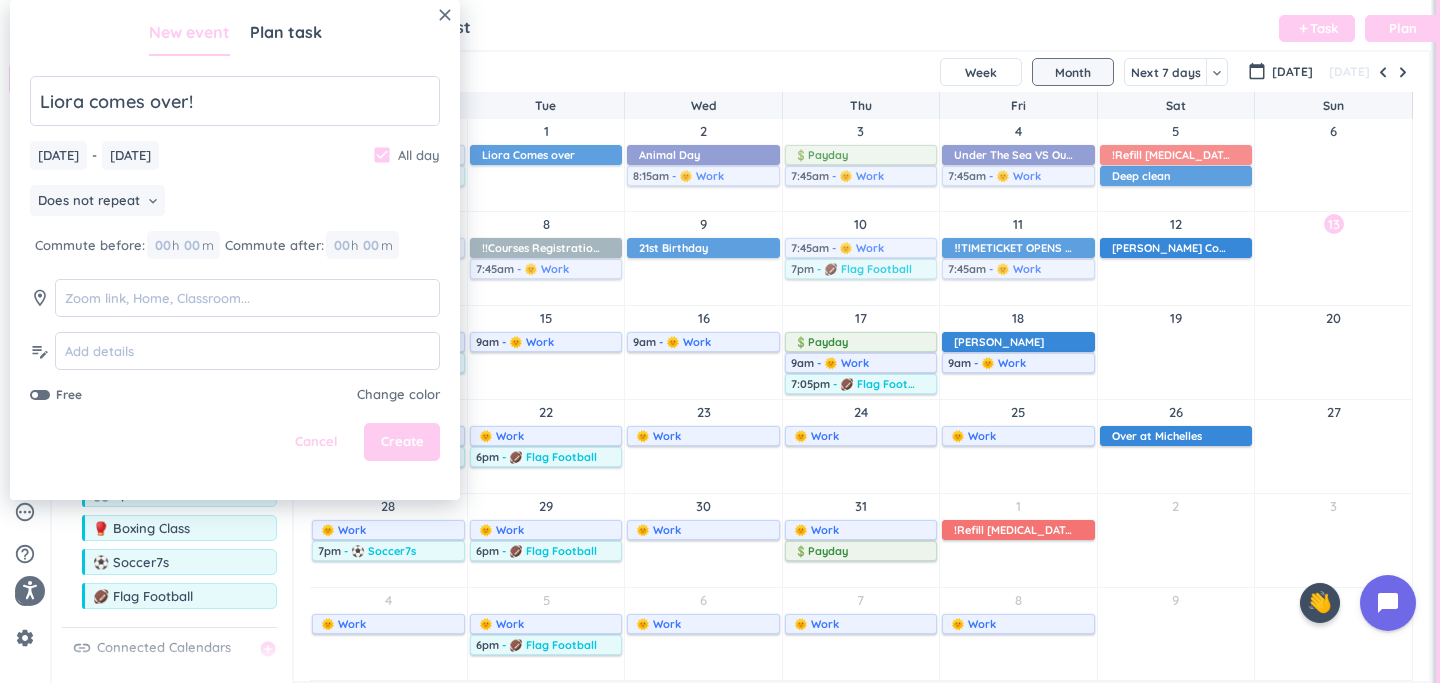 click on "check_box" at bounding box center (382, 155) 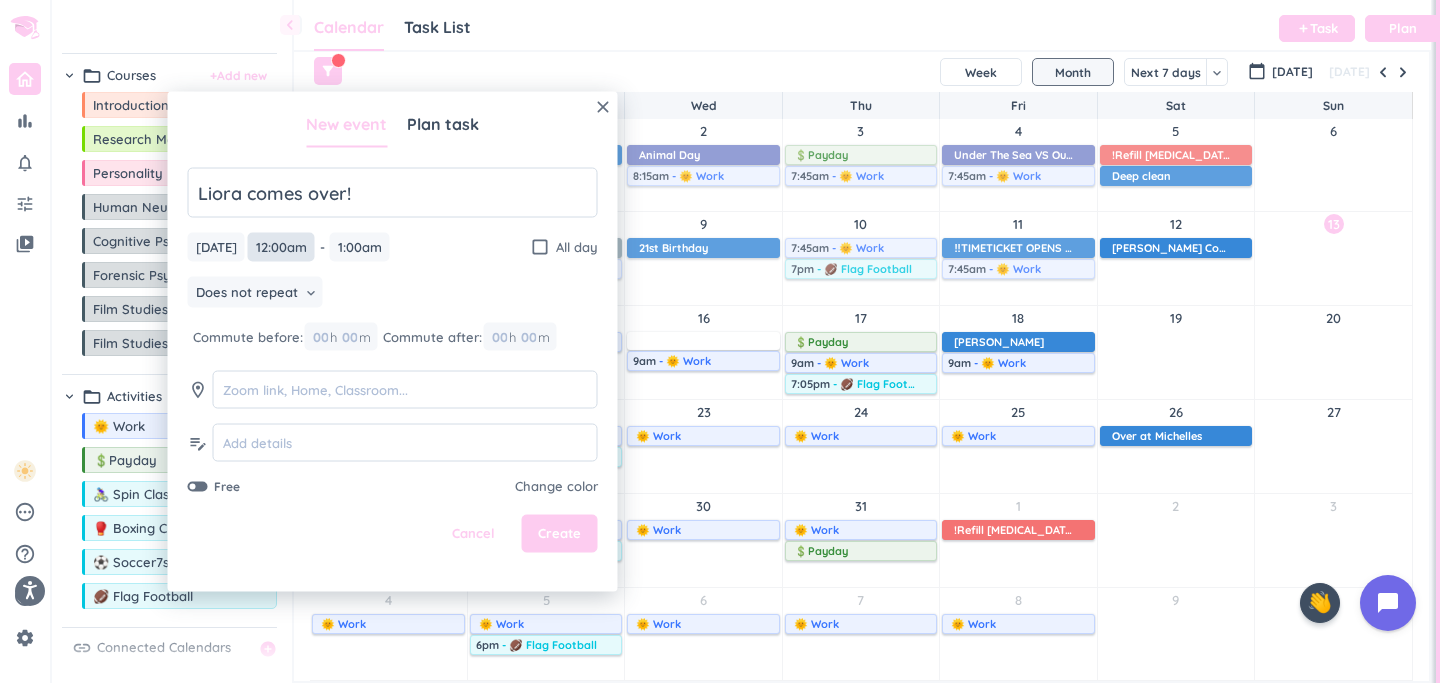 click on "12:00am" at bounding box center [281, 247] 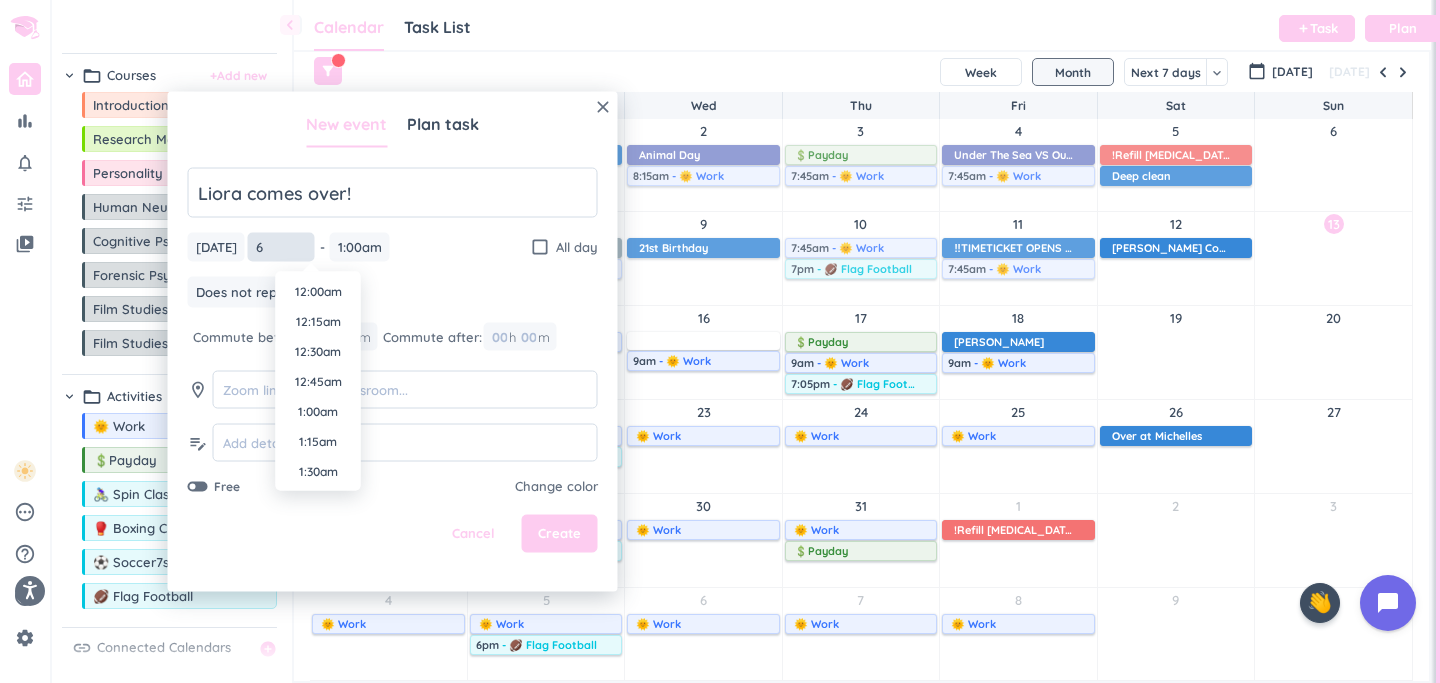 scroll, scrollTop: 2070, scrollLeft: 0, axis: vertical 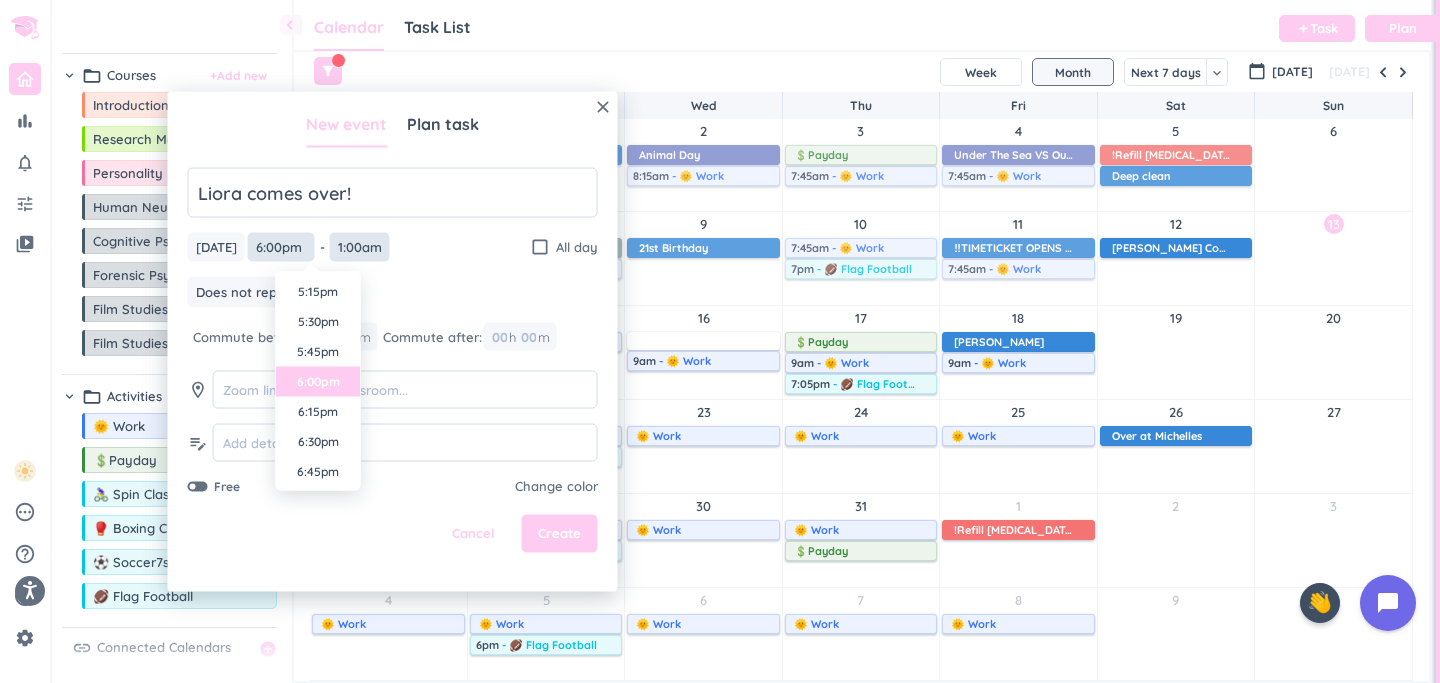 type on "6:00pm" 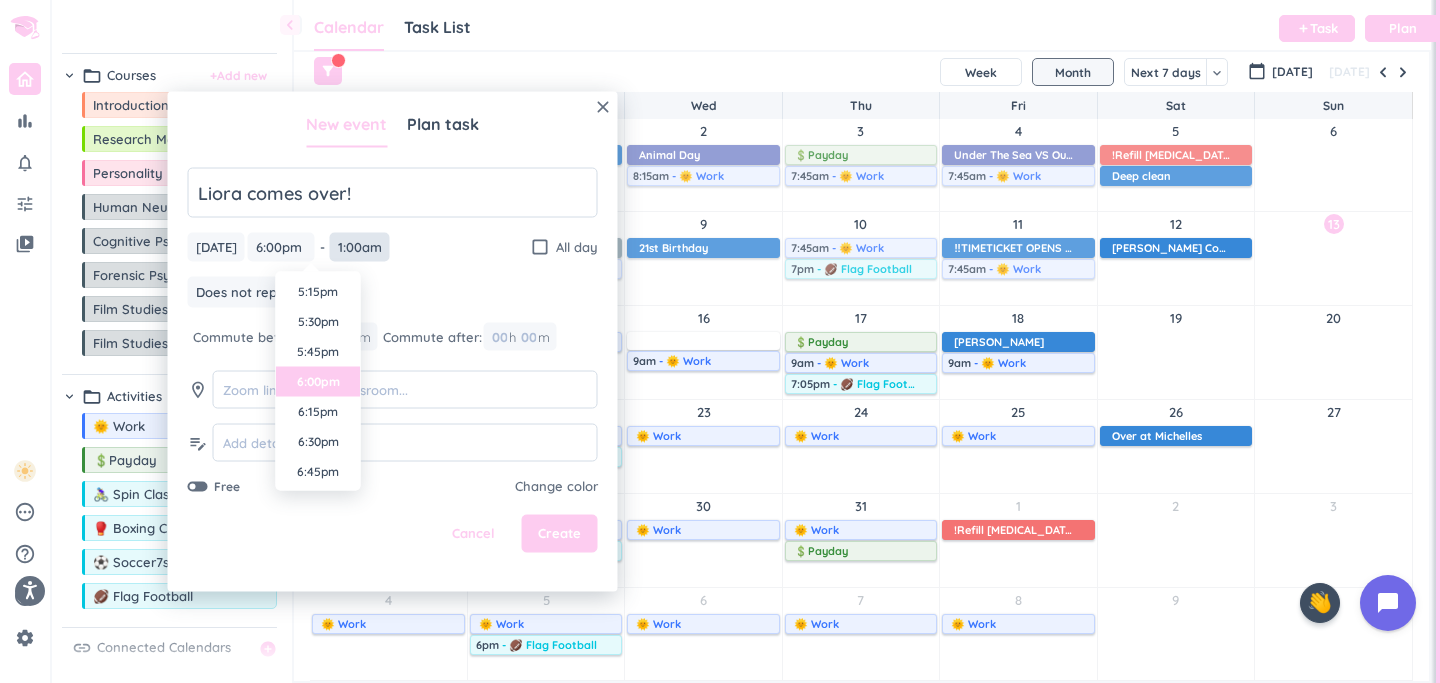 click on "1:00am" at bounding box center (360, 247) 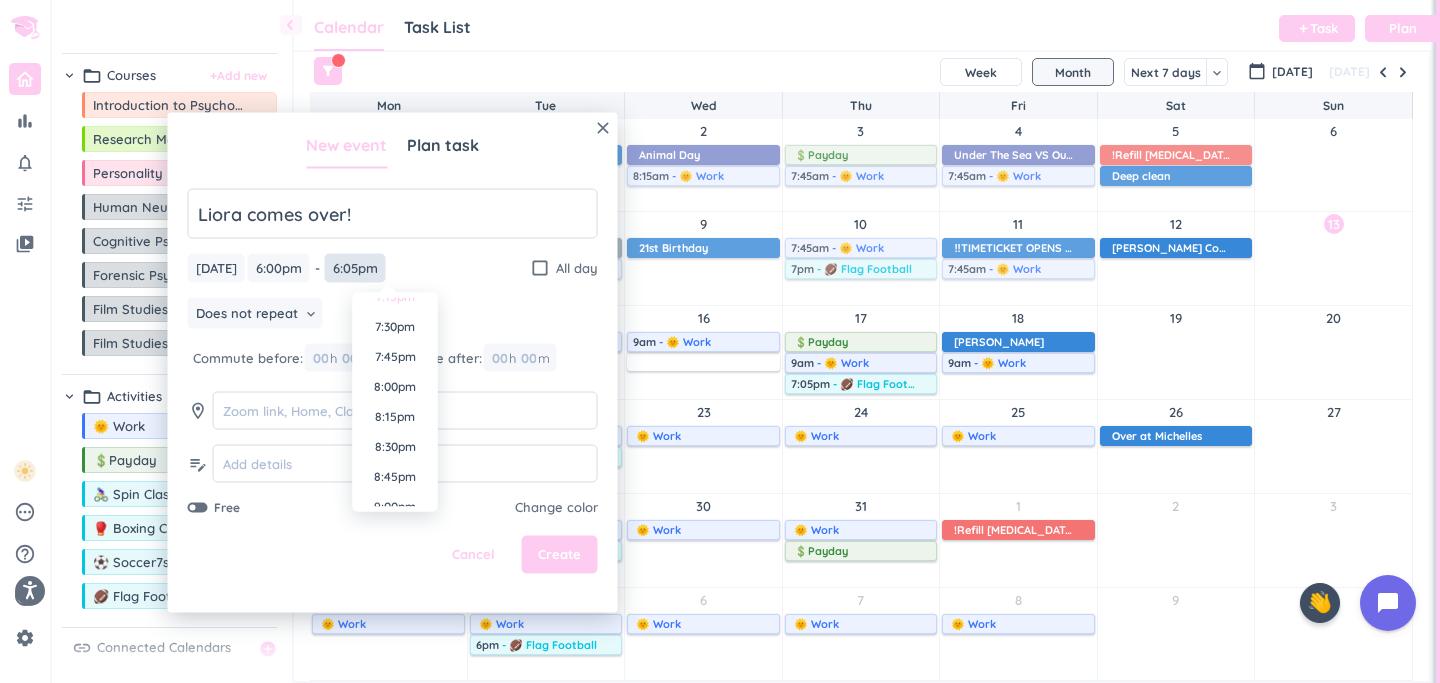 scroll, scrollTop: 2335, scrollLeft: 0, axis: vertical 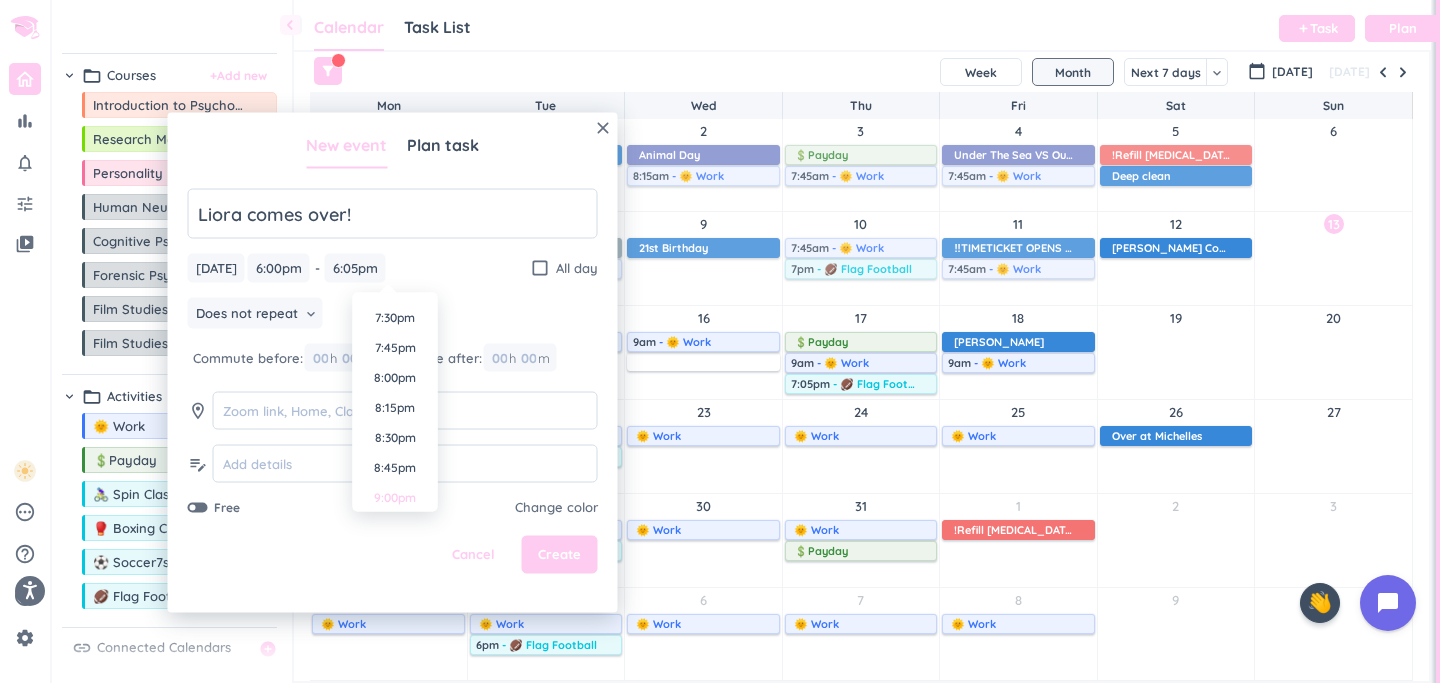click on "9:00pm" at bounding box center [395, 498] 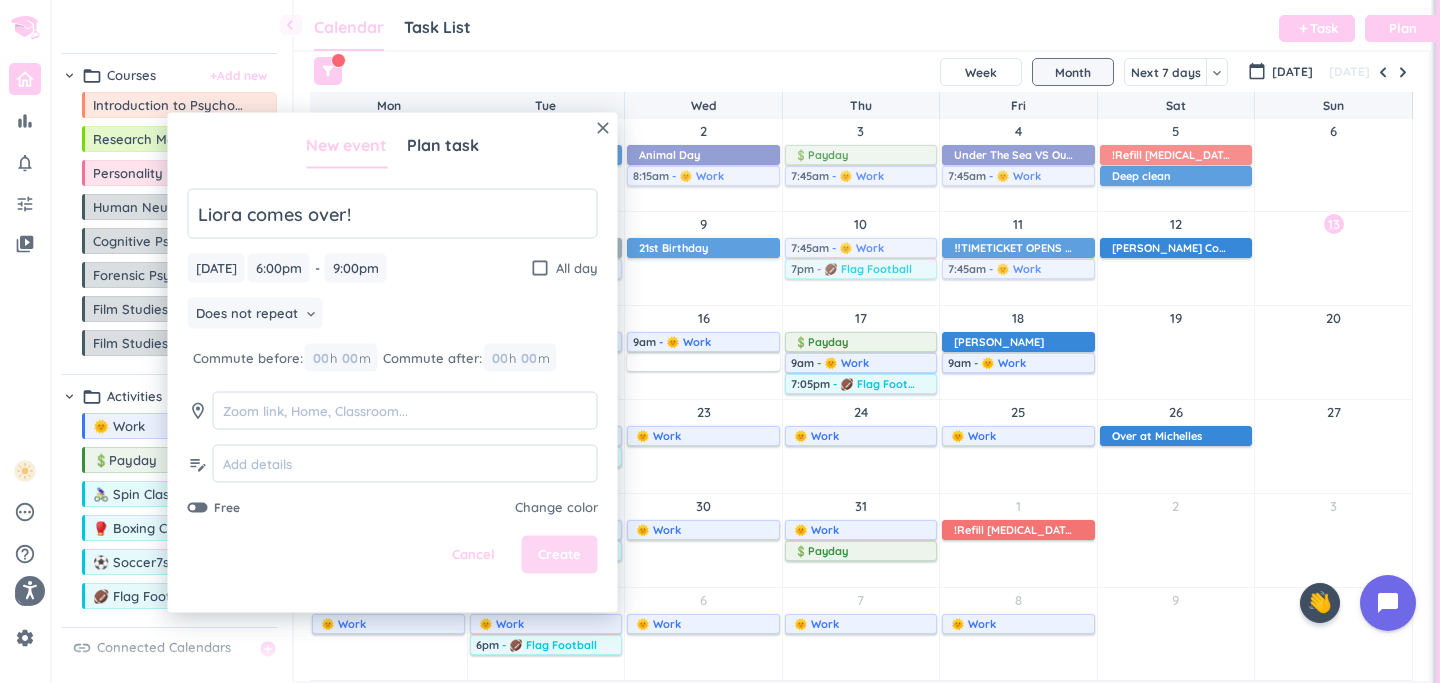 click on "Create" at bounding box center (559, 555) 